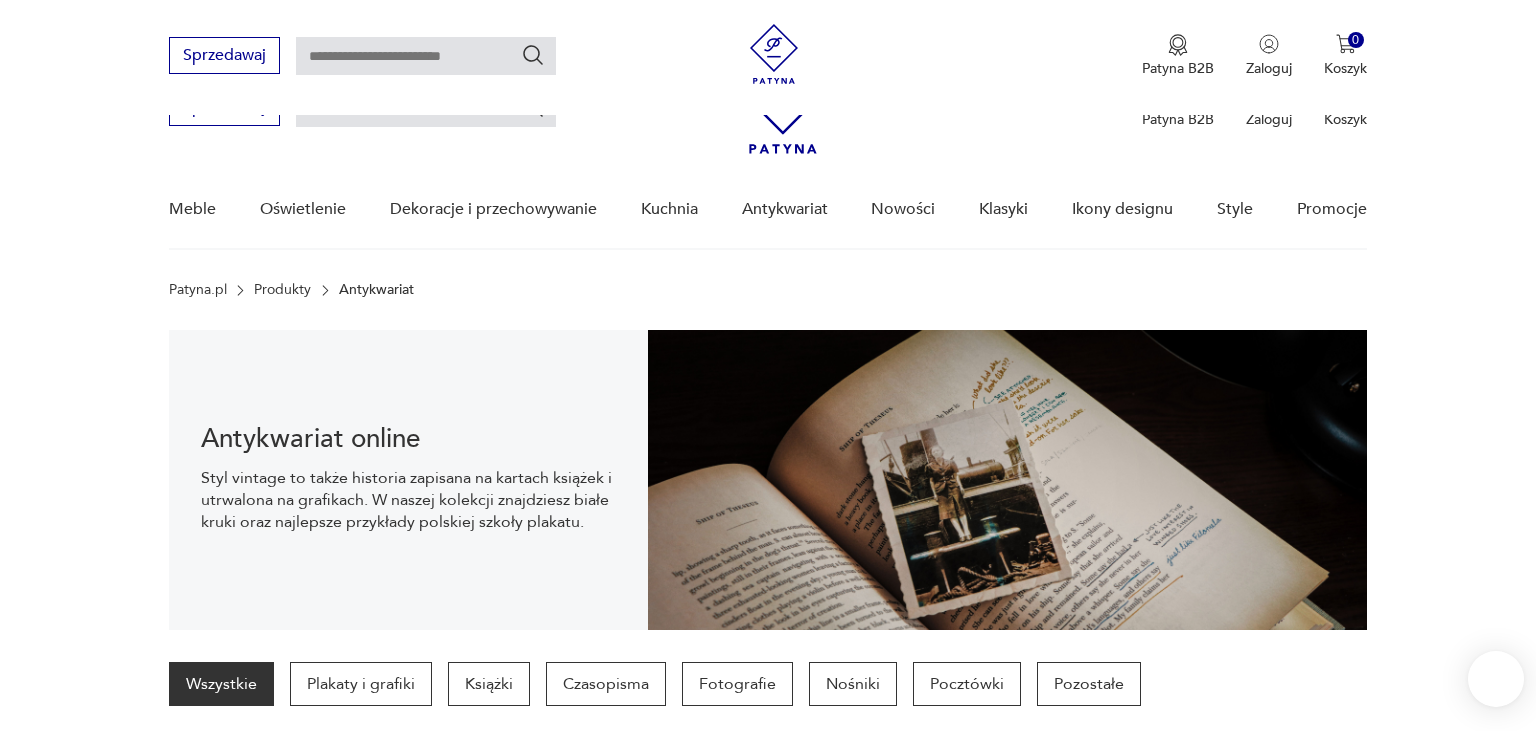 scroll, scrollTop: 346, scrollLeft: 0, axis: vertical 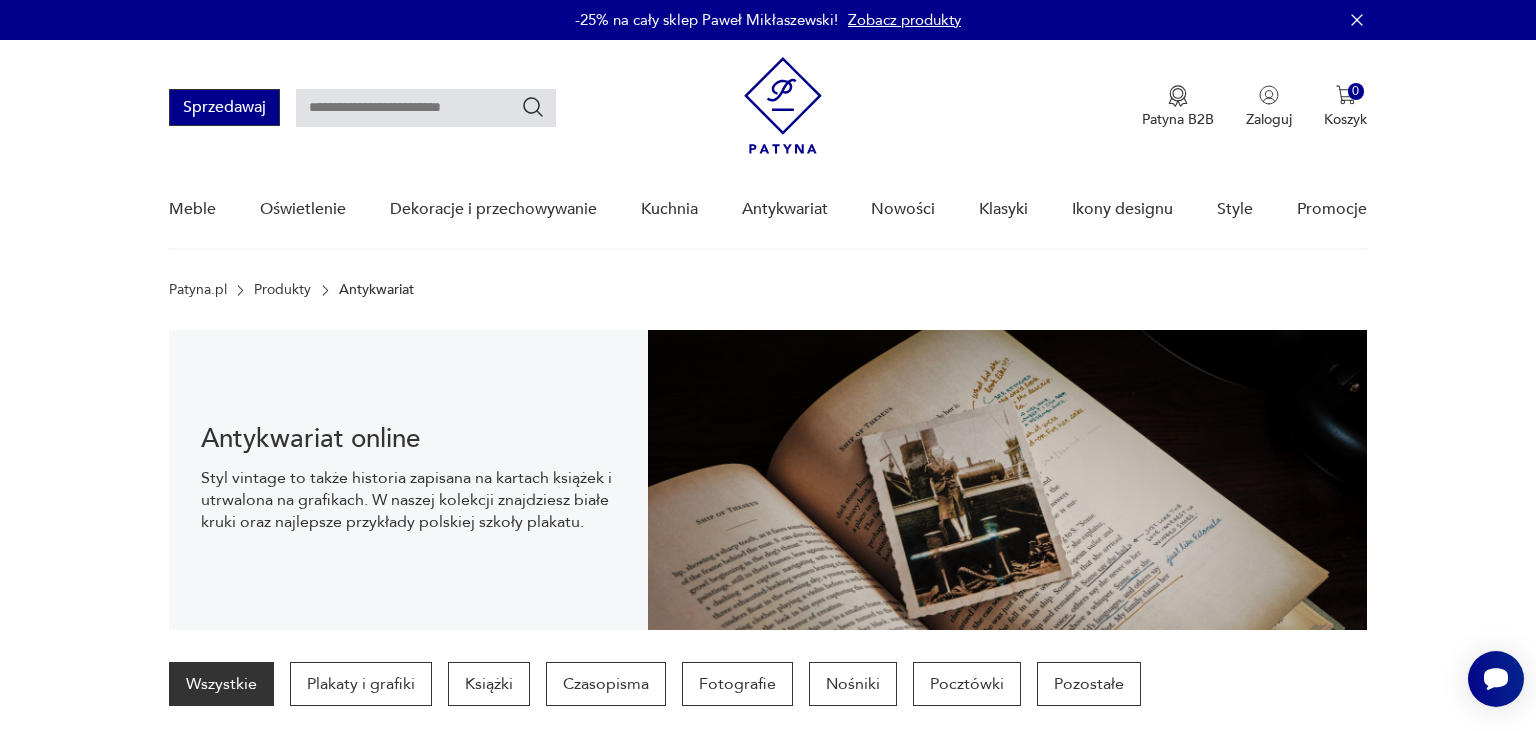 click on "Sprzedawaj" at bounding box center [224, 107] 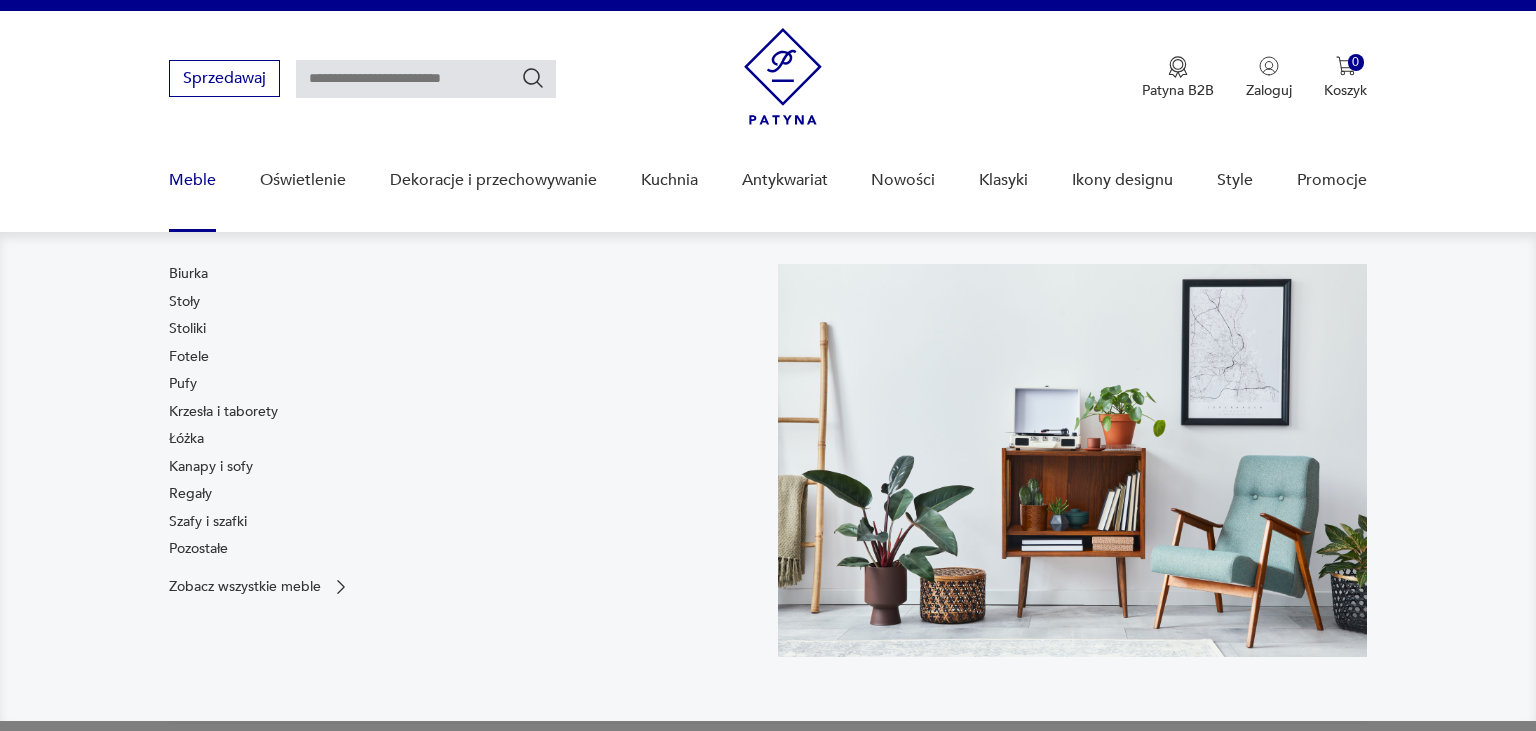 scroll, scrollTop: 29, scrollLeft: 0, axis: vertical 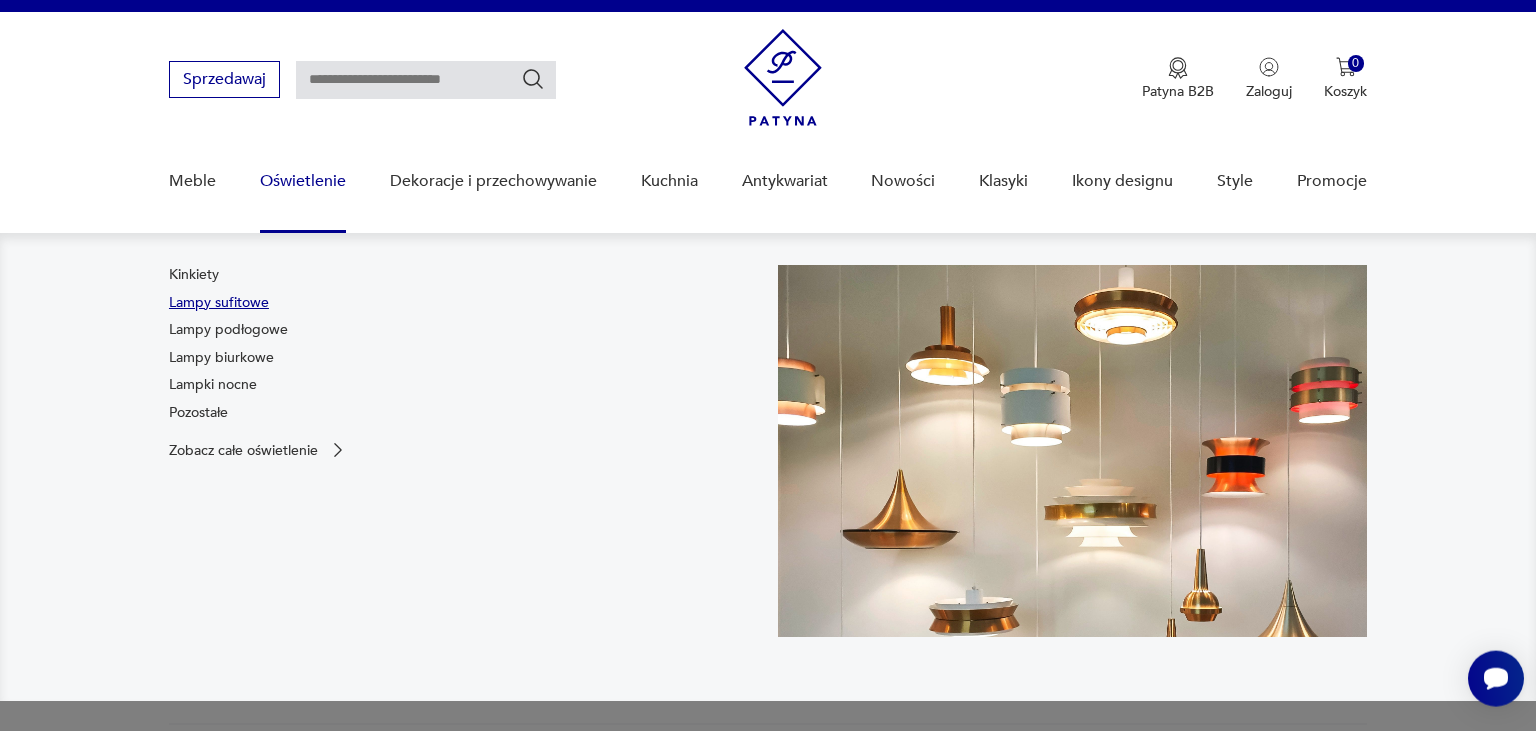 click on "Lampy sufitowe" at bounding box center [219, 303] 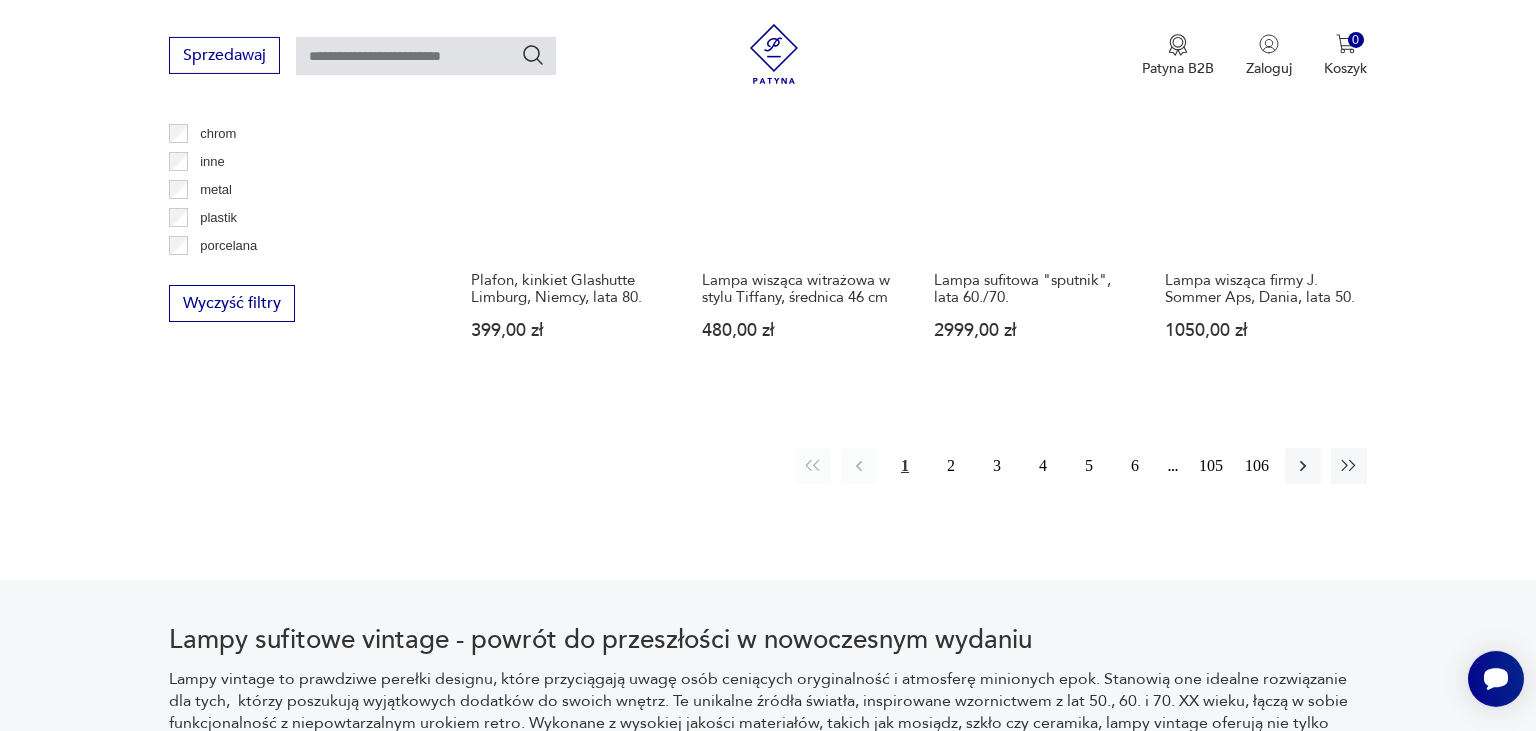 scroll, scrollTop: 1948, scrollLeft: 0, axis: vertical 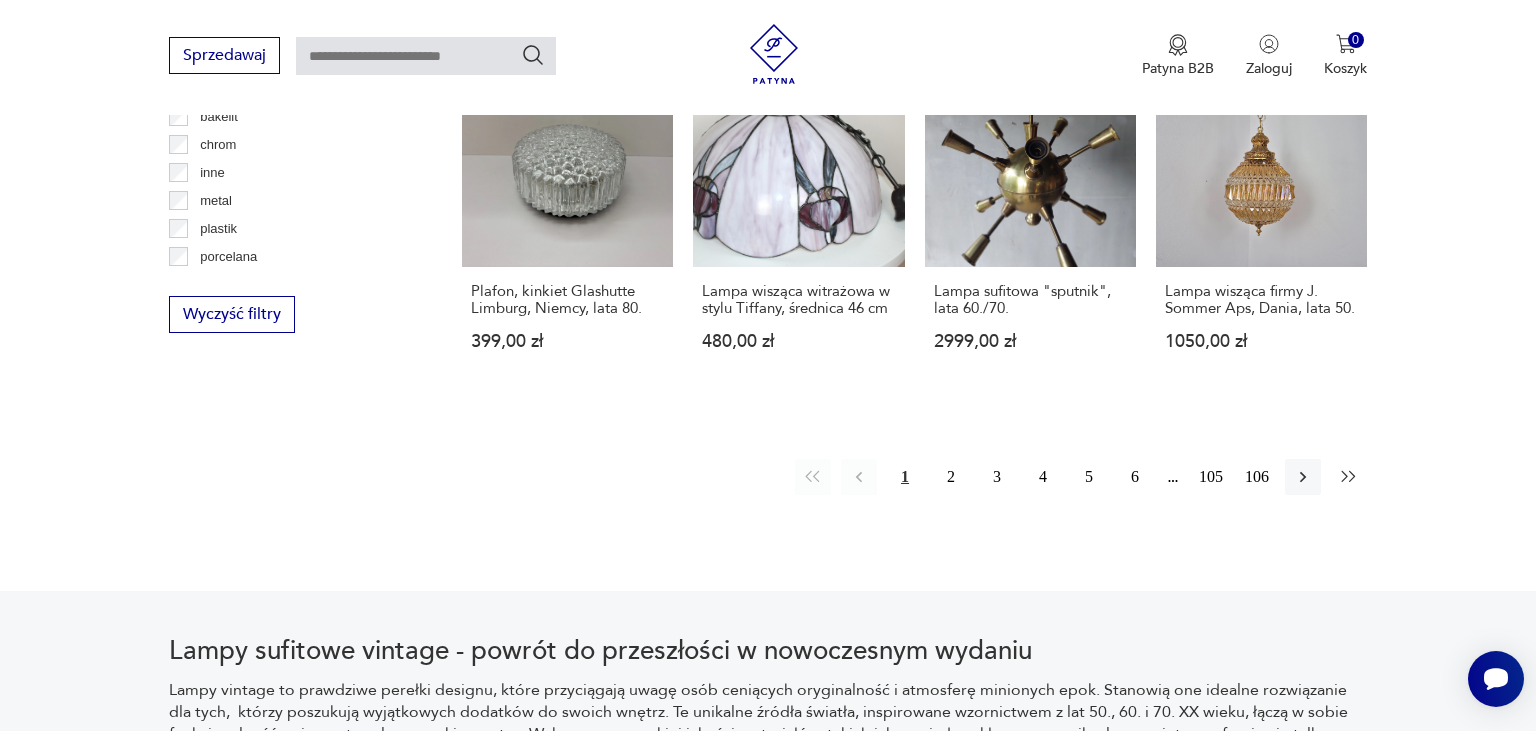 click 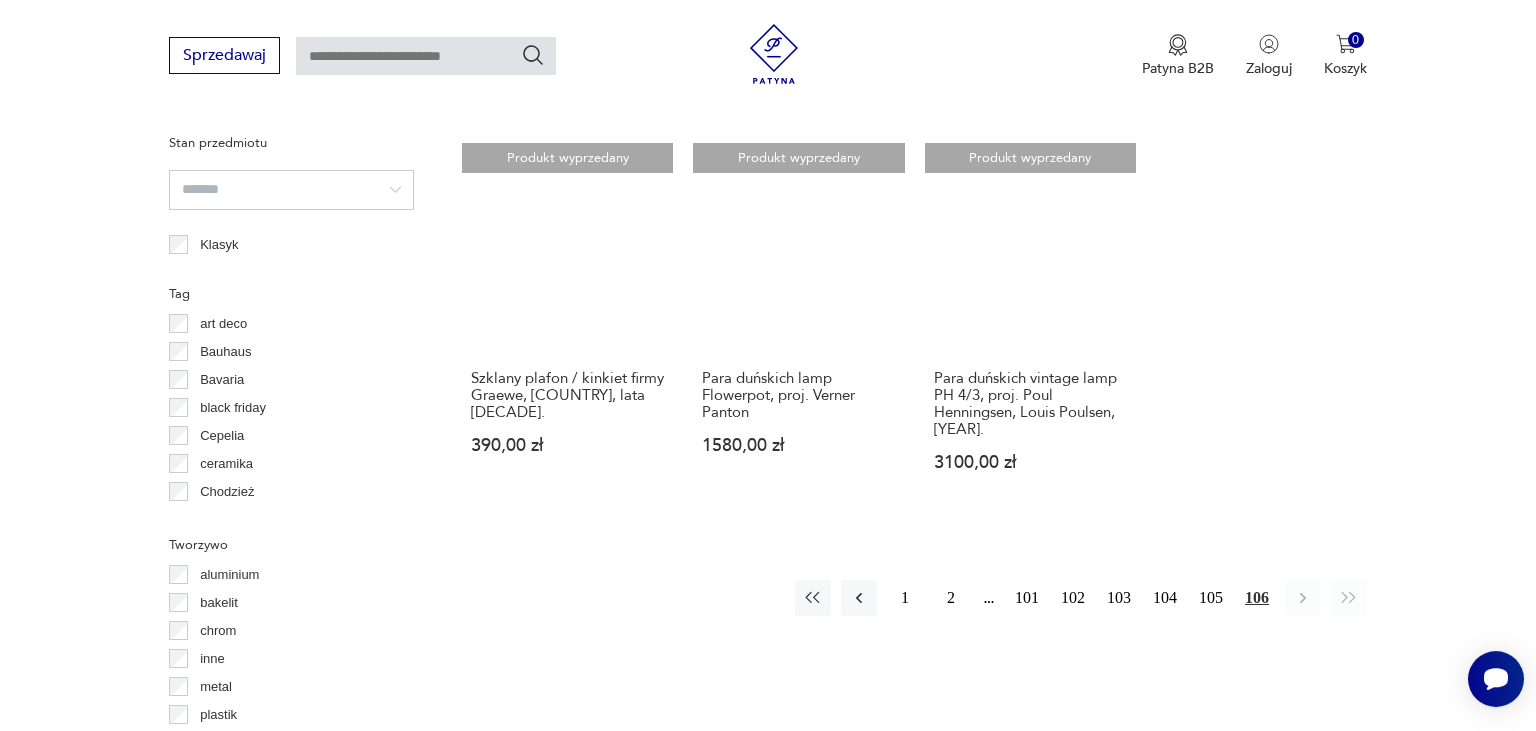 scroll, scrollTop: 1632, scrollLeft: 0, axis: vertical 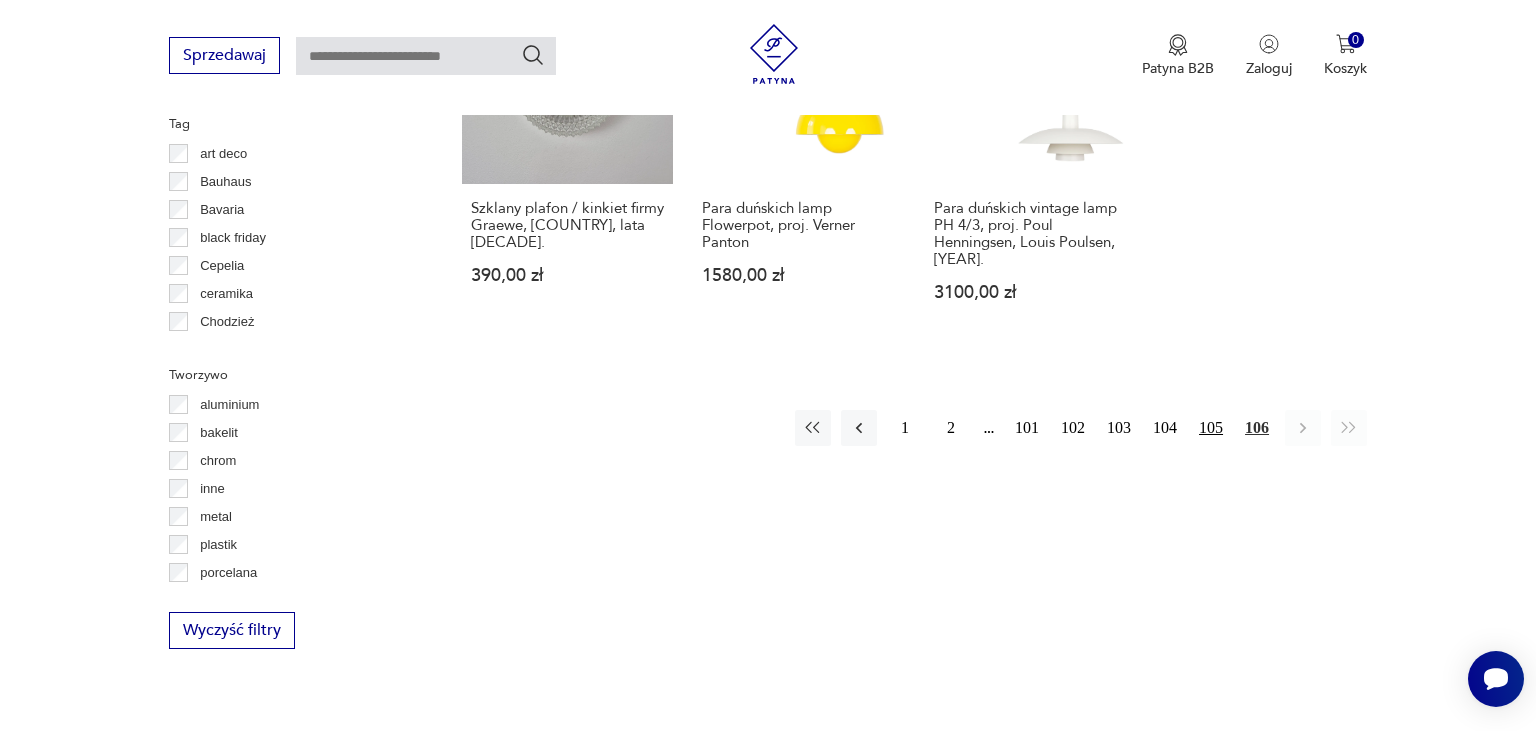 click on "105" at bounding box center (1211, 428) 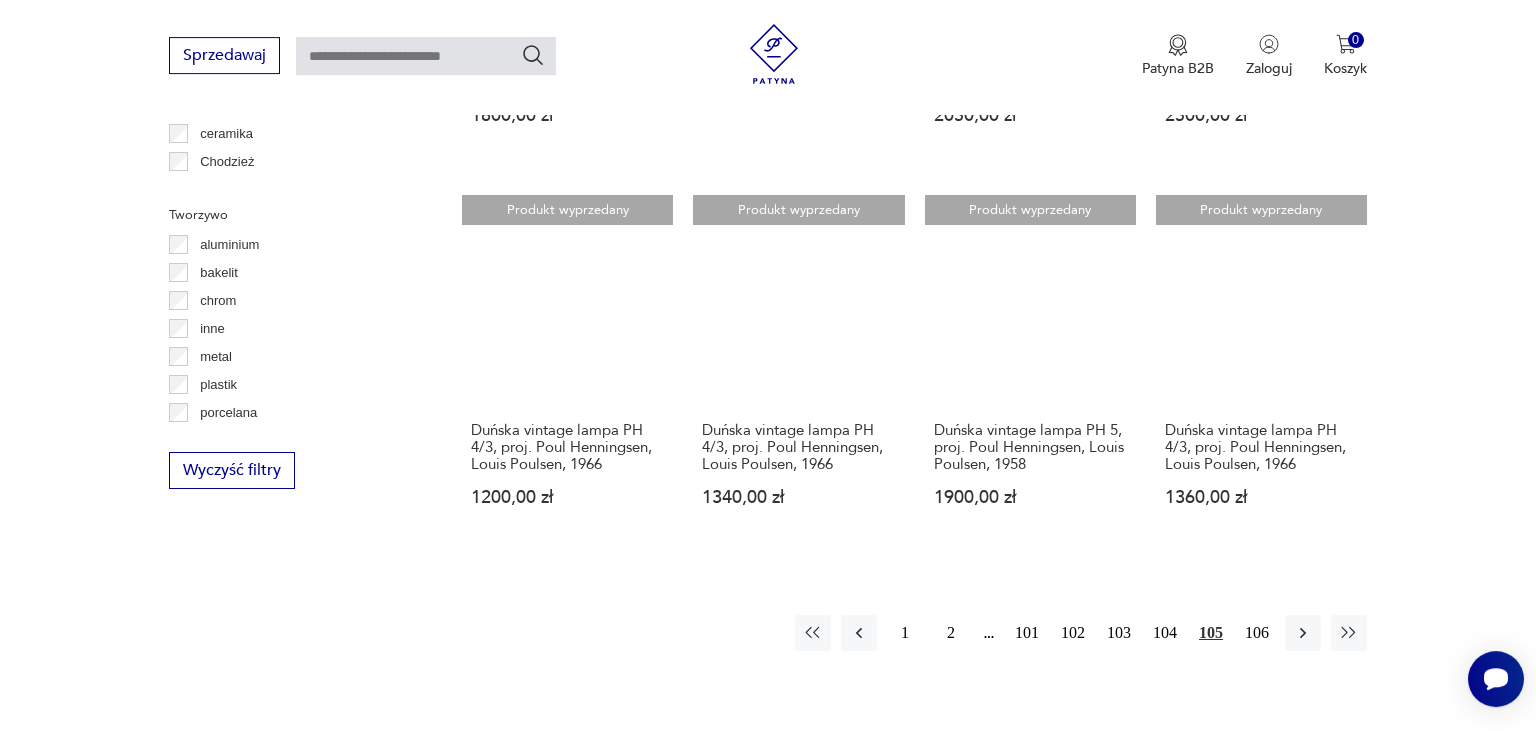 scroll, scrollTop: 2054, scrollLeft: 0, axis: vertical 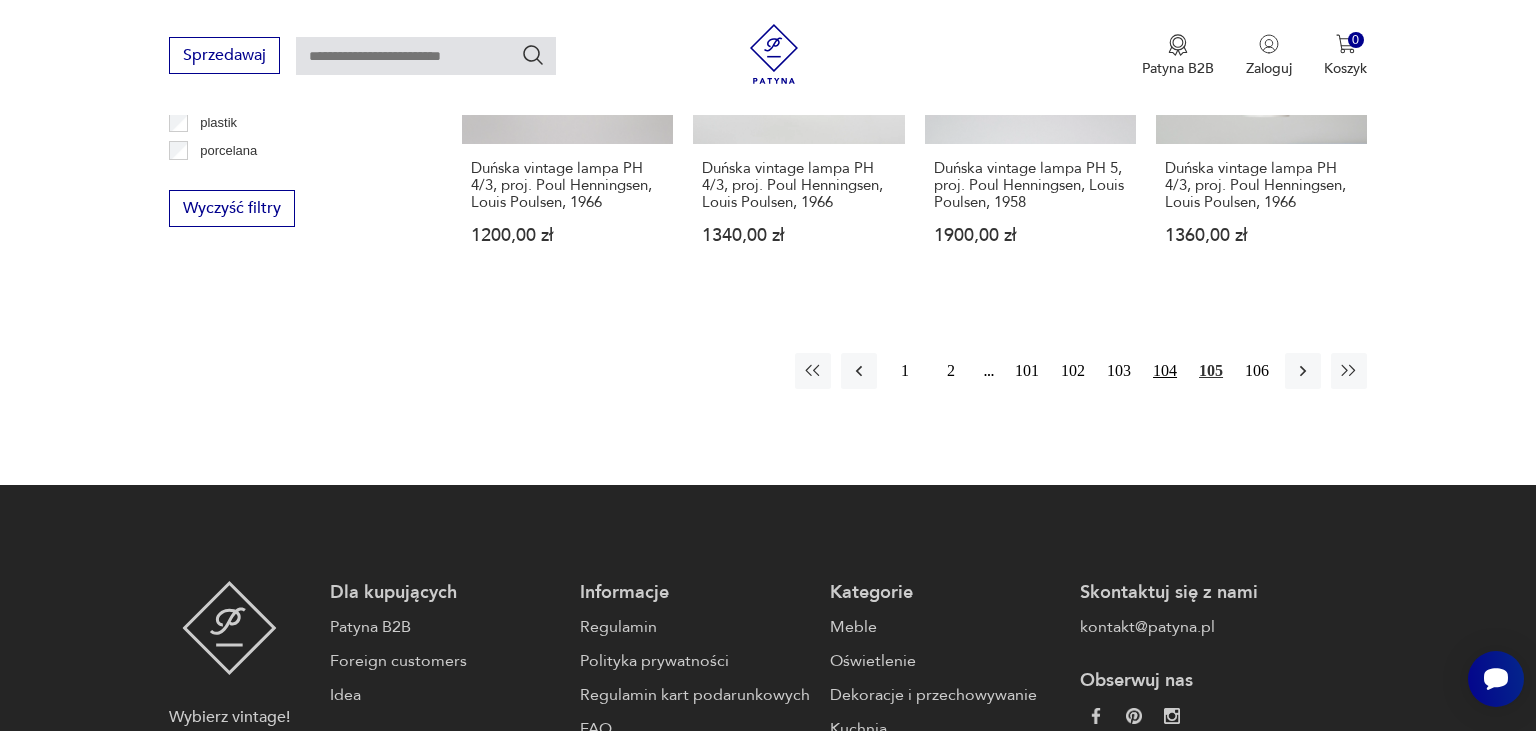 click on "104" at bounding box center (1165, 371) 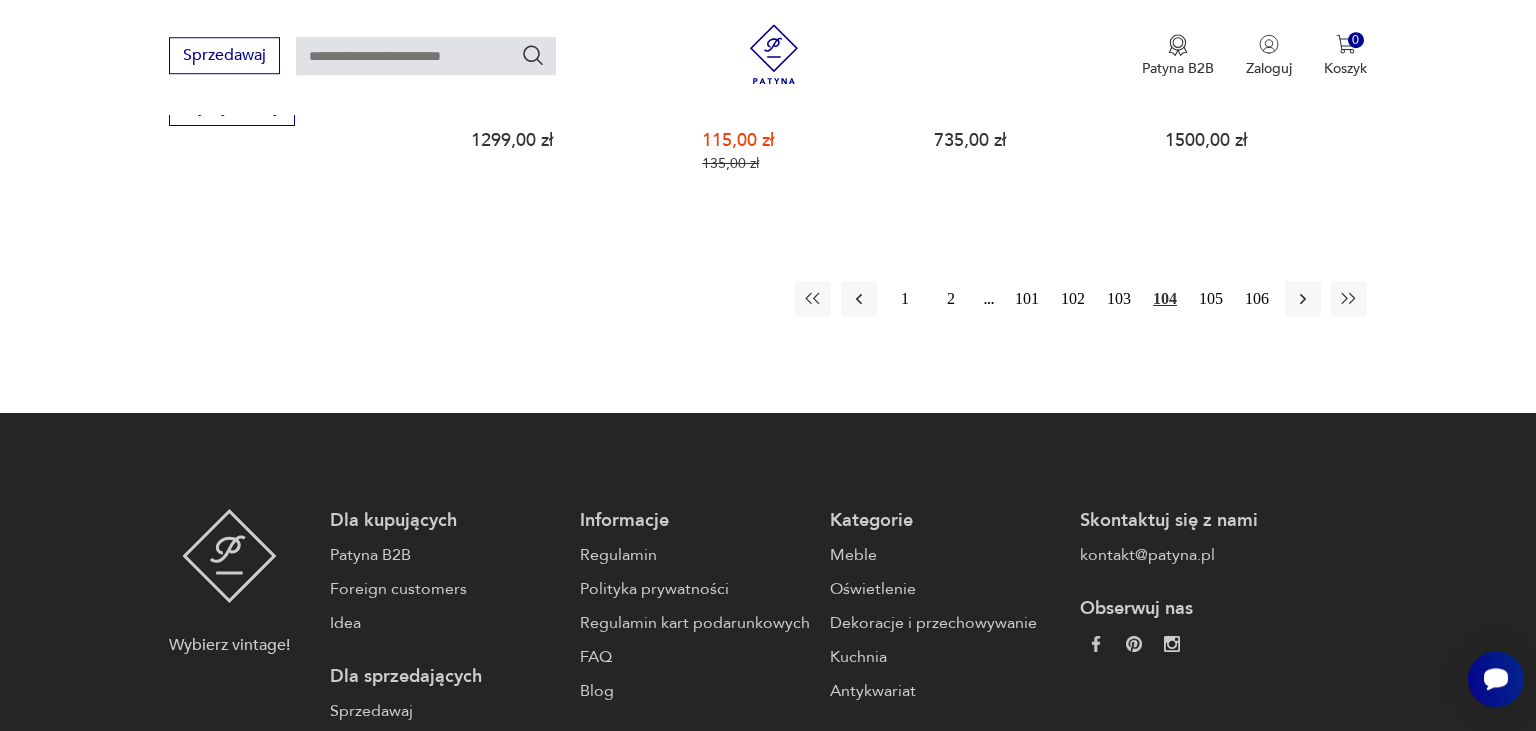 scroll, scrollTop: 2160, scrollLeft: 0, axis: vertical 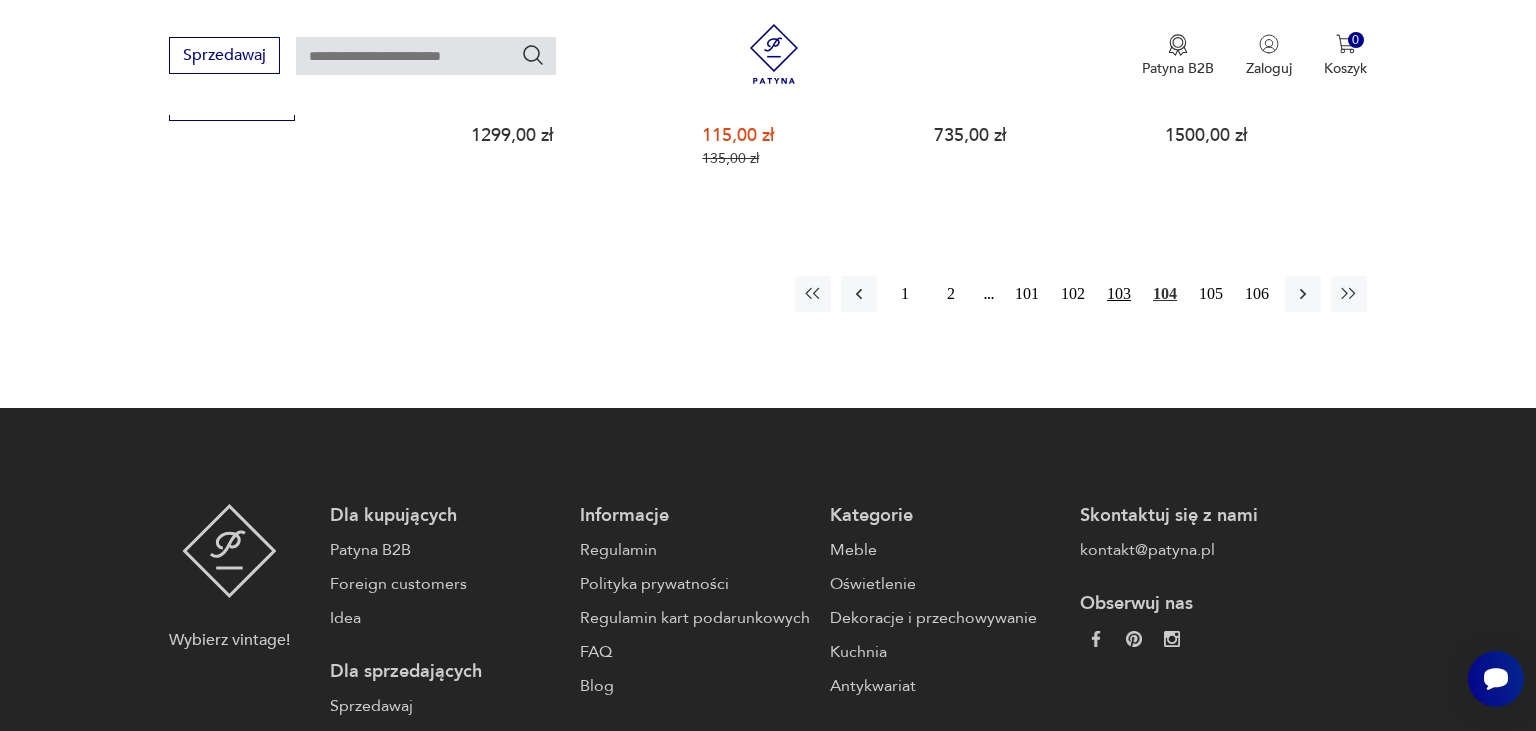 click on "103" at bounding box center (1119, 294) 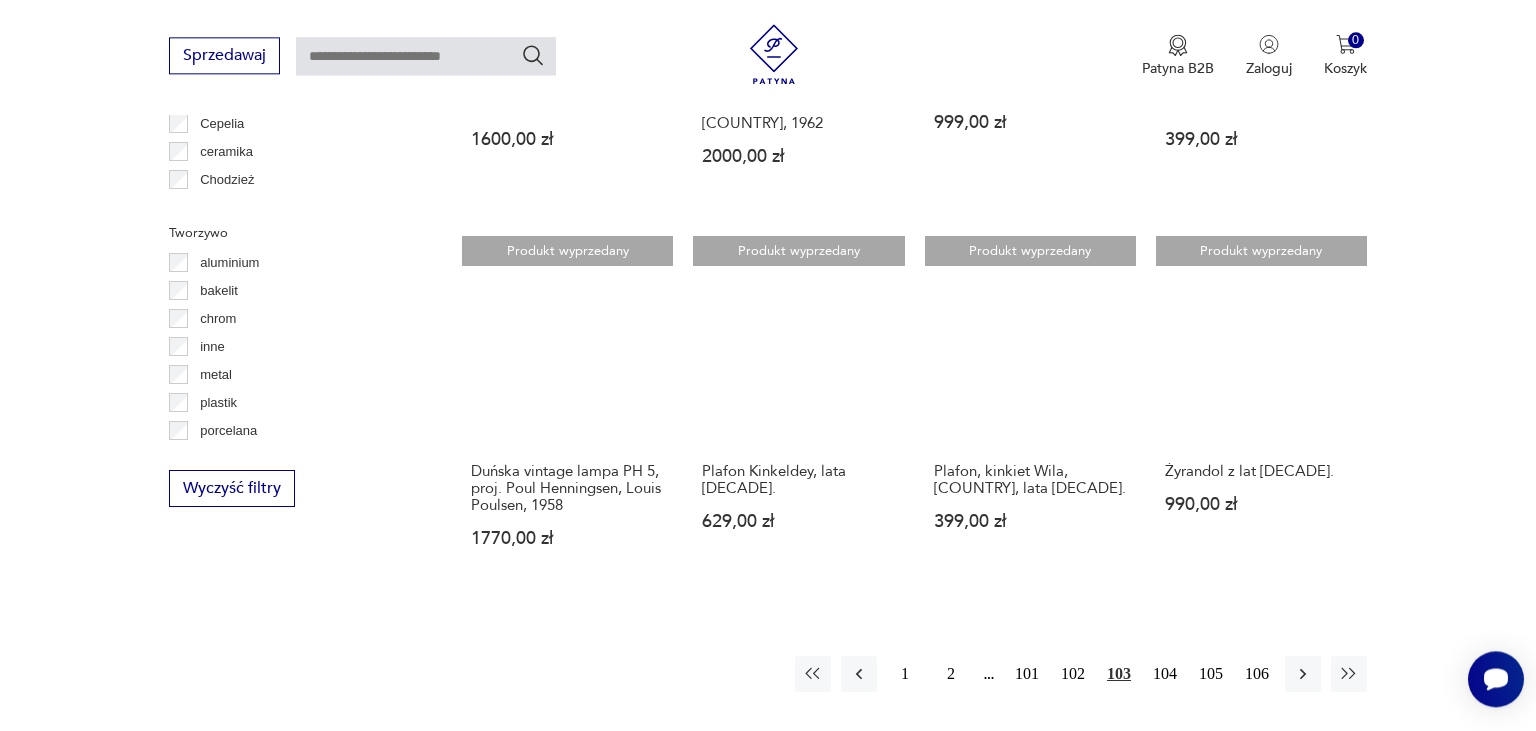 scroll, scrollTop: 1843, scrollLeft: 0, axis: vertical 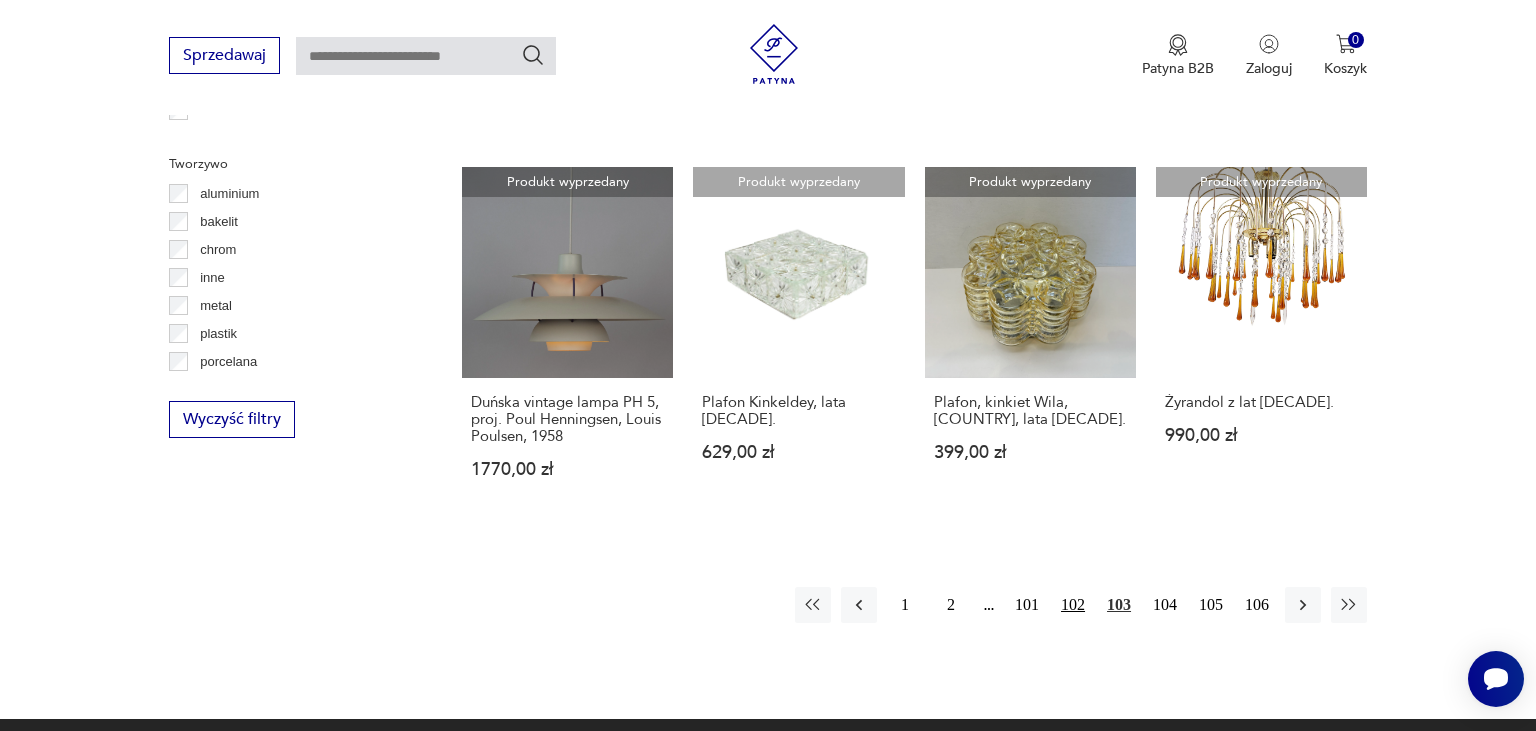 click on "102" at bounding box center [1073, 605] 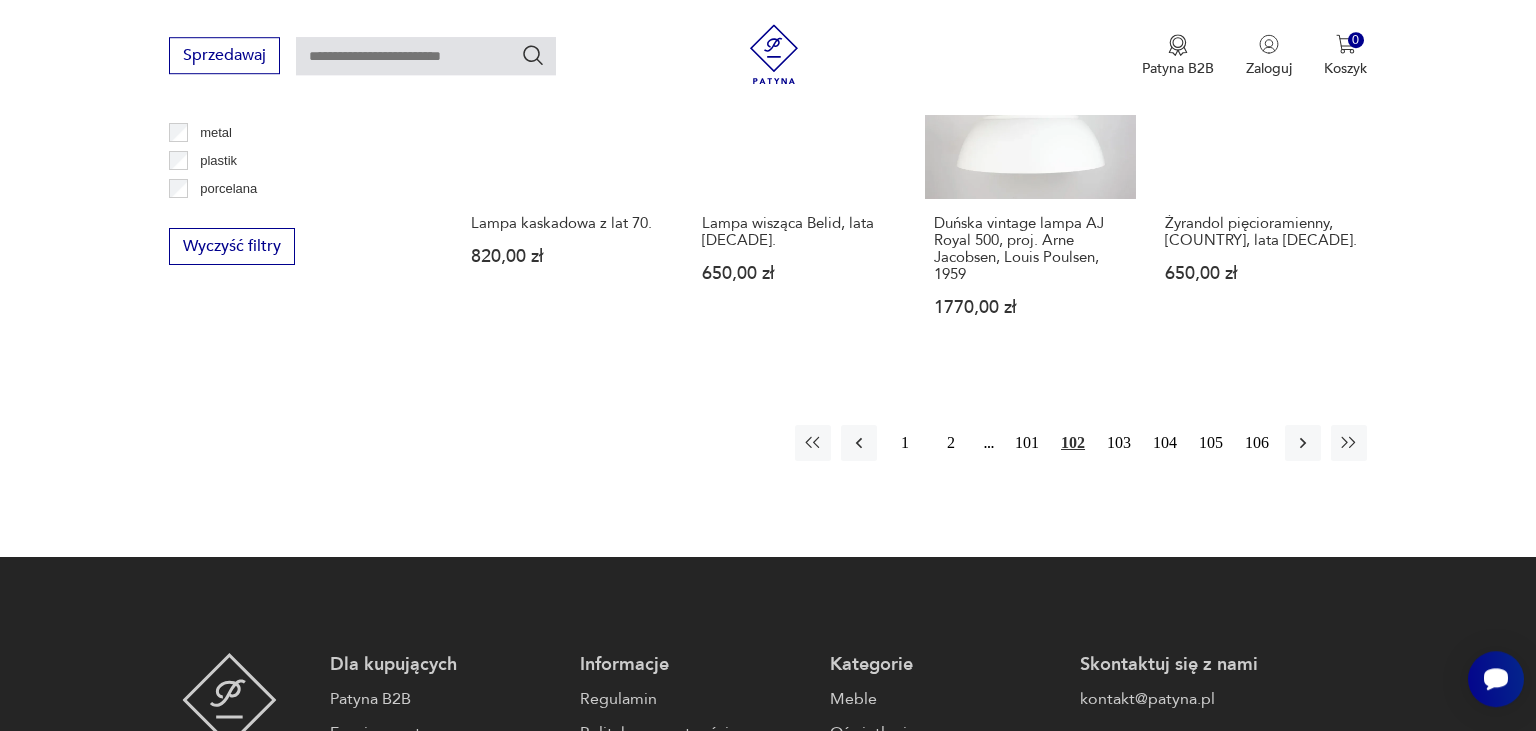 scroll, scrollTop: 2054, scrollLeft: 0, axis: vertical 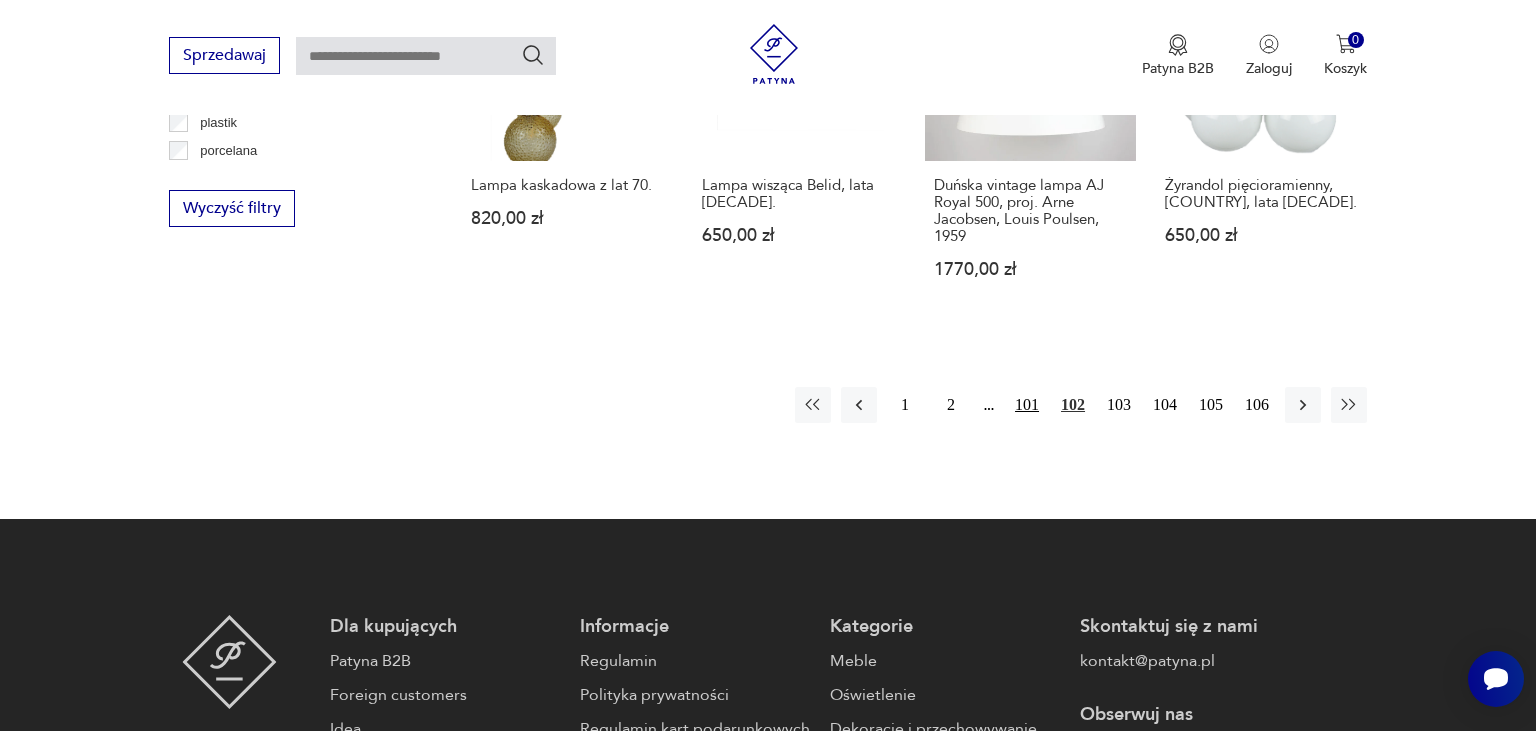 click on "101" at bounding box center (1027, 405) 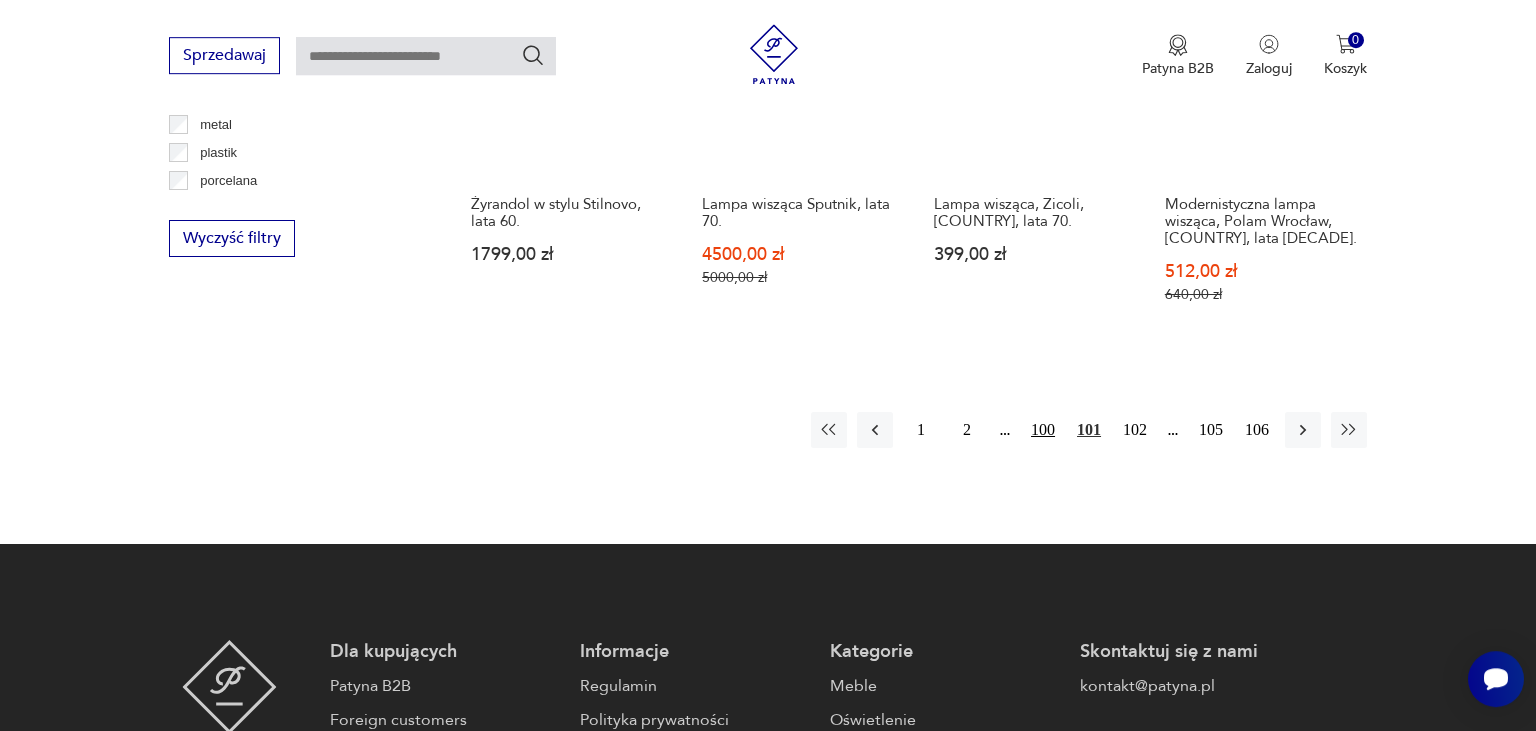 scroll, scrollTop: 2054, scrollLeft: 0, axis: vertical 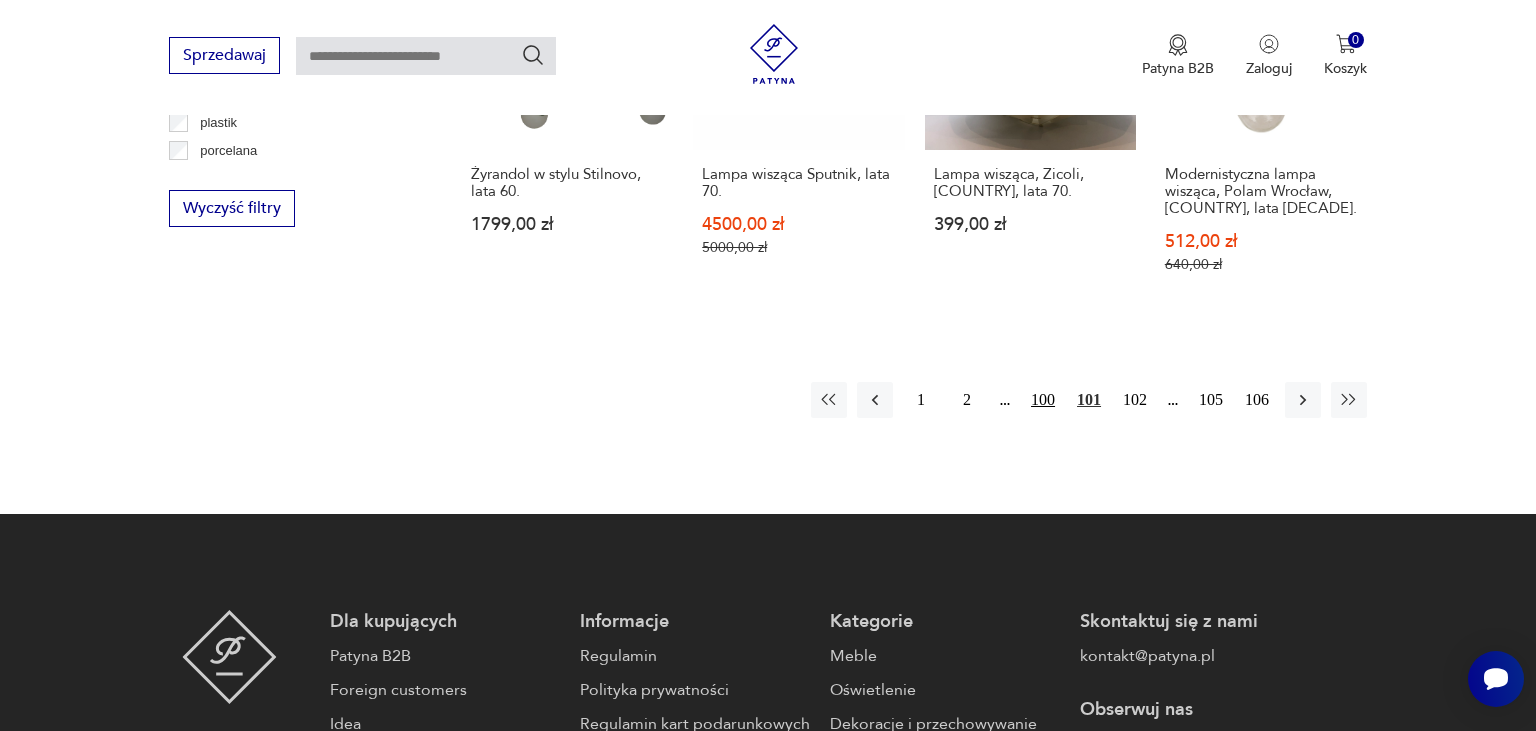 click on "100" at bounding box center [1043, 400] 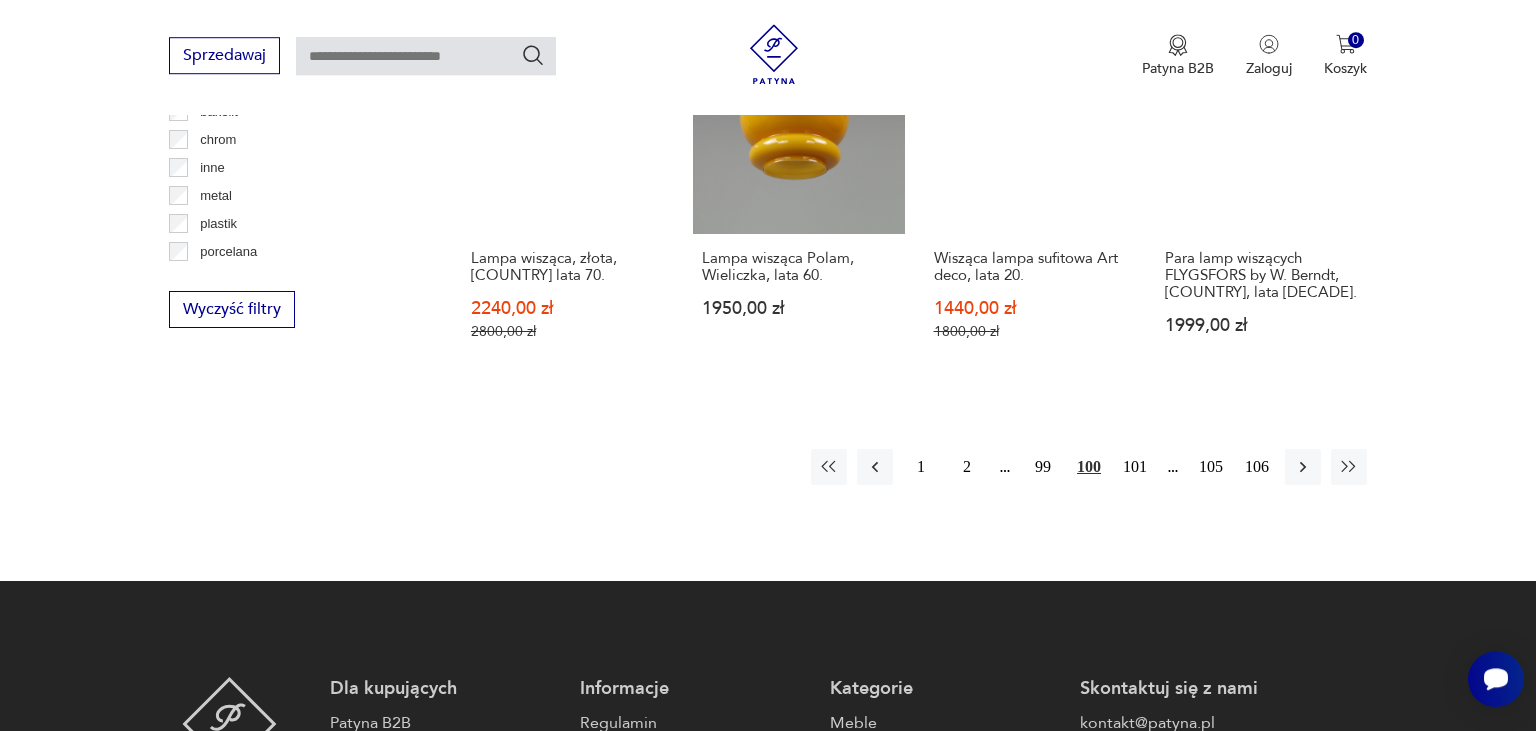 scroll, scrollTop: 2054, scrollLeft: 0, axis: vertical 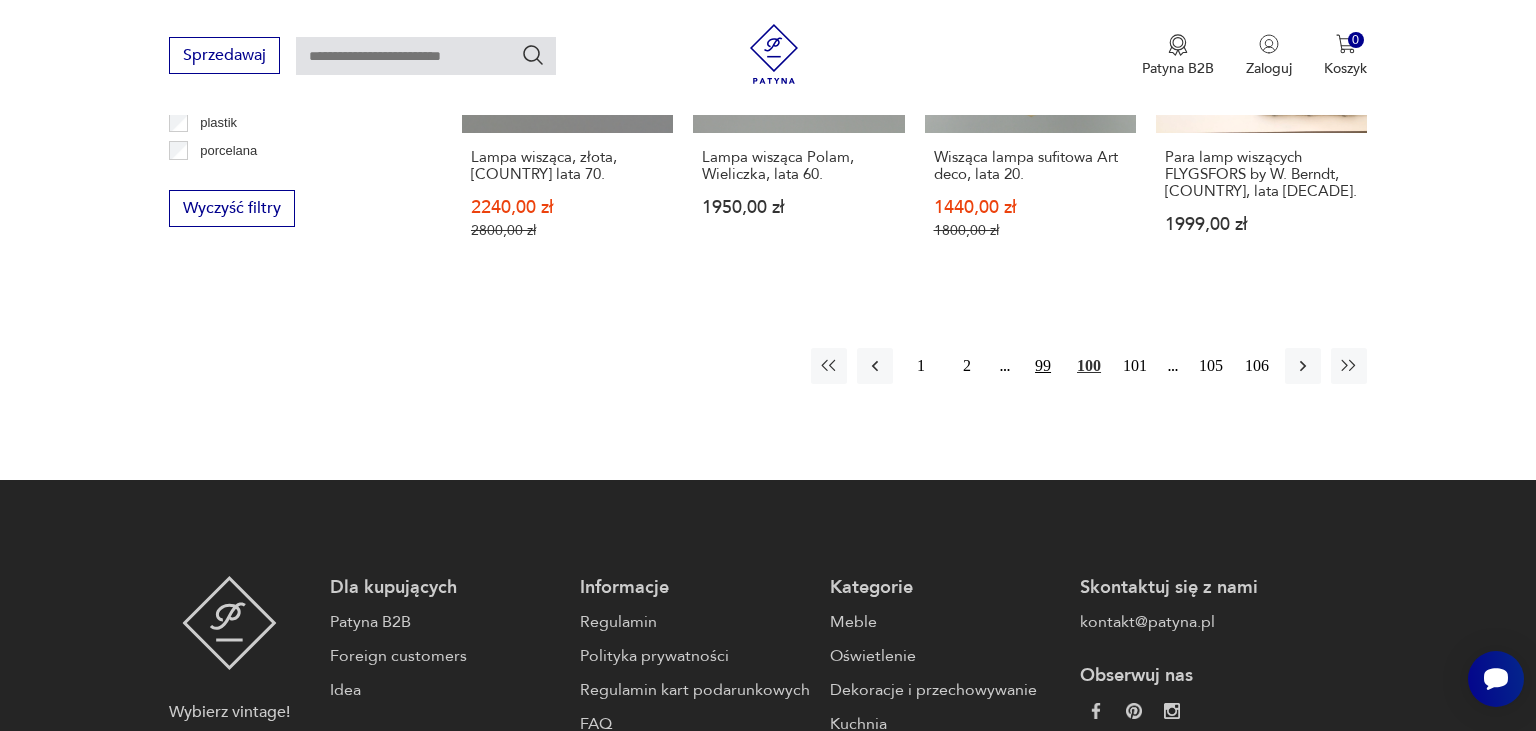 click on "99" at bounding box center [1043, 366] 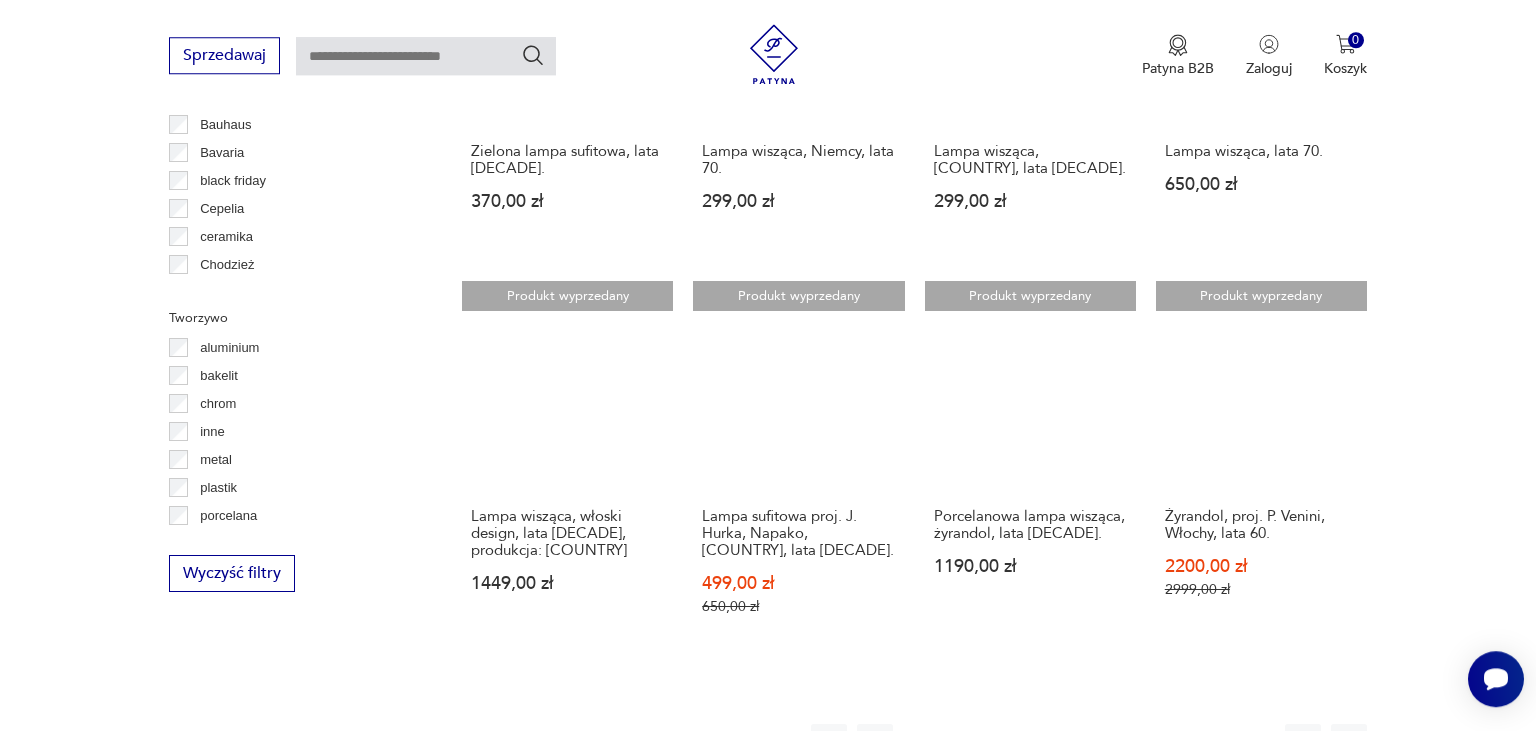scroll, scrollTop: 1948, scrollLeft: 0, axis: vertical 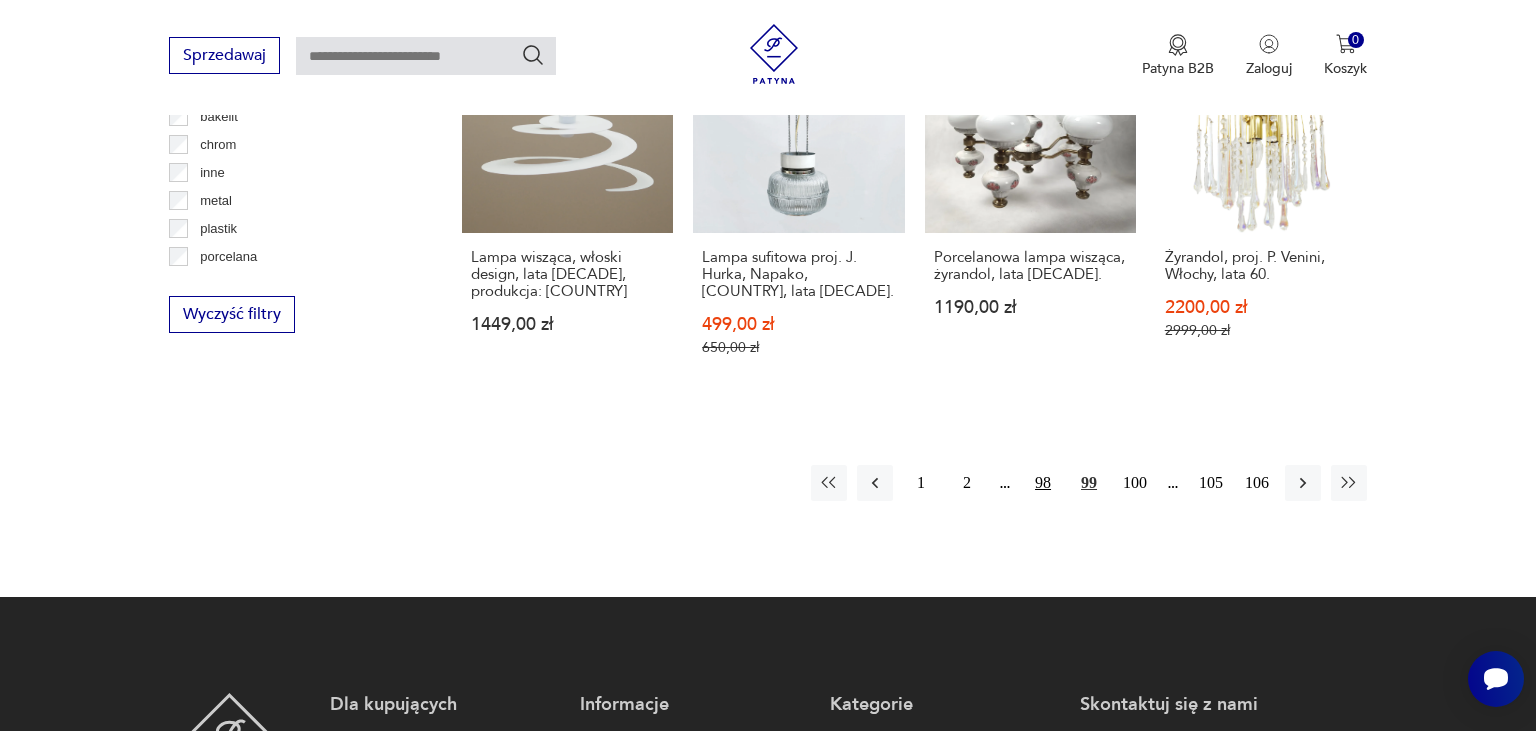 click on "98" at bounding box center (1043, 483) 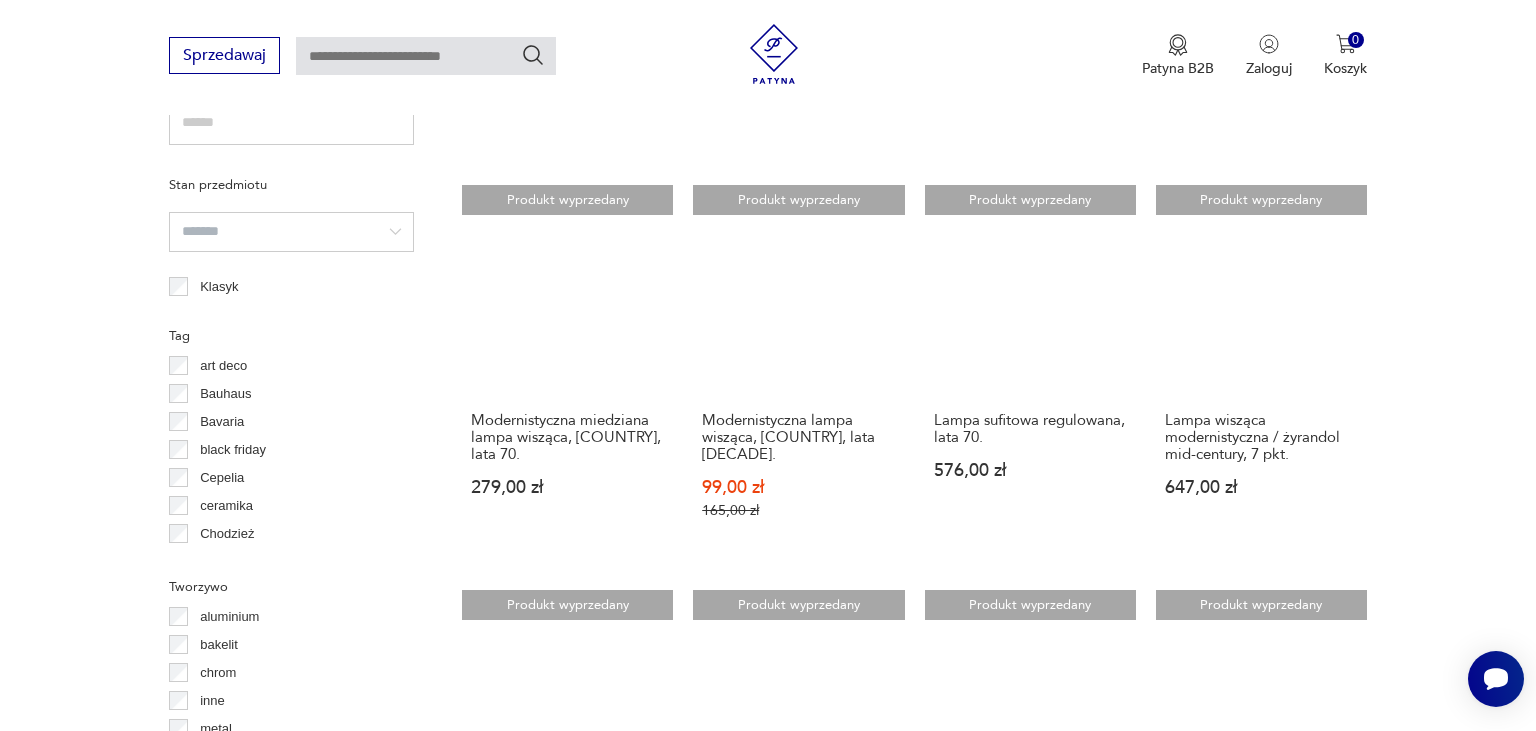 scroll, scrollTop: 1948, scrollLeft: 0, axis: vertical 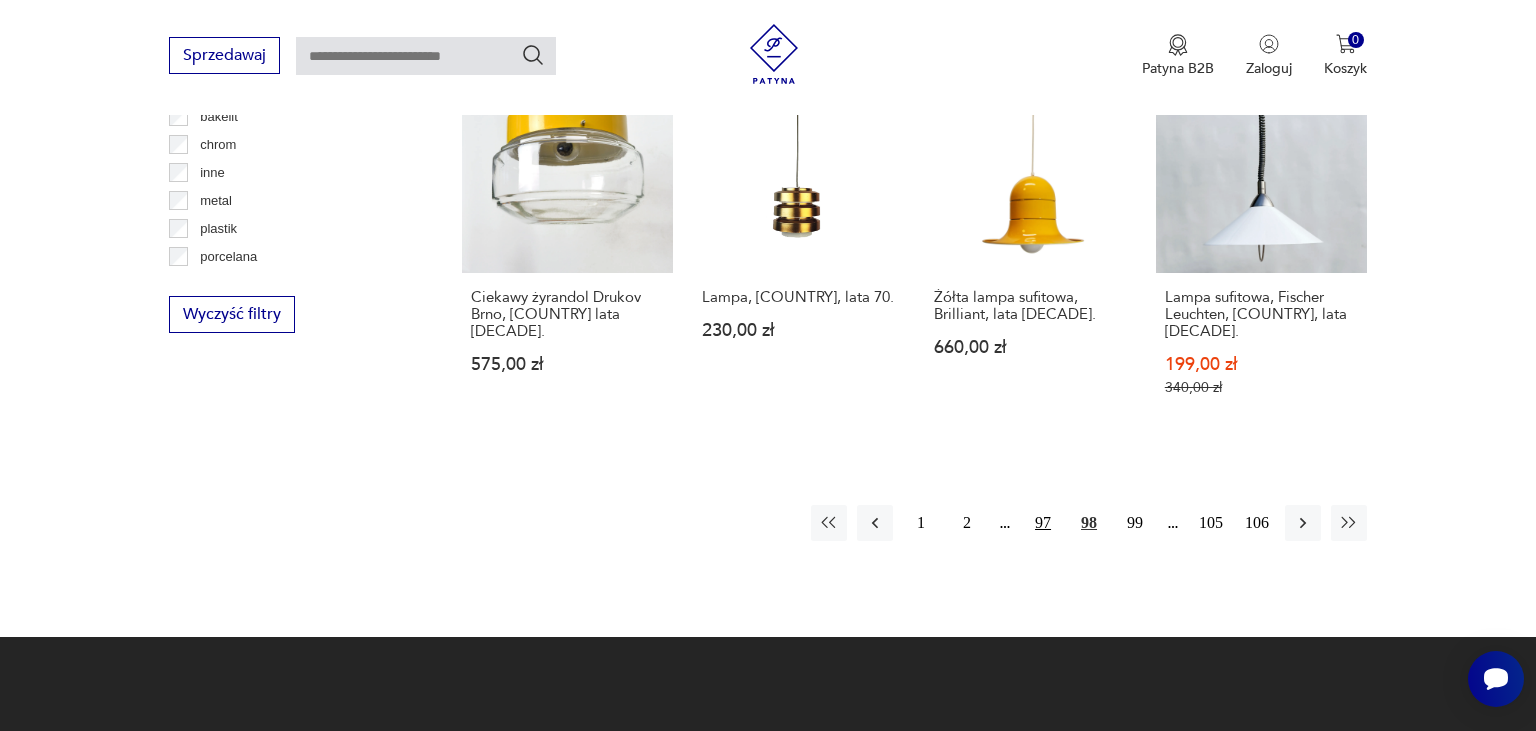 click on "97" at bounding box center (1043, 523) 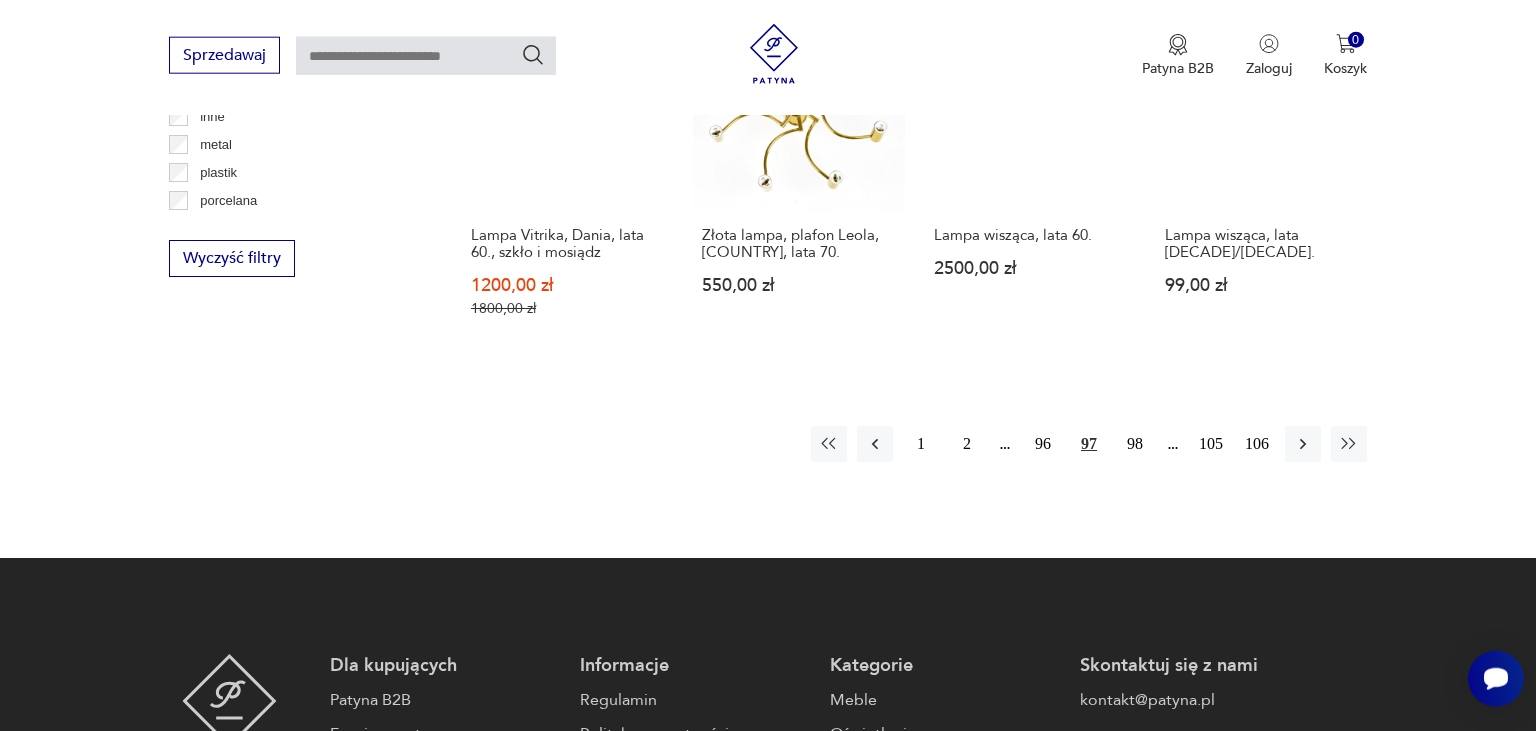 scroll, scrollTop: 2054, scrollLeft: 0, axis: vertical 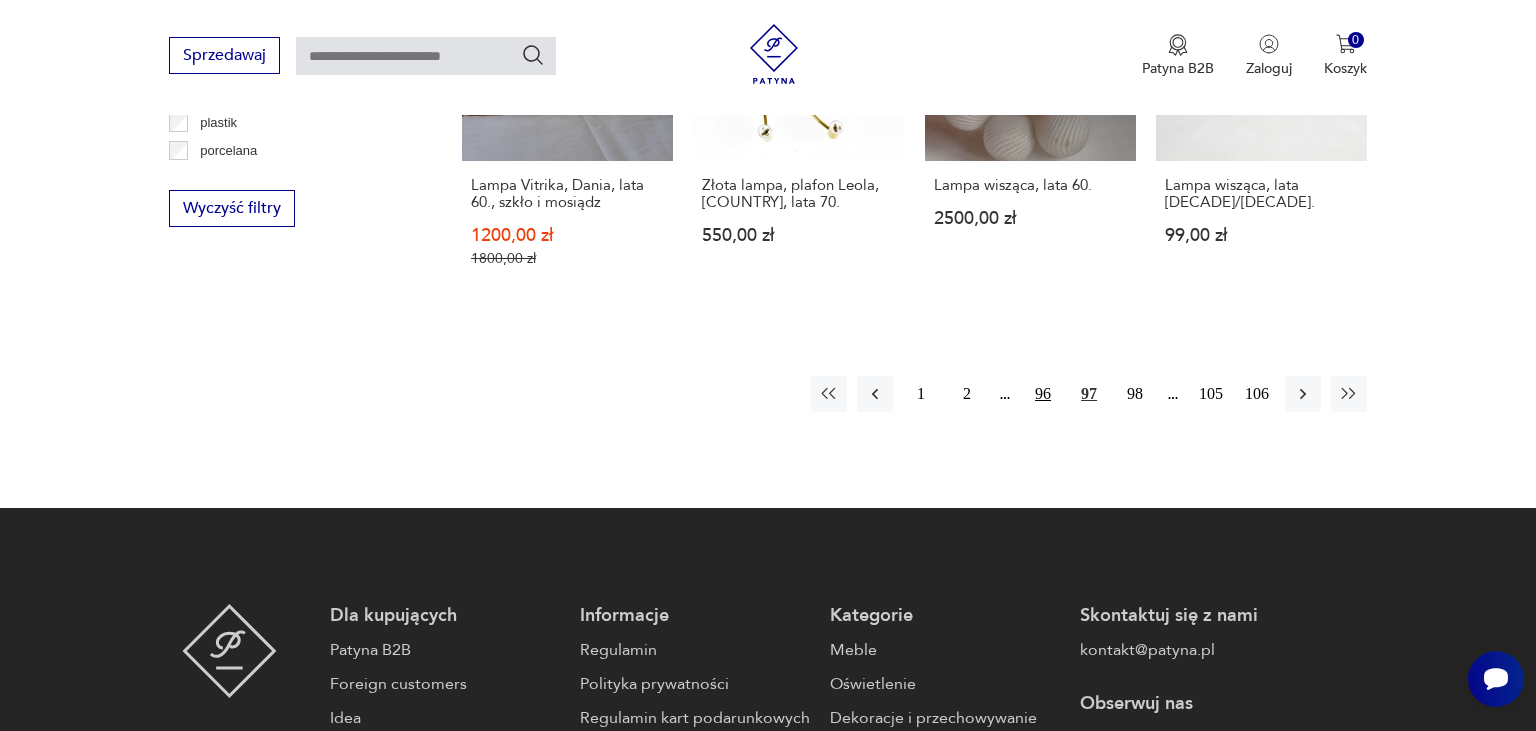 click on "96" at bounding box center (1043, 394) 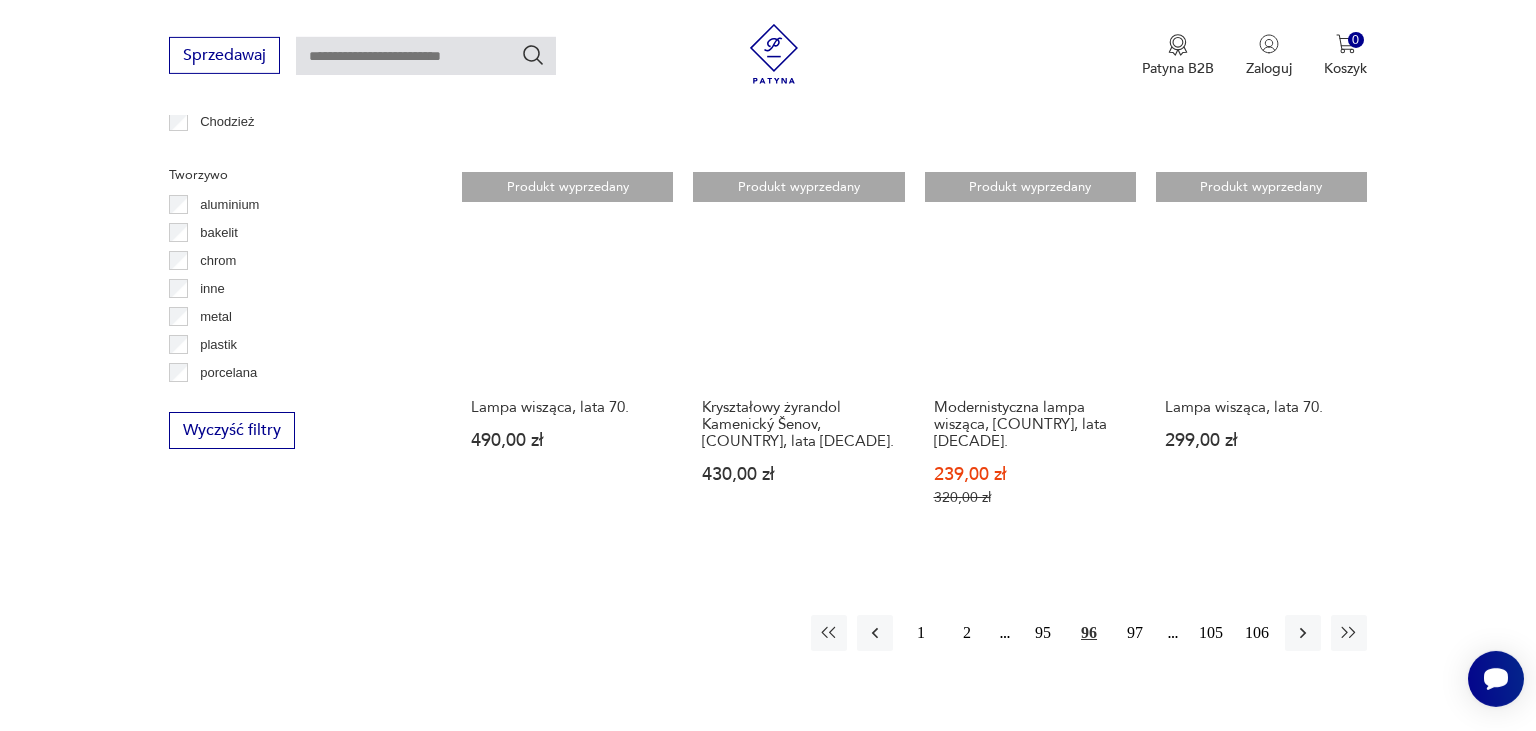scroll, scrollTop: 2054, scrollLeft: 0, axis: vertical 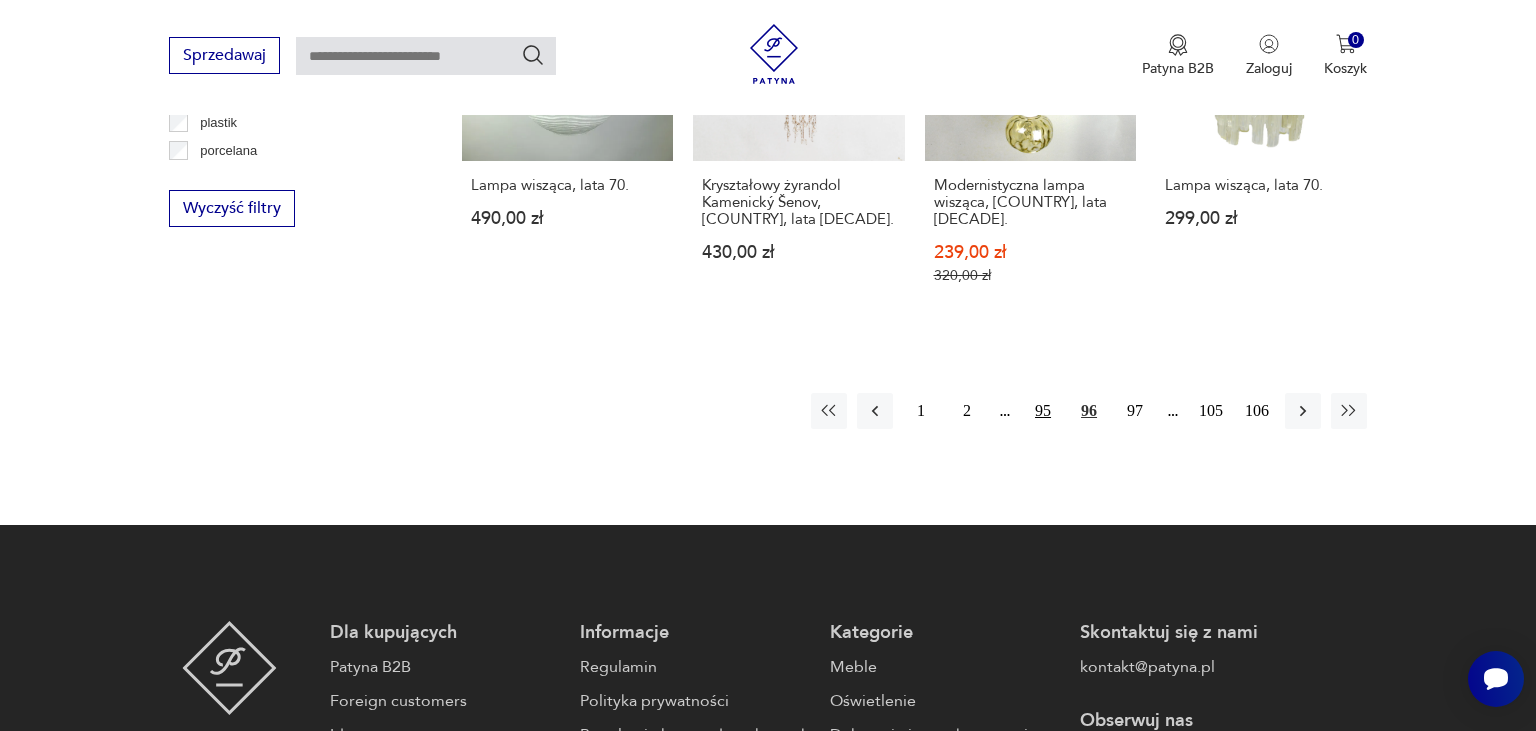 click on "95" at bounding box center (1043, 411) 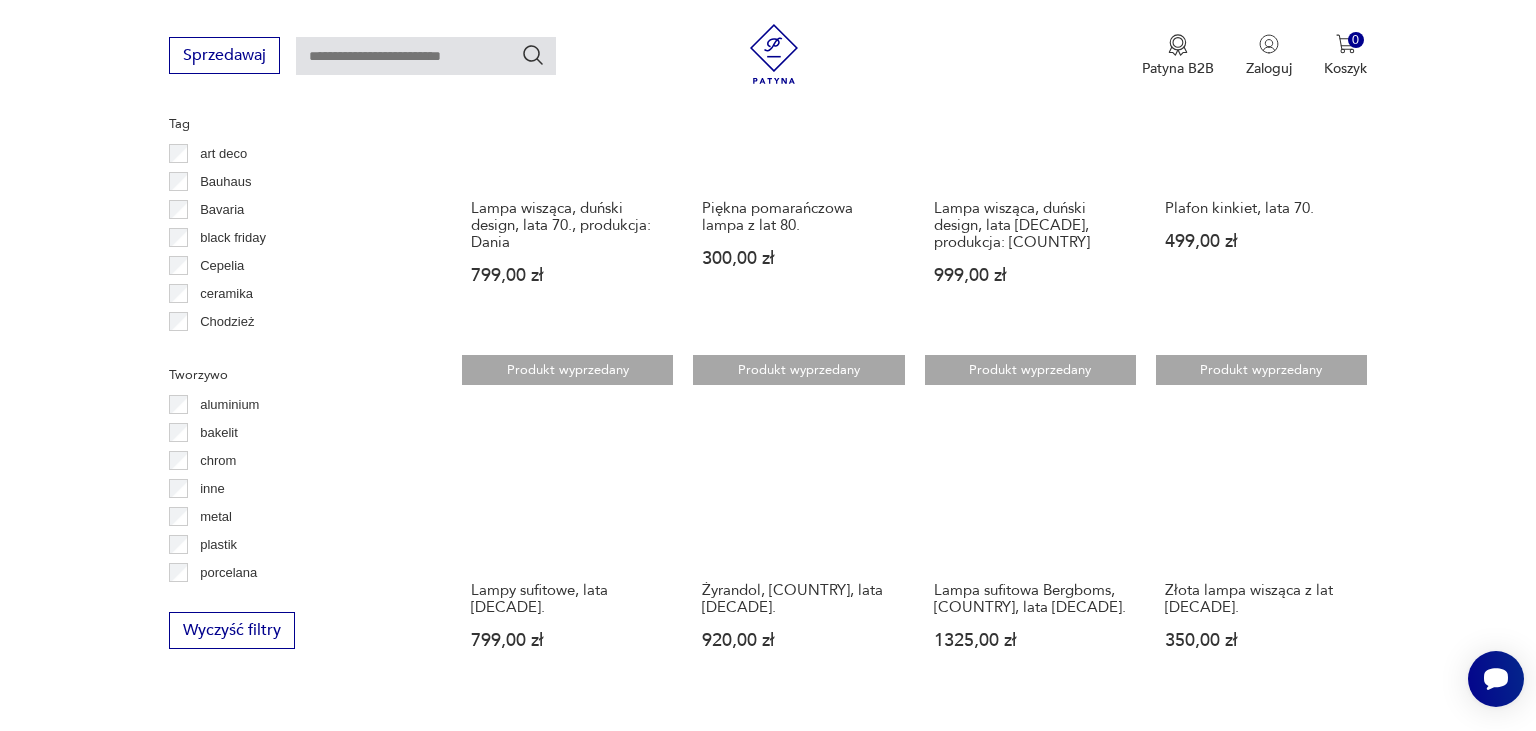 scroll, scrollTop: 2054, scrollLeft: 0, axis: vertical 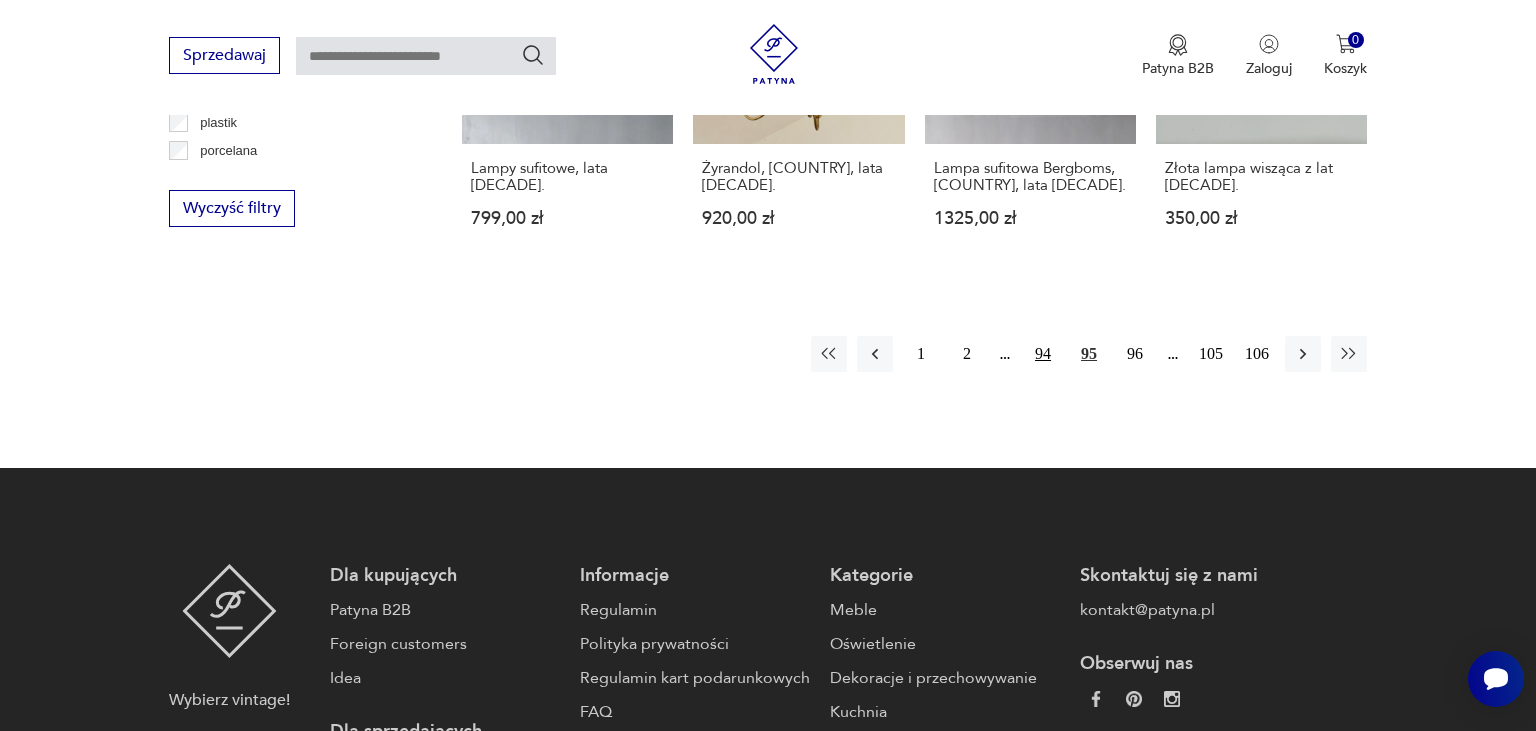 drag, startPoint x: 1042, startPoint y: 351, endPoint x: 1030, endPoint y: 365, distance: 18.439089 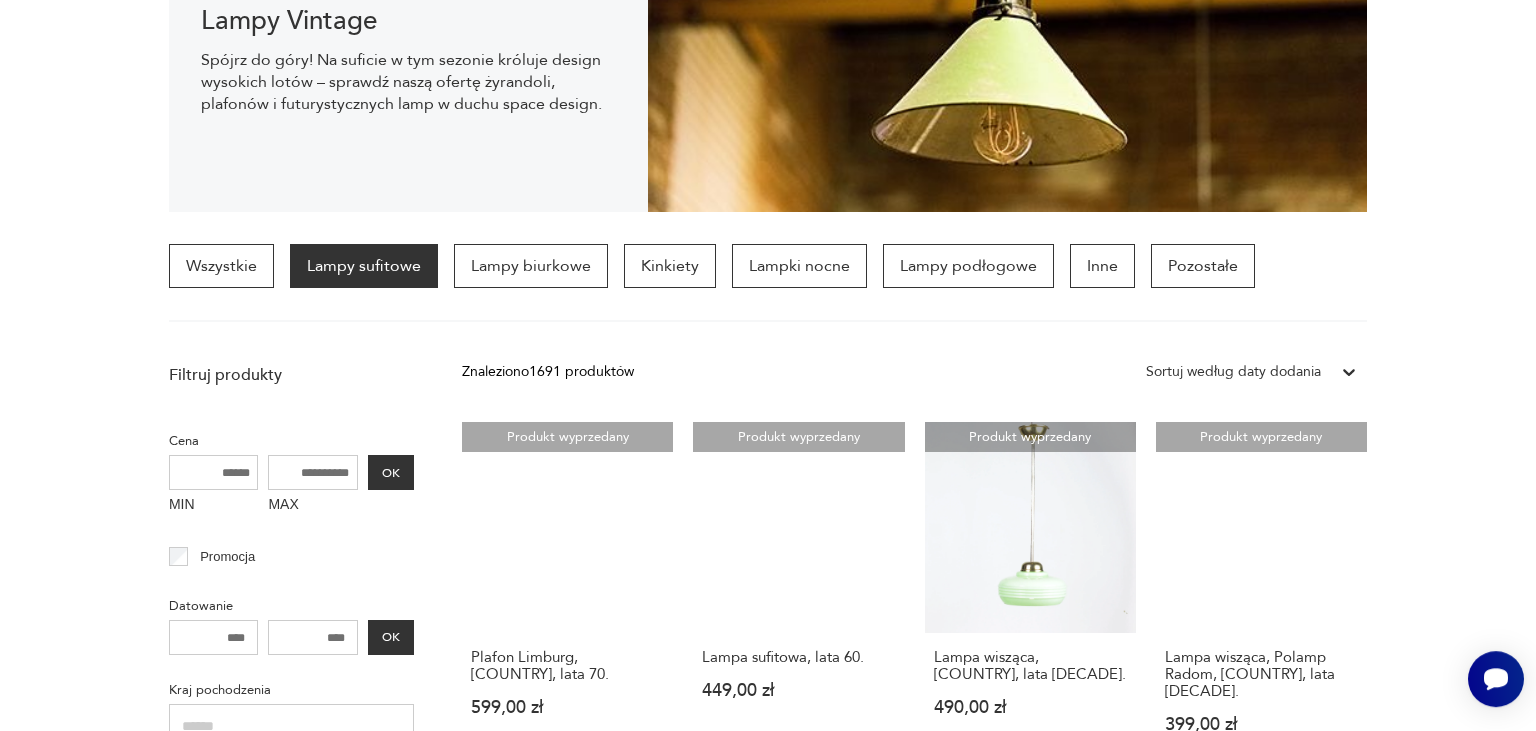 scroll, scrollTop: 422, scrollLeft: 0, axis: vertical 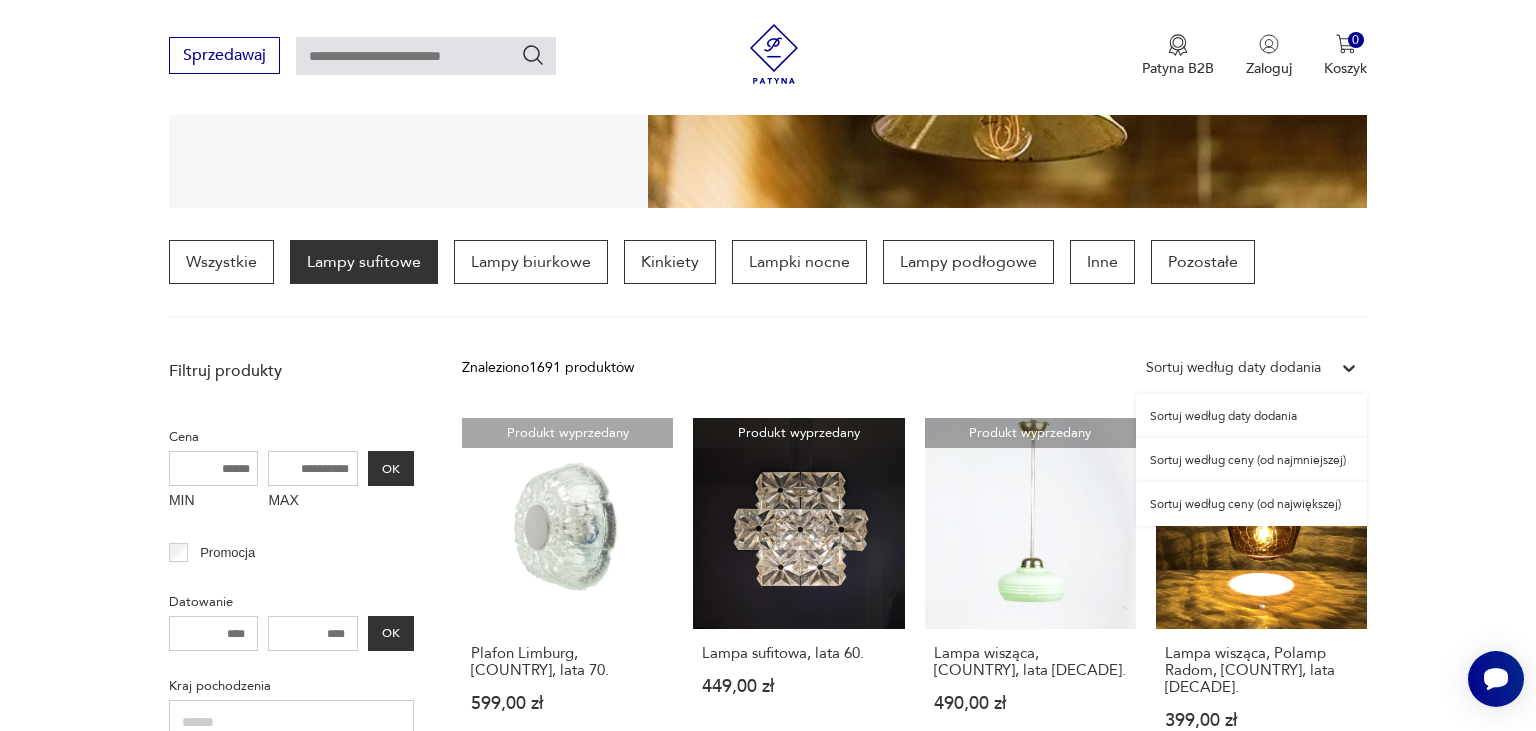 click 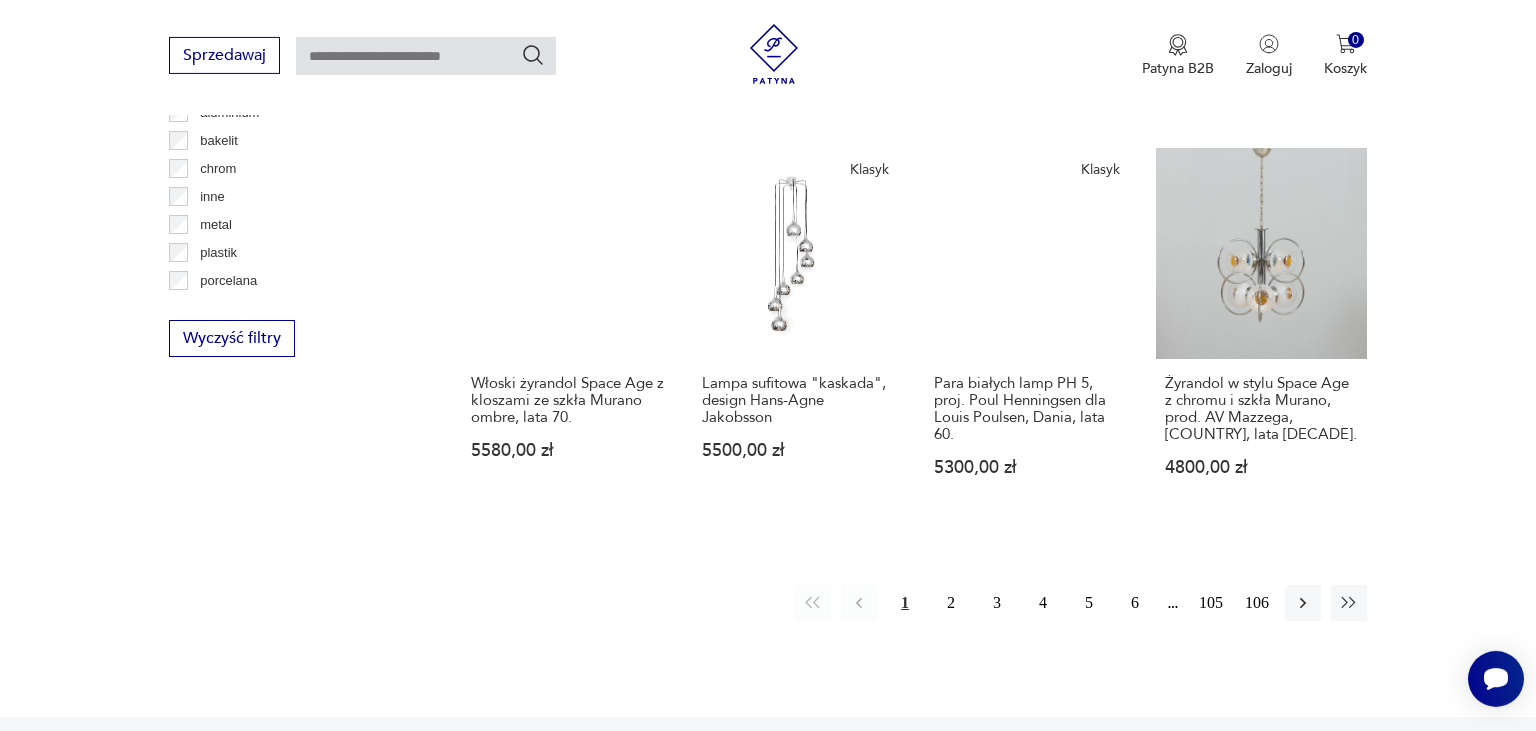 scroll, scrollTop: 2054, scrollLeft: 0, axis: vertical 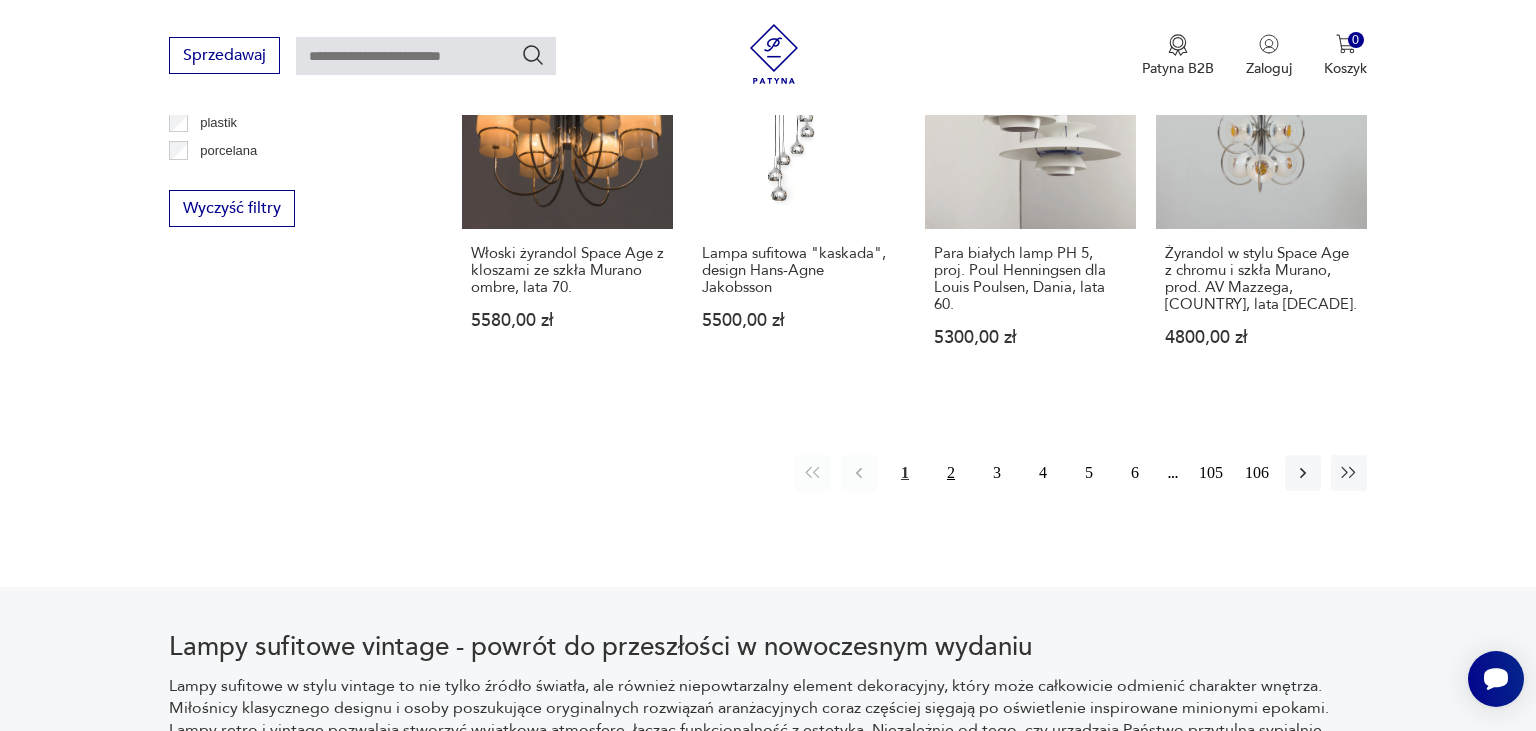 click on "2" at bounding box center [951, 473] 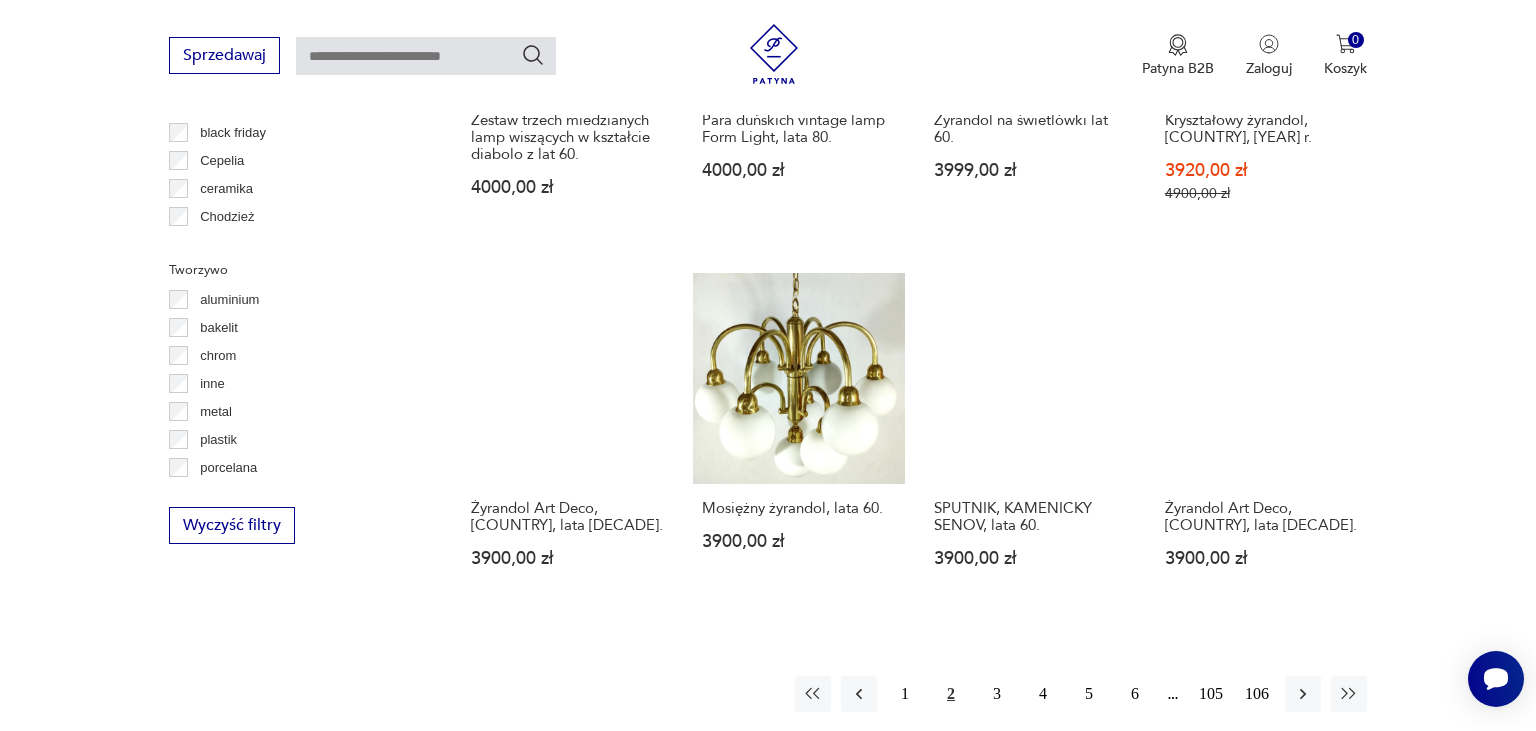 scroll, scrollTop: 2160, scrollLeft: 0, axis: vertical 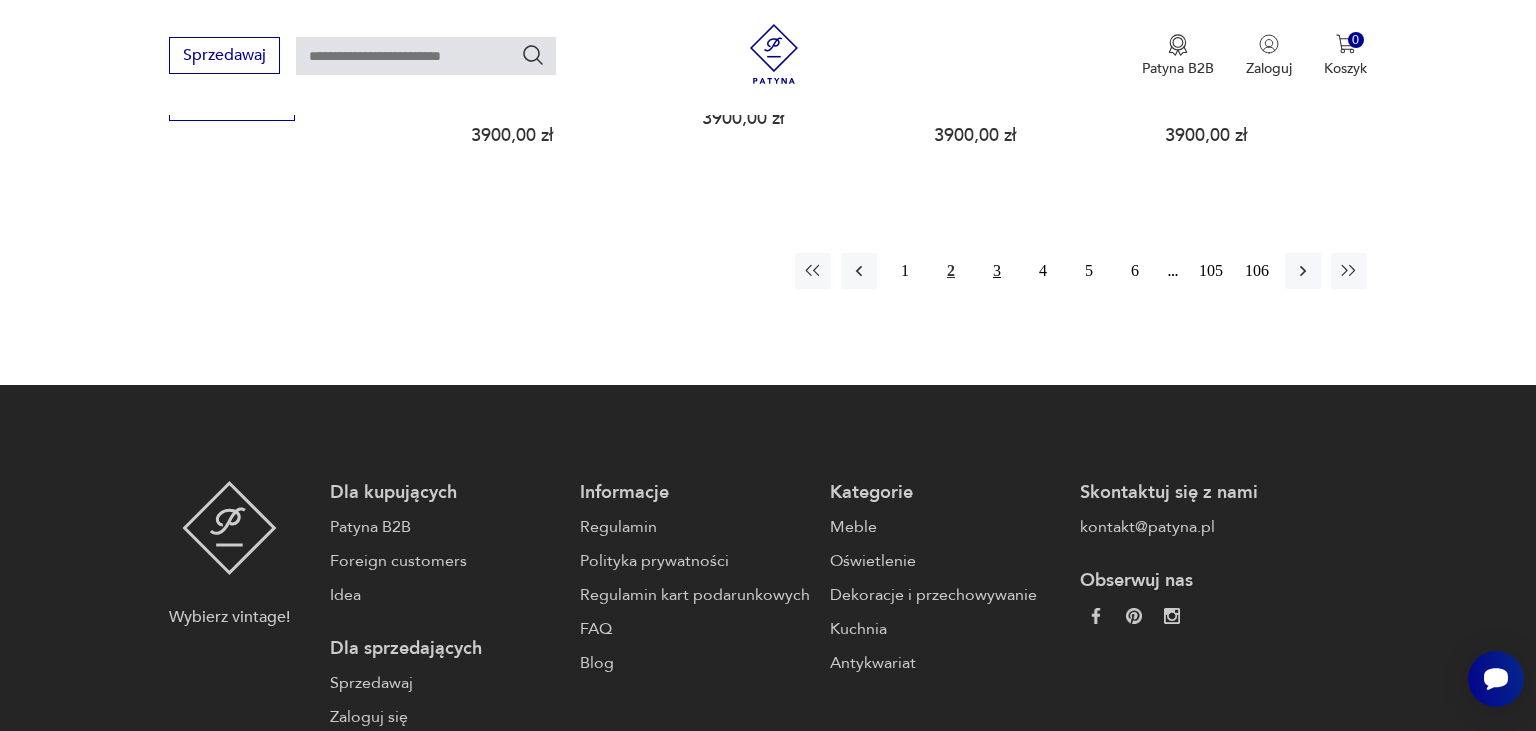 click on "3" at bounding box center [997, 271] 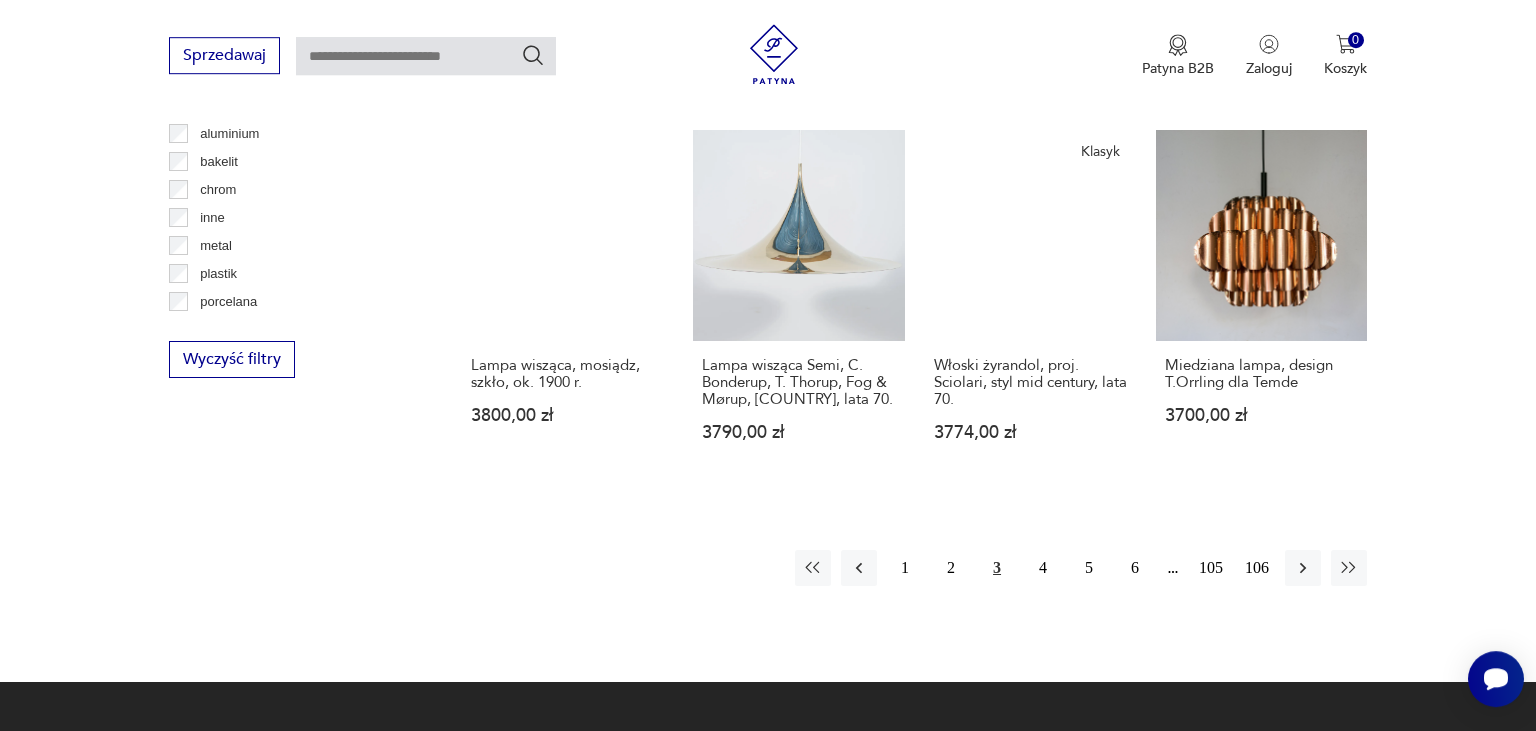 scroll, scrollTop: 2160, scrollLeft: 0, axis: vertical 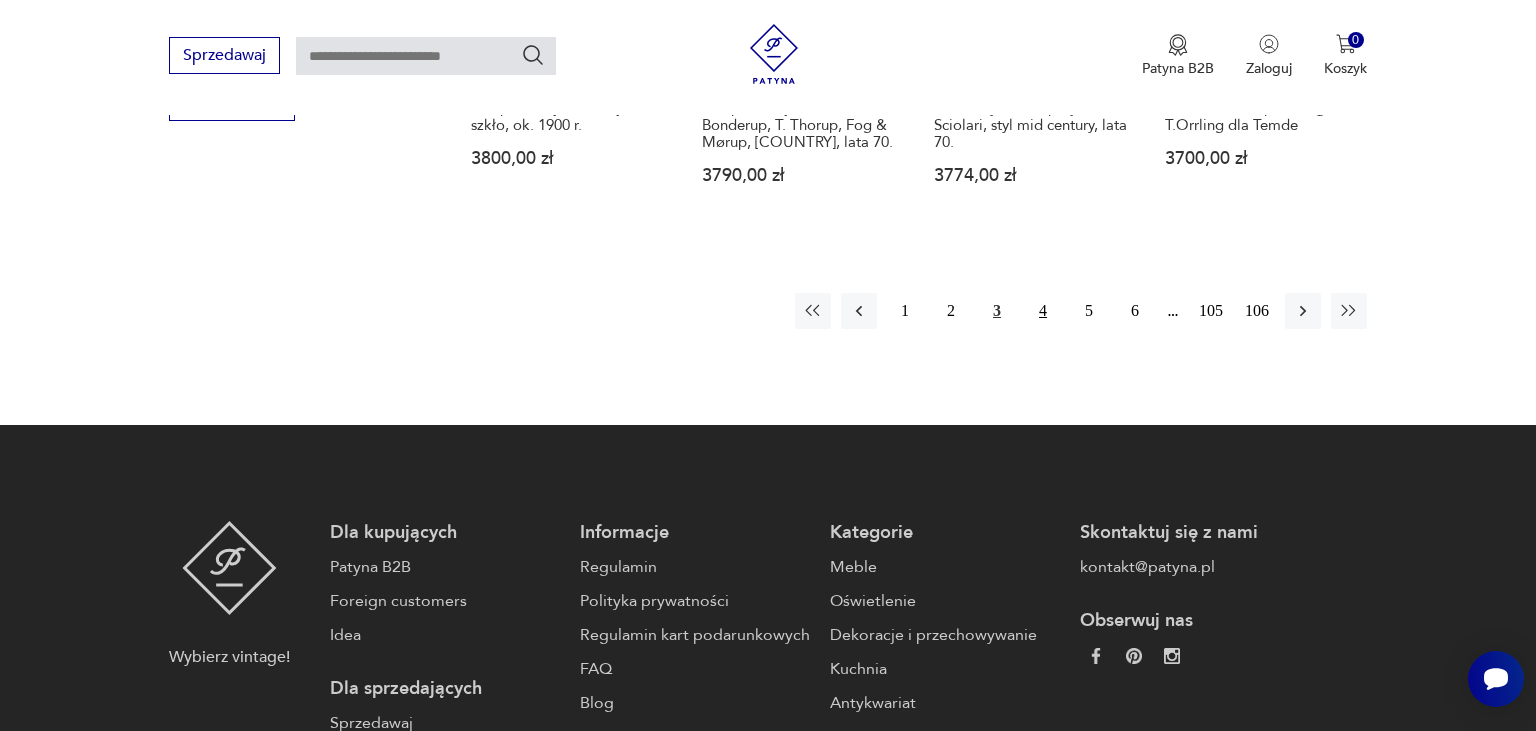 click on "4" at bounding box center (1043, 311) 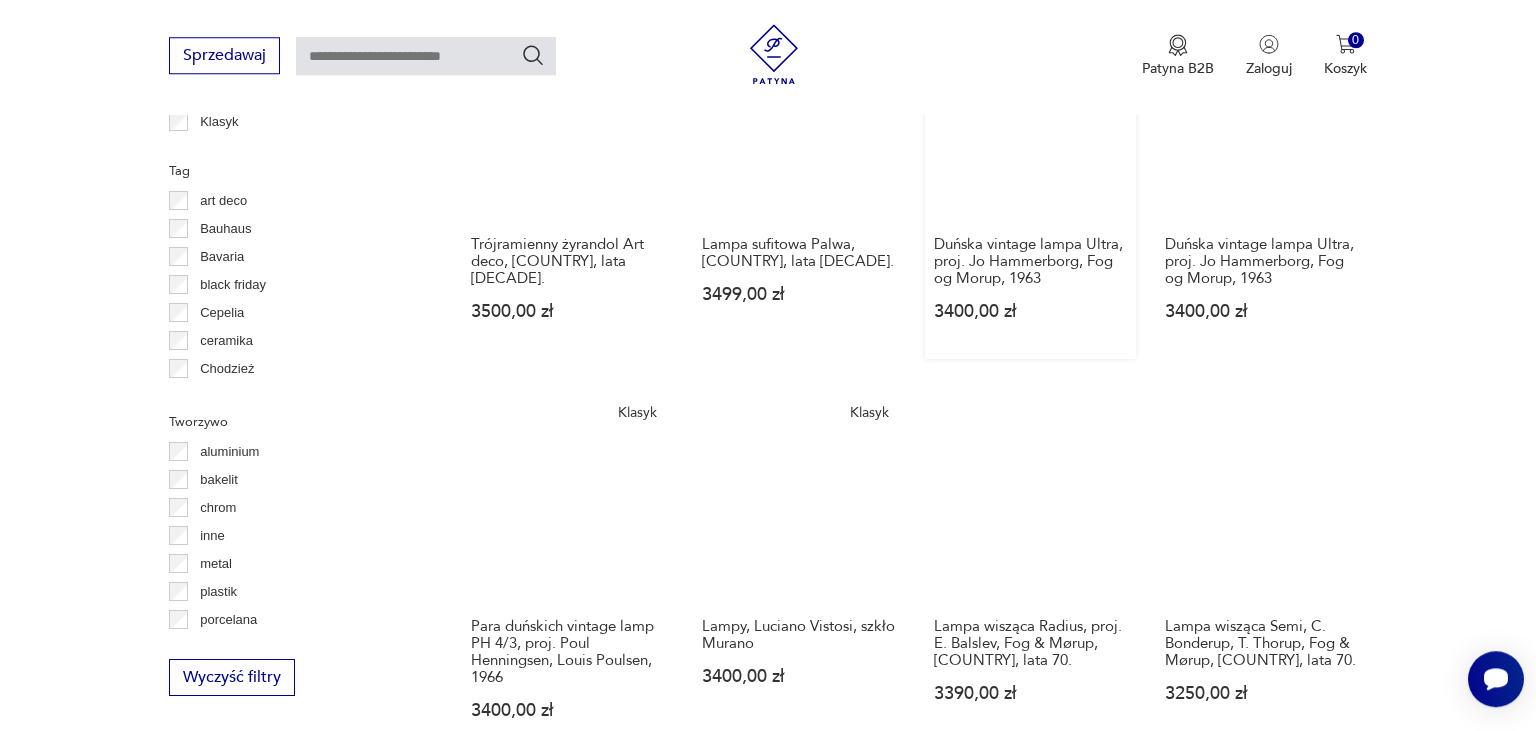 scroll, scrollTop: 1843, scrollLeft: 0, axis: vertical 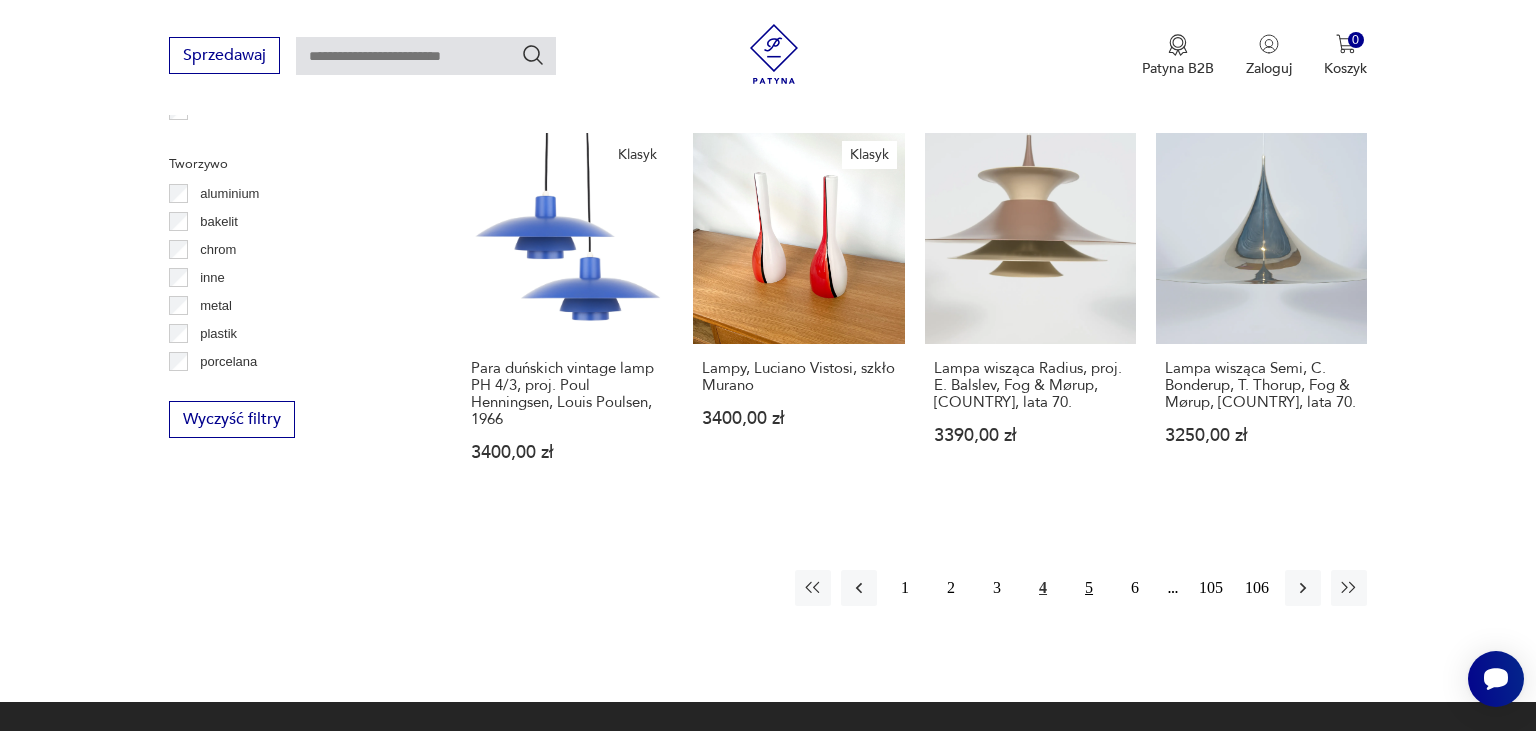 click on "5" at bounding box center (1089, 588) 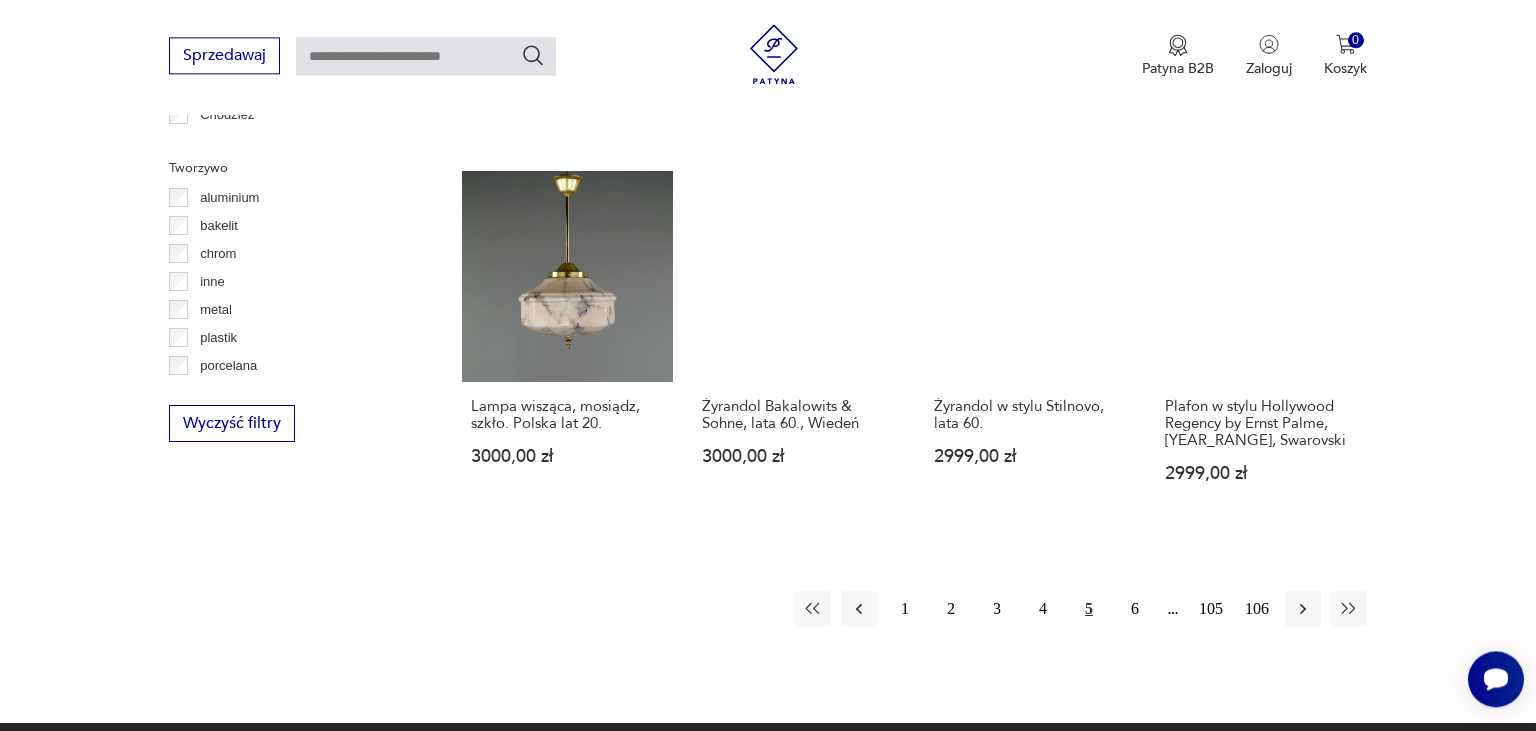 scroll, scrollTop: 1843, scrollLeft: 0, axis: vertical 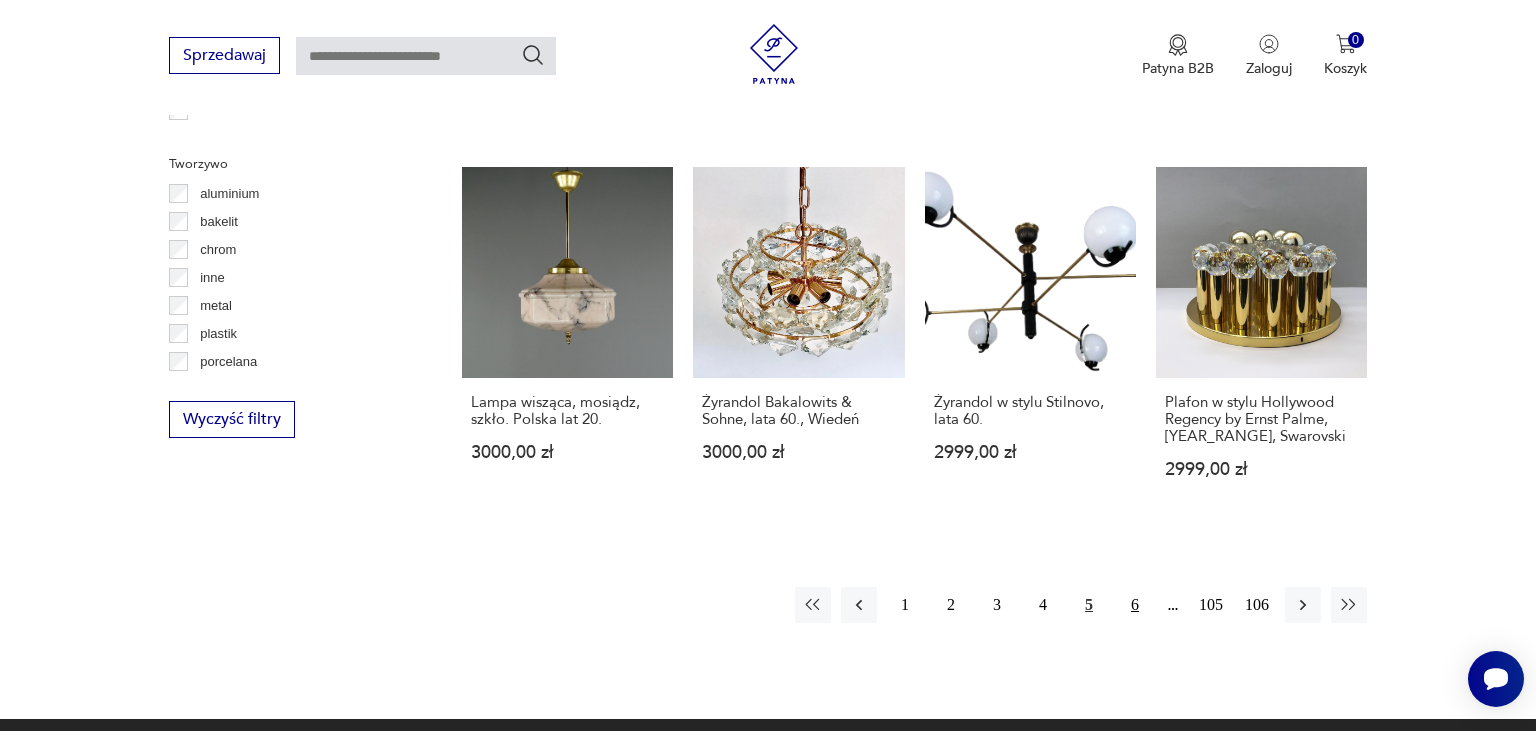 click on "6" at bounding box center (1135, 605) 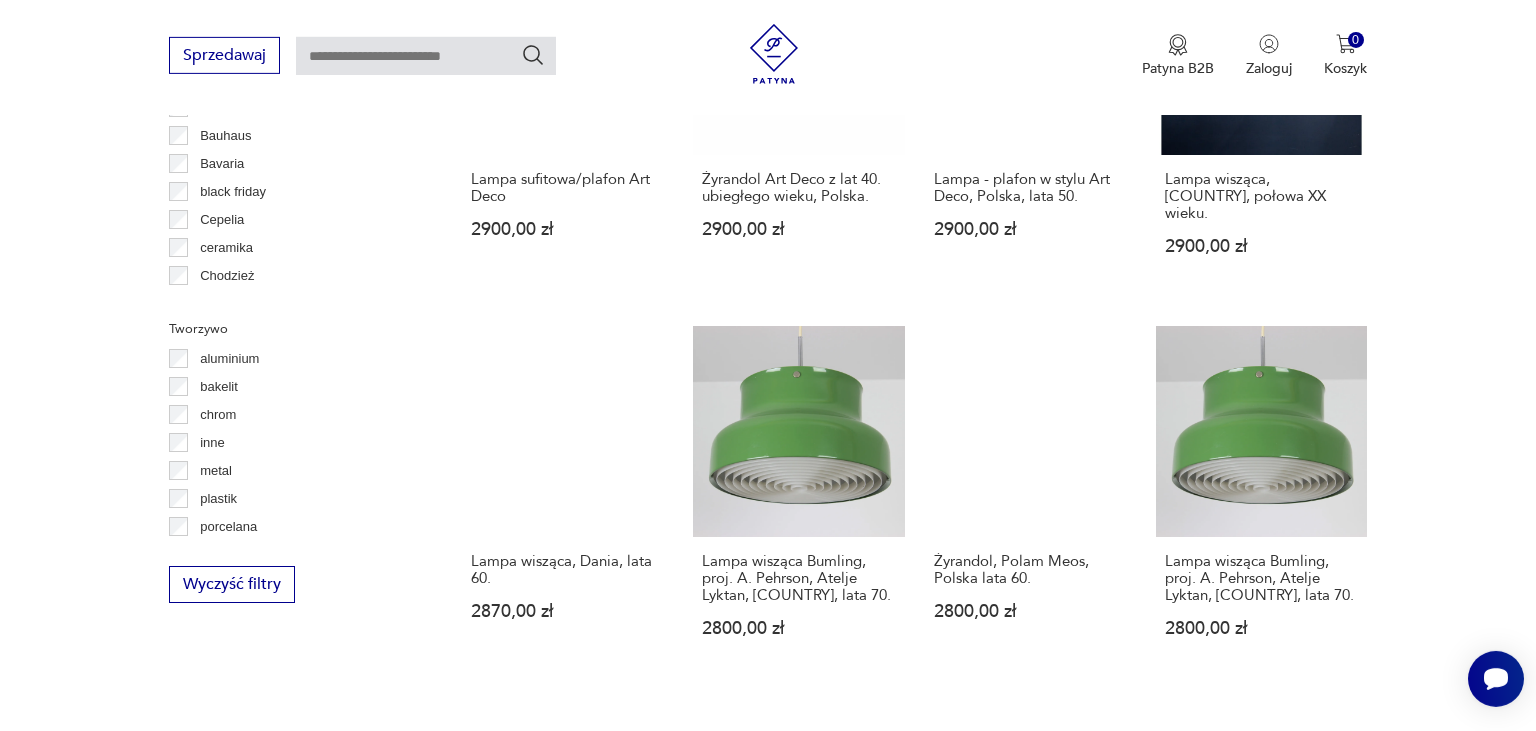 scroll, scrollTop: 1843, scrollLeft: 0, axis: vertical 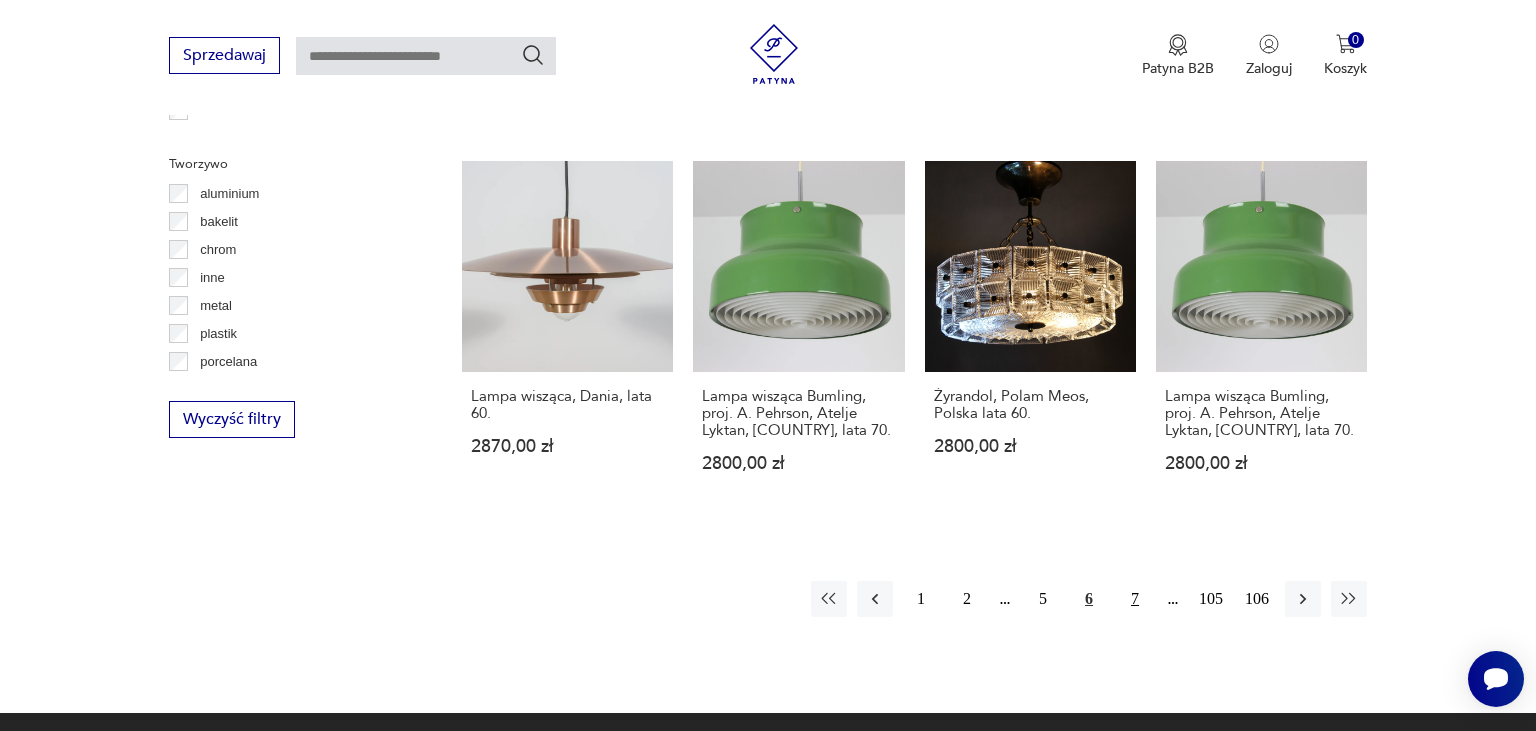 click on "7" at bounding box center [1135, 599] 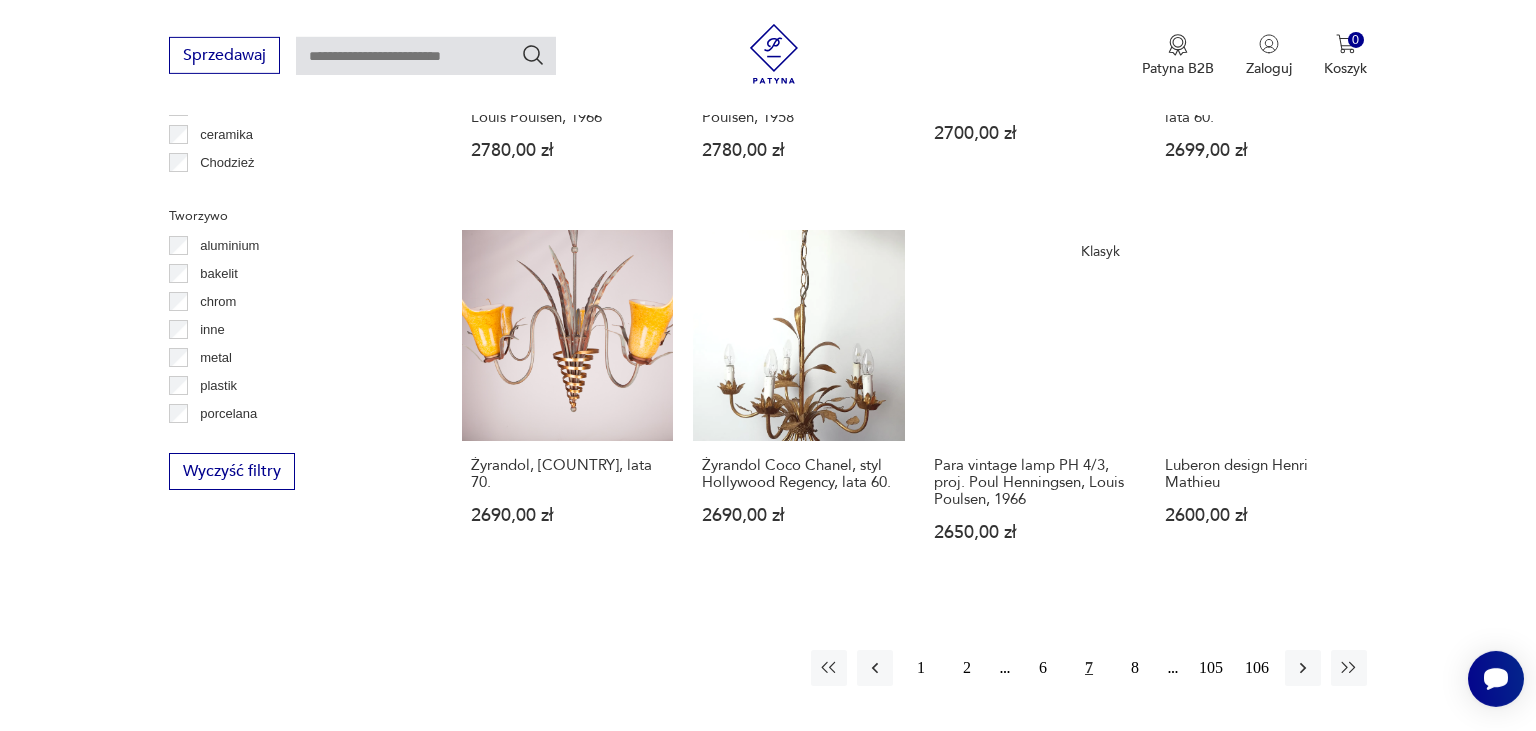 scroll, scrollTop: 1843, scrollLeft: 0, axis: vertical 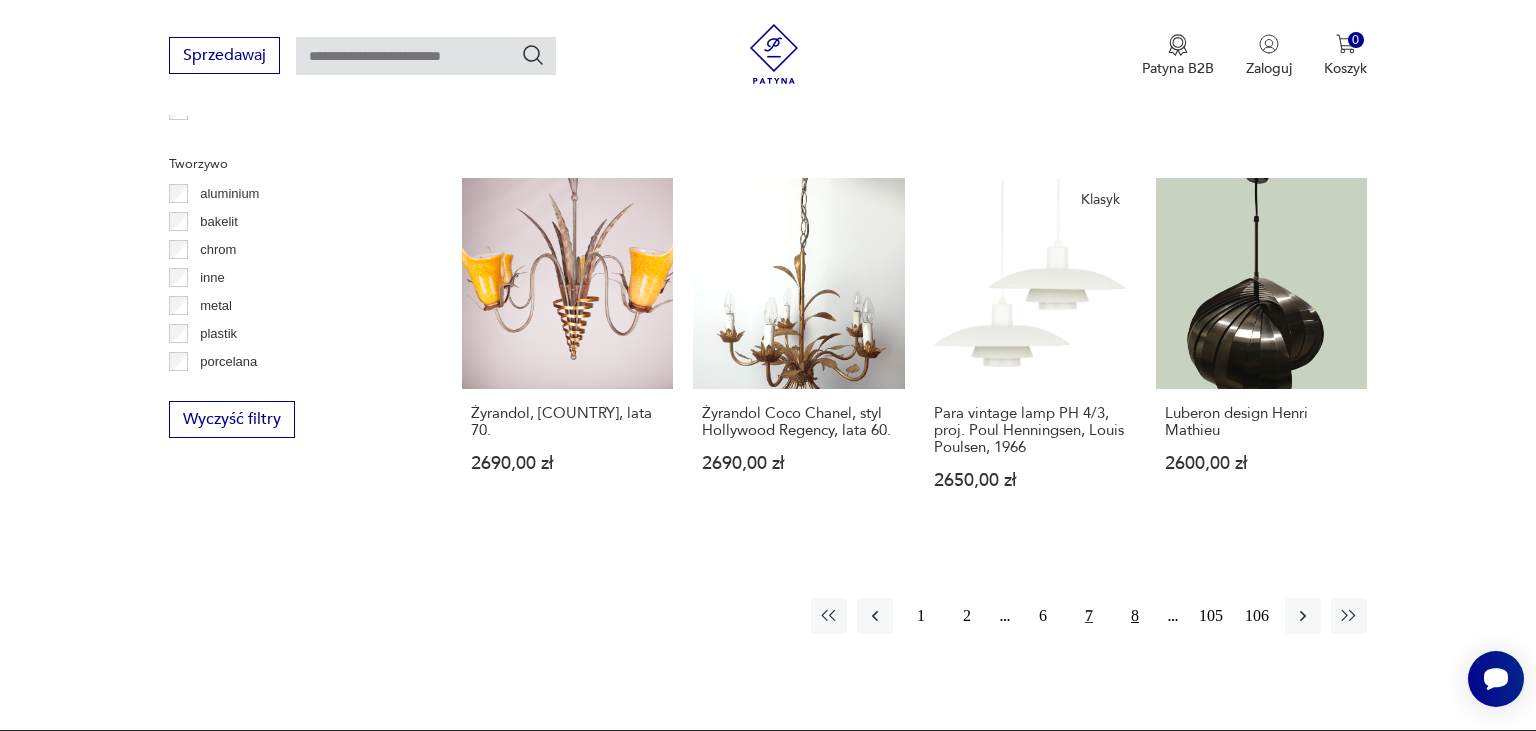 click on "8" at bounding box center [1135, 616] 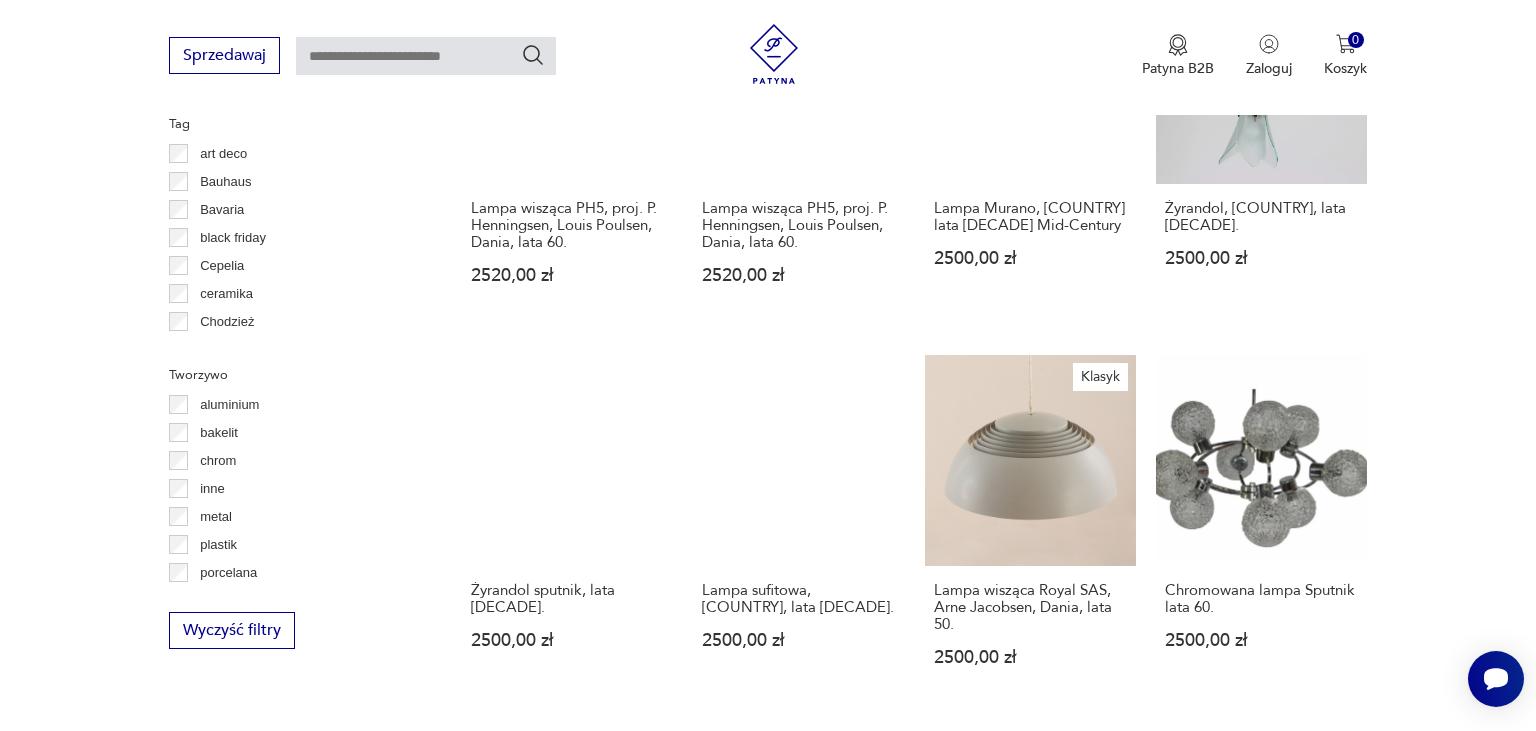 scroll, scrollTop: 2054, scrollLeft: 0, axis: vertical 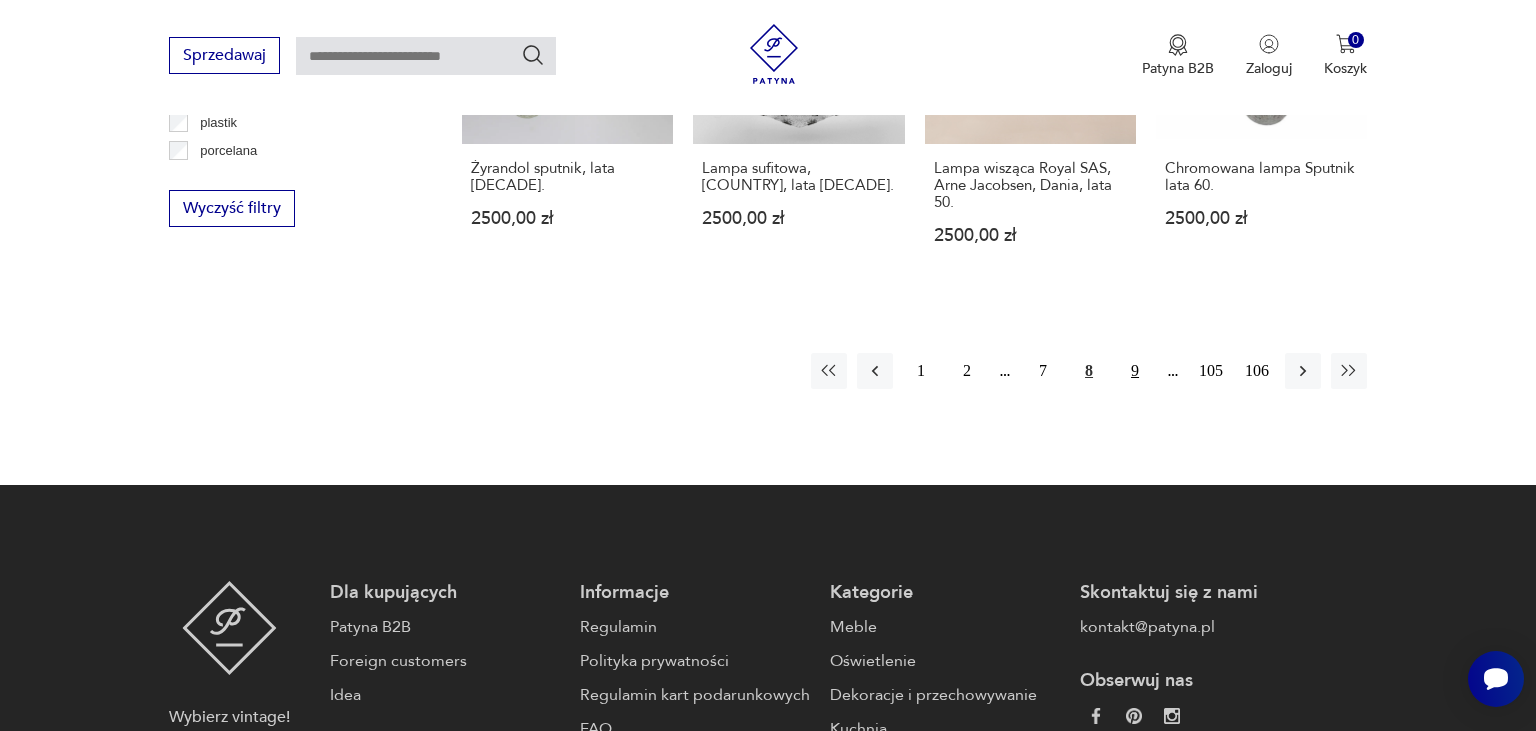 click on "9" at bounding box center [1135, 371] 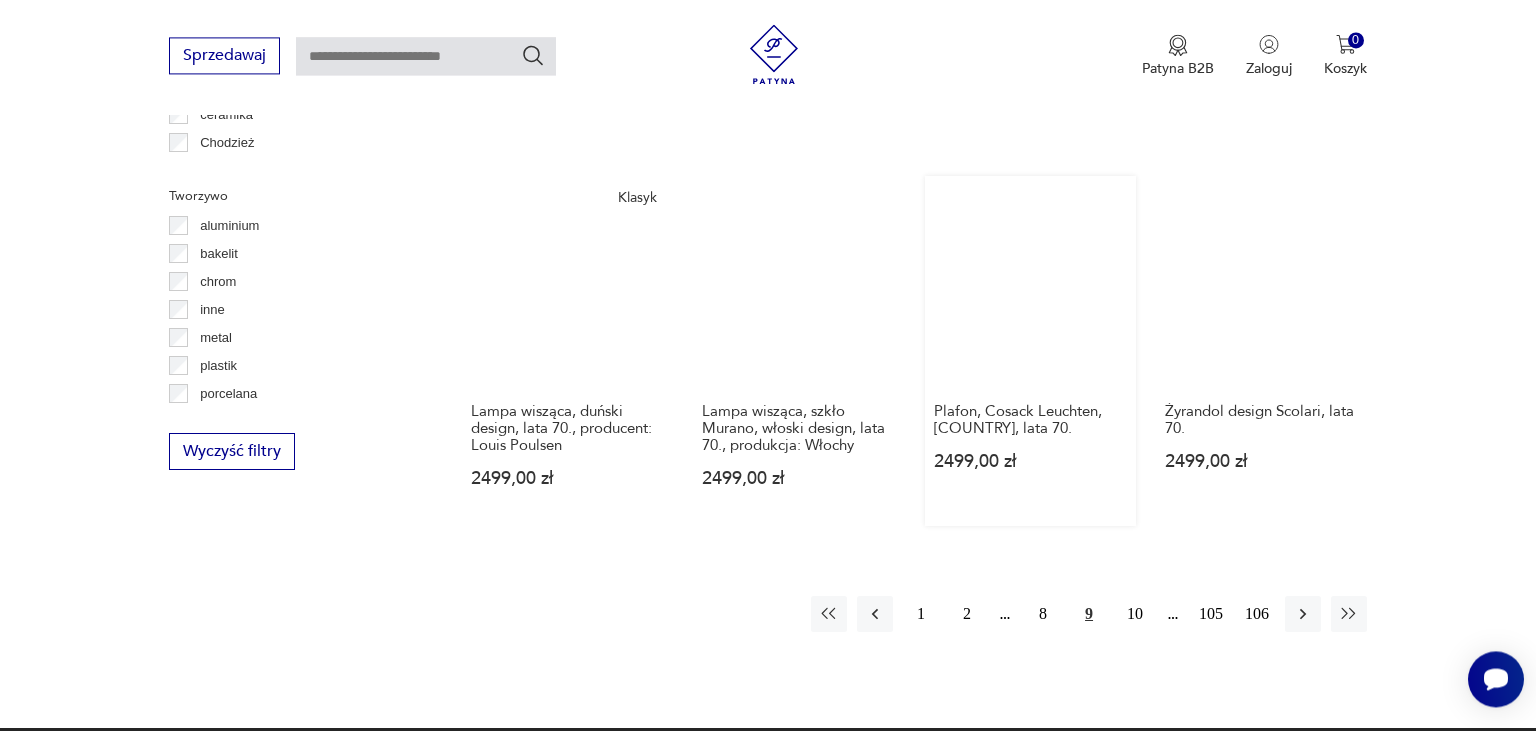 scroll, scrollTop: 1843, scrollLeft: 0, axis: vertical 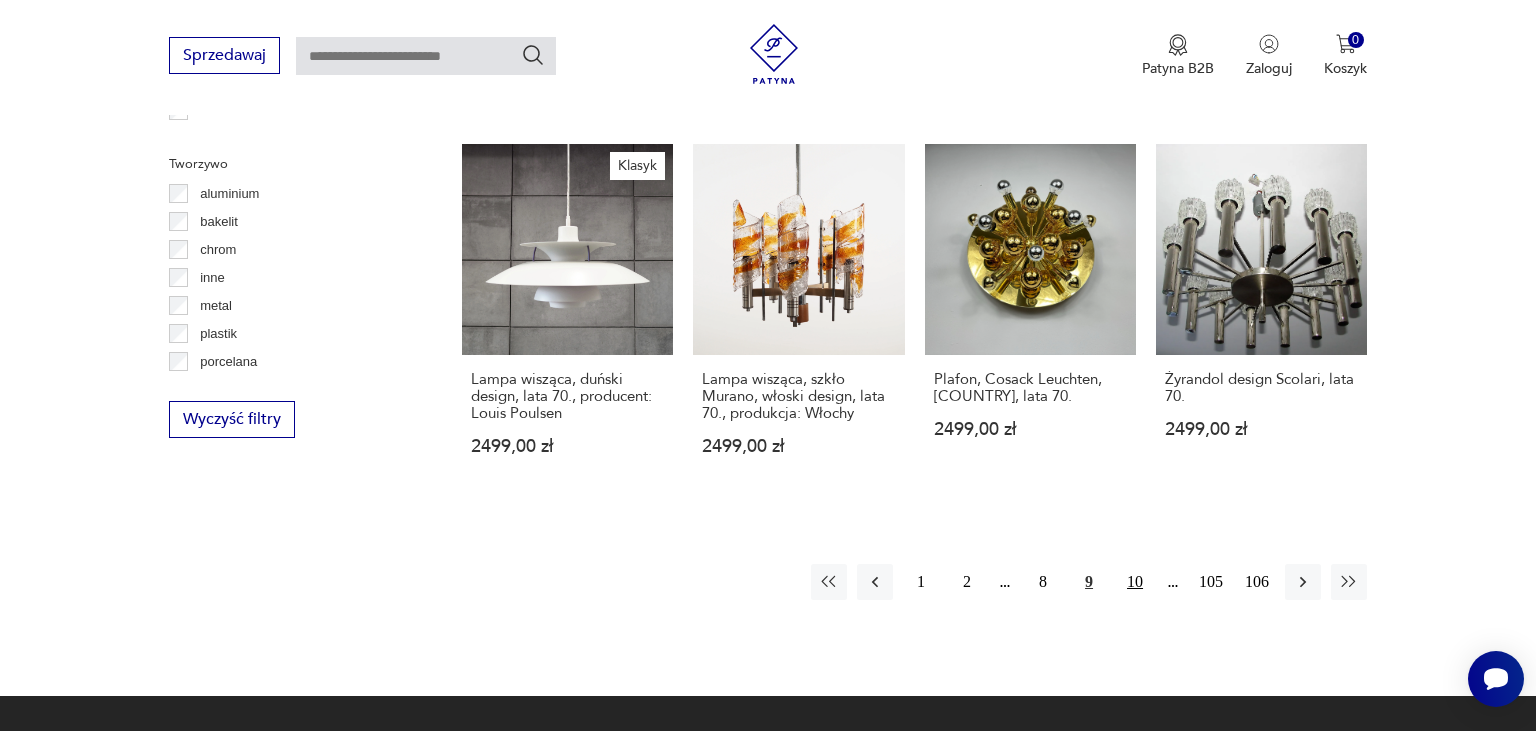 click on "10" at bounding box center [1135, 582] 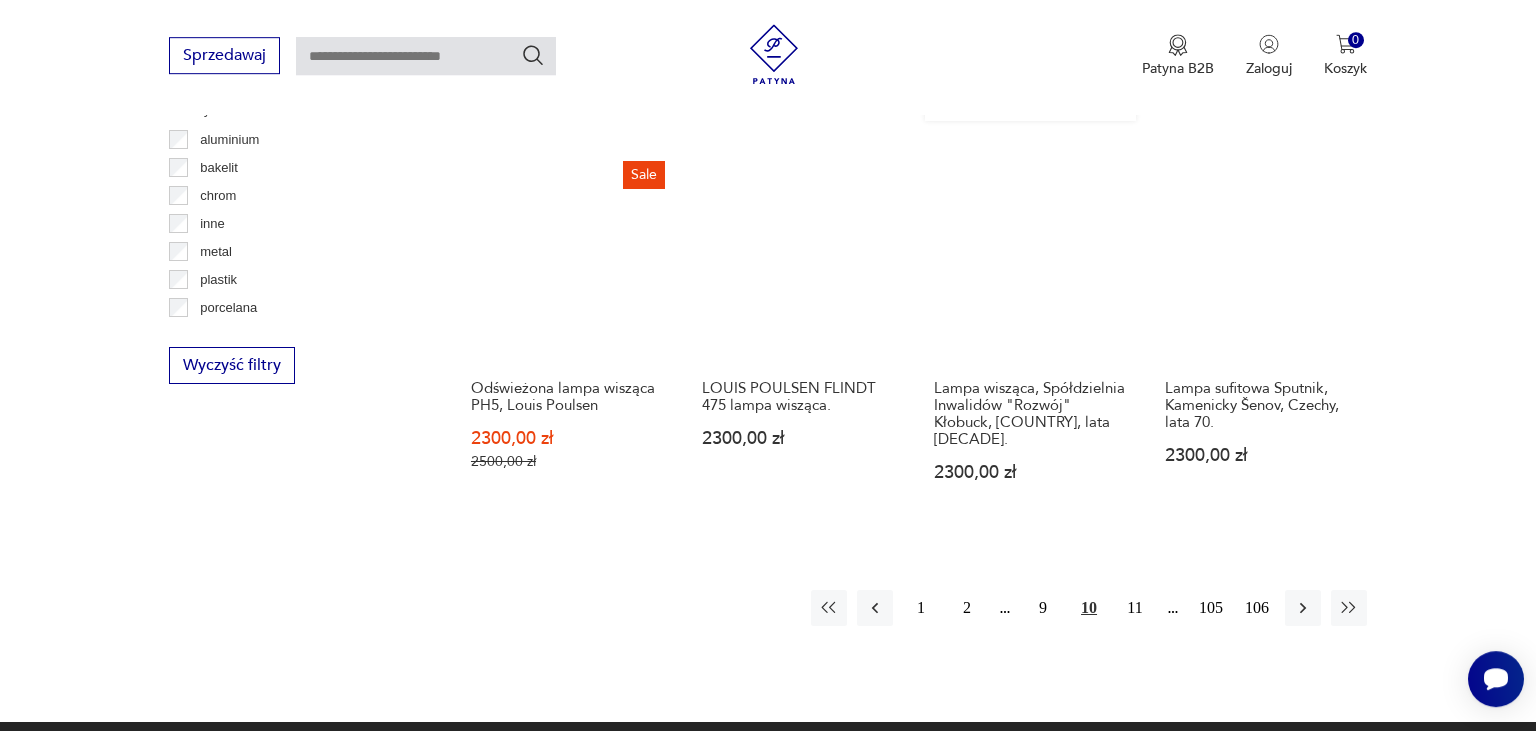 scroll, scrollTop: 1948, scrollLeft: 0, axis: vertical 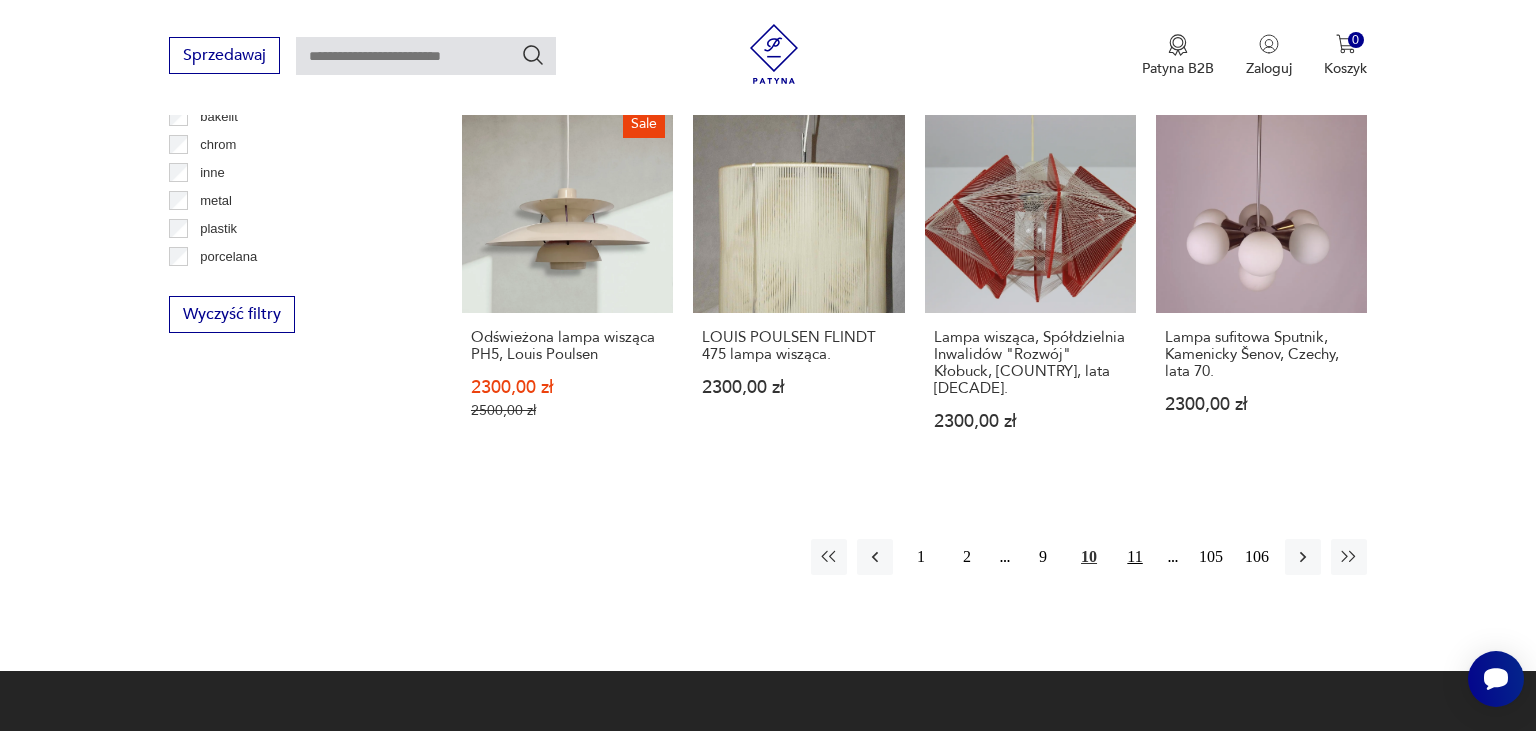 click on "11" at bounding box center (1135, 557) 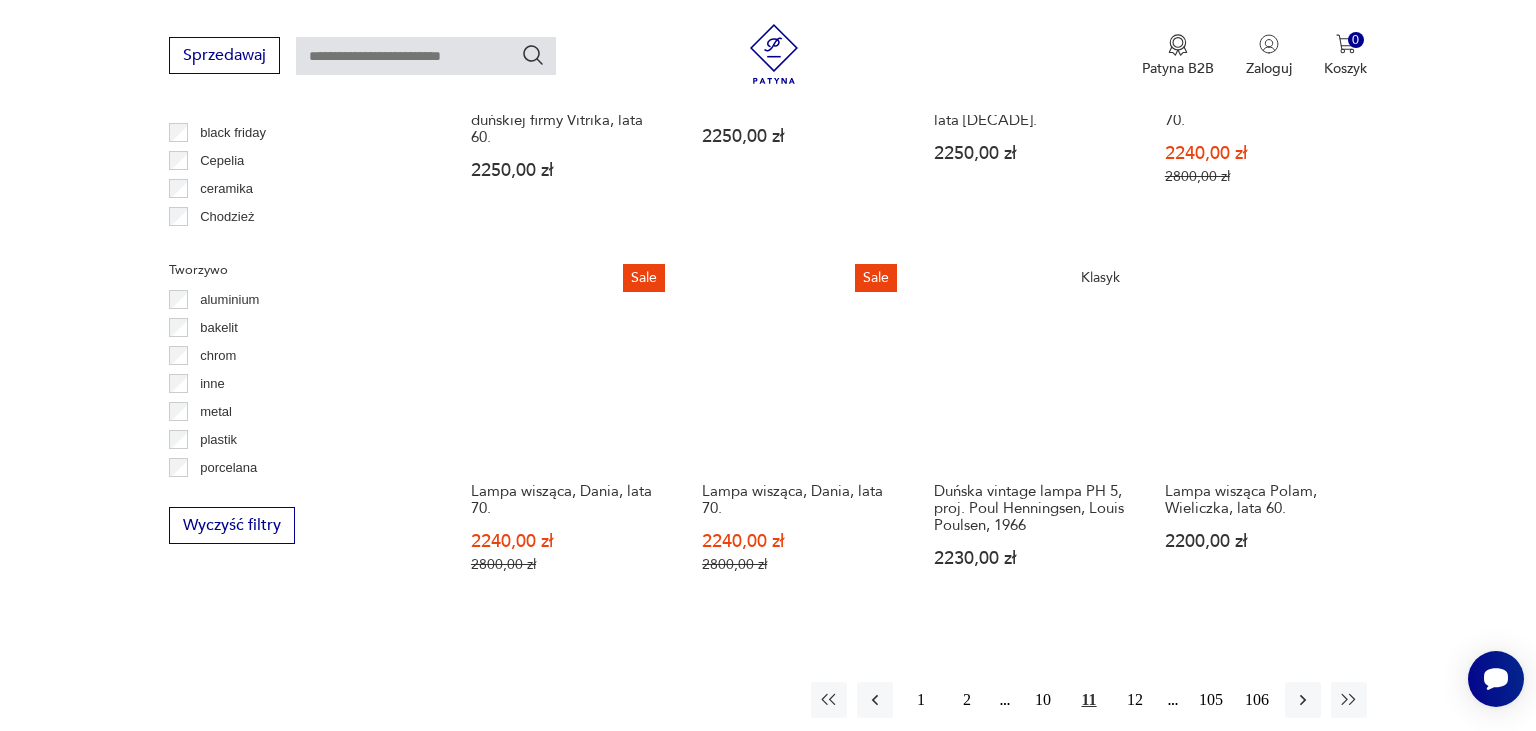 scroll, scrollTop: 2054, scrollLeft: 0, axis: vertical 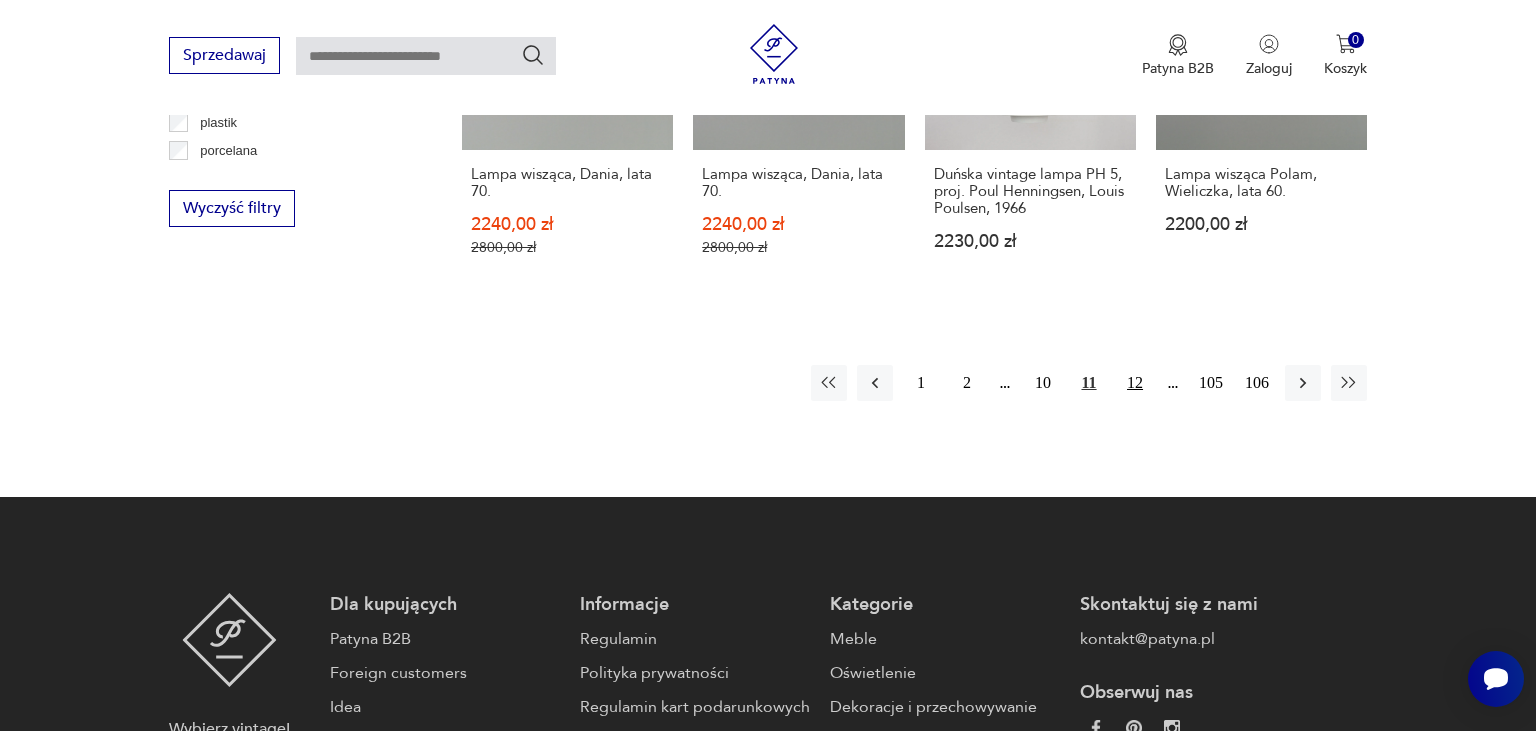 click on "12" at bounding box center (1135, 383) 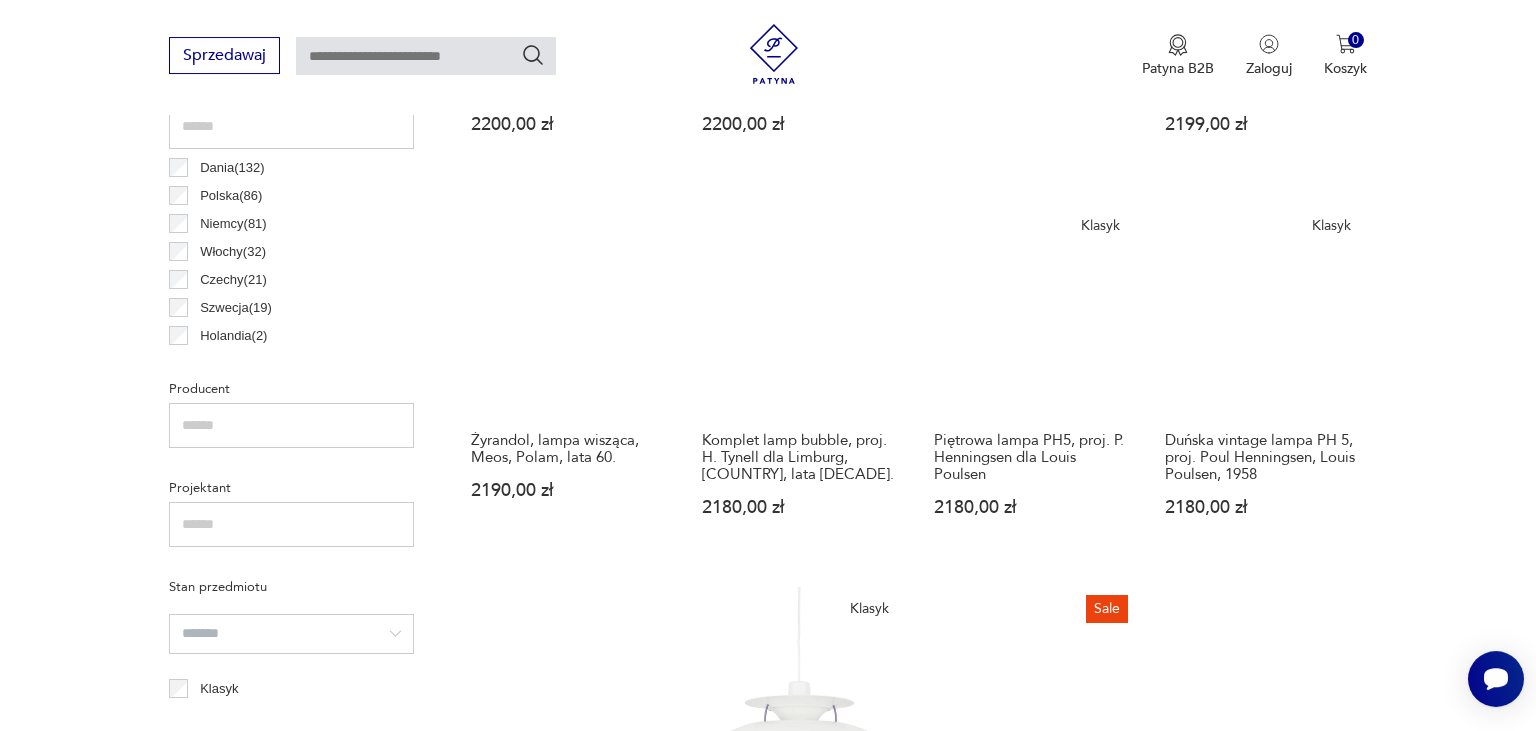 scroll, scrollTop: 1315, scrollLeft: 0, axis: vertical 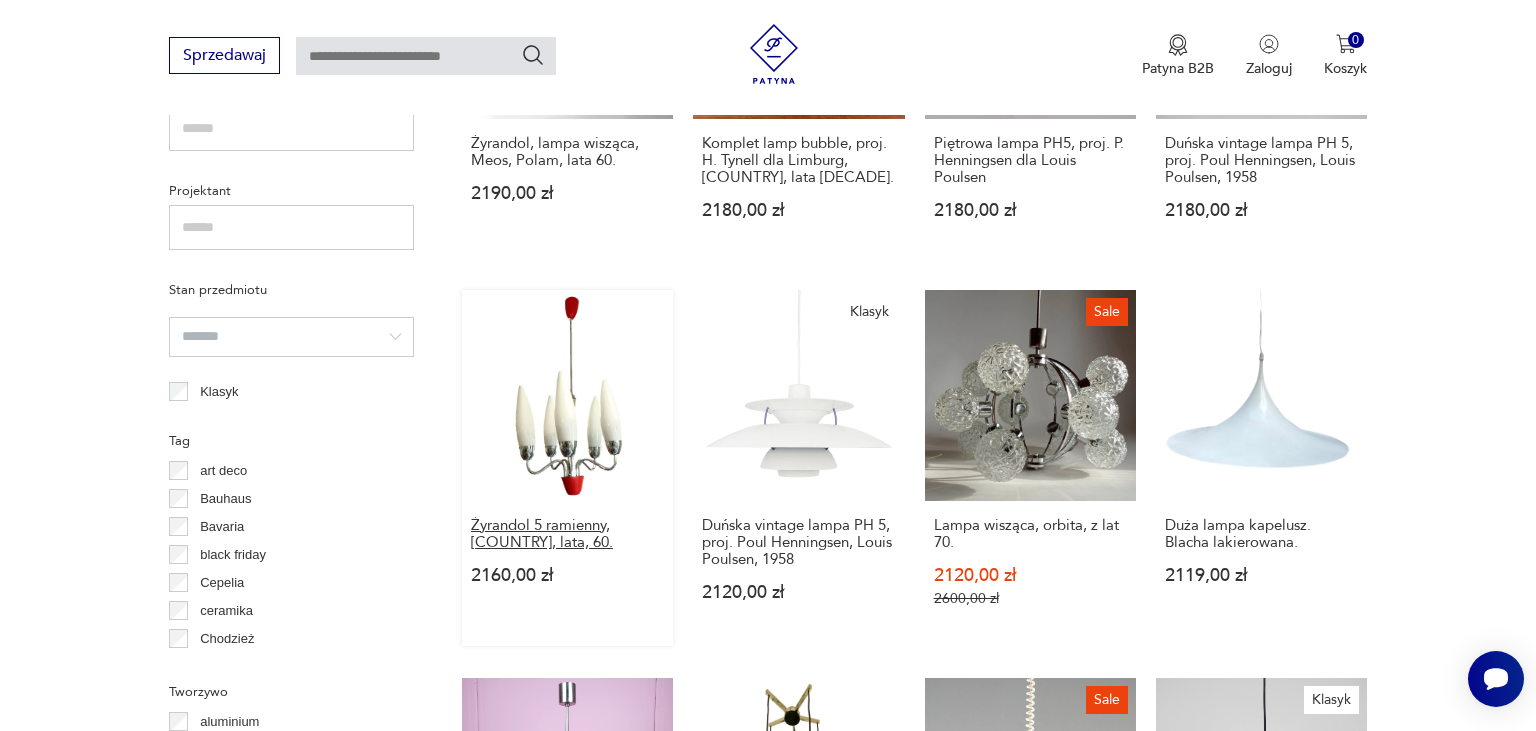 click on "Żyrandol 5 ramienny, [COUNTRY], lata, 60." at bounding box center (567, 534) 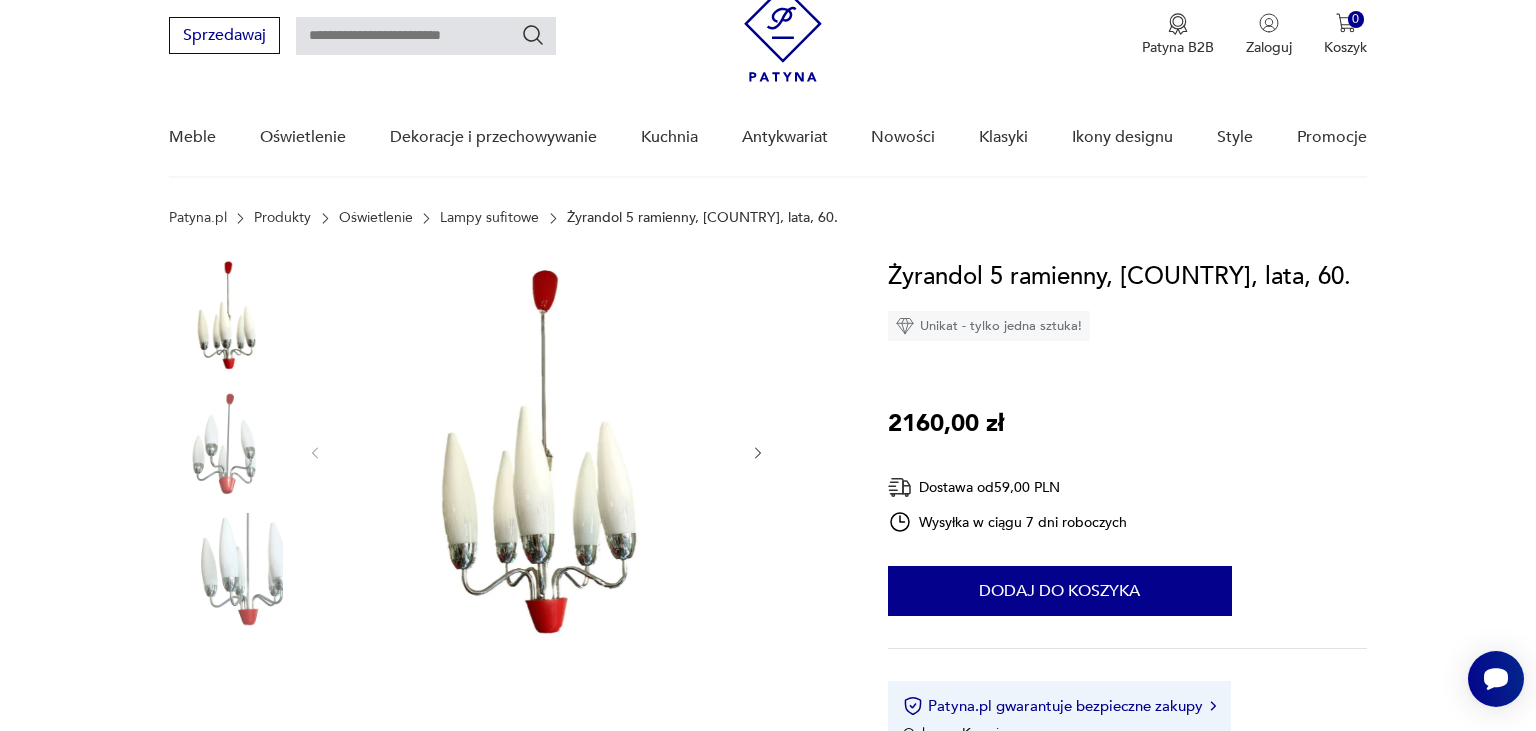 scroll, scrollTop: 105, scrollLeft: 0, axis: vertical 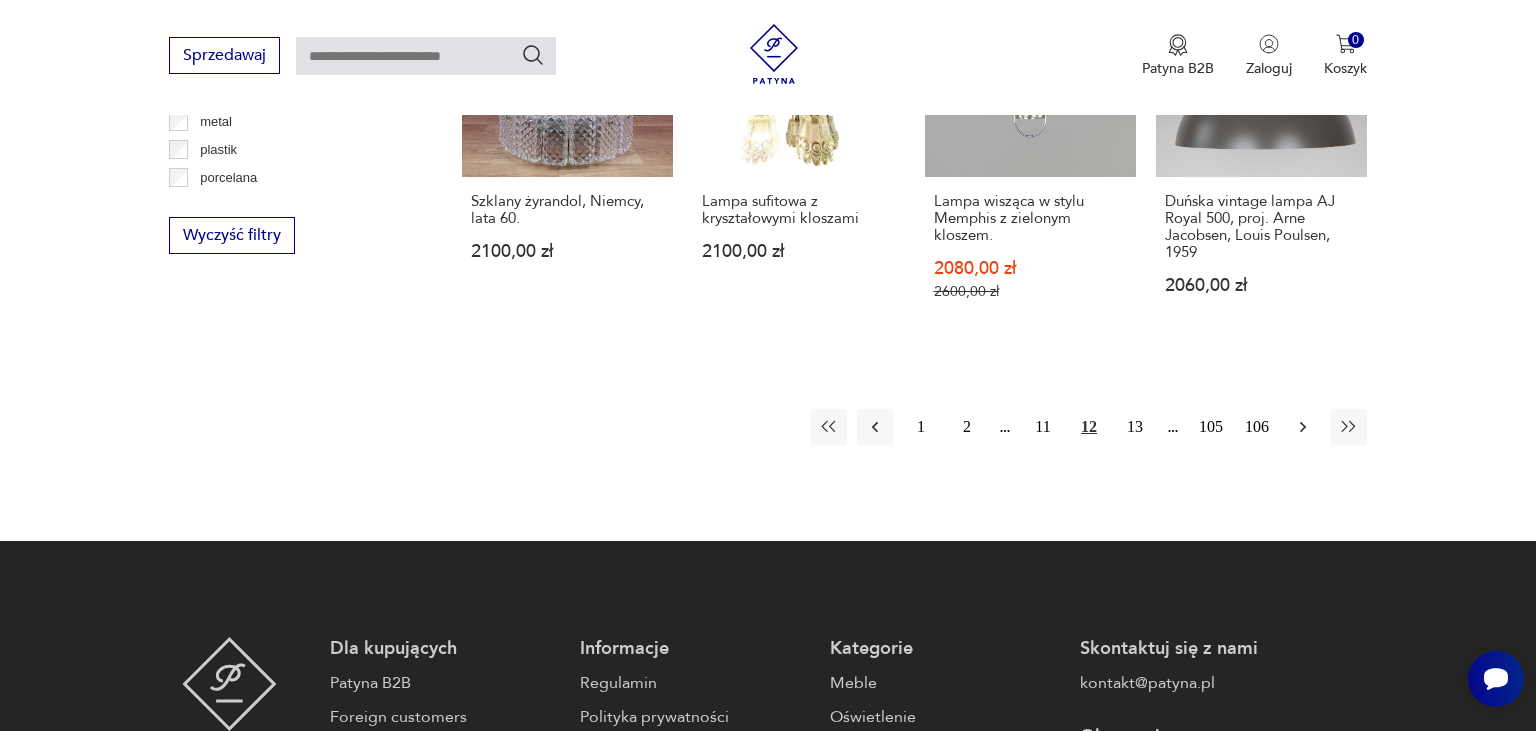 click 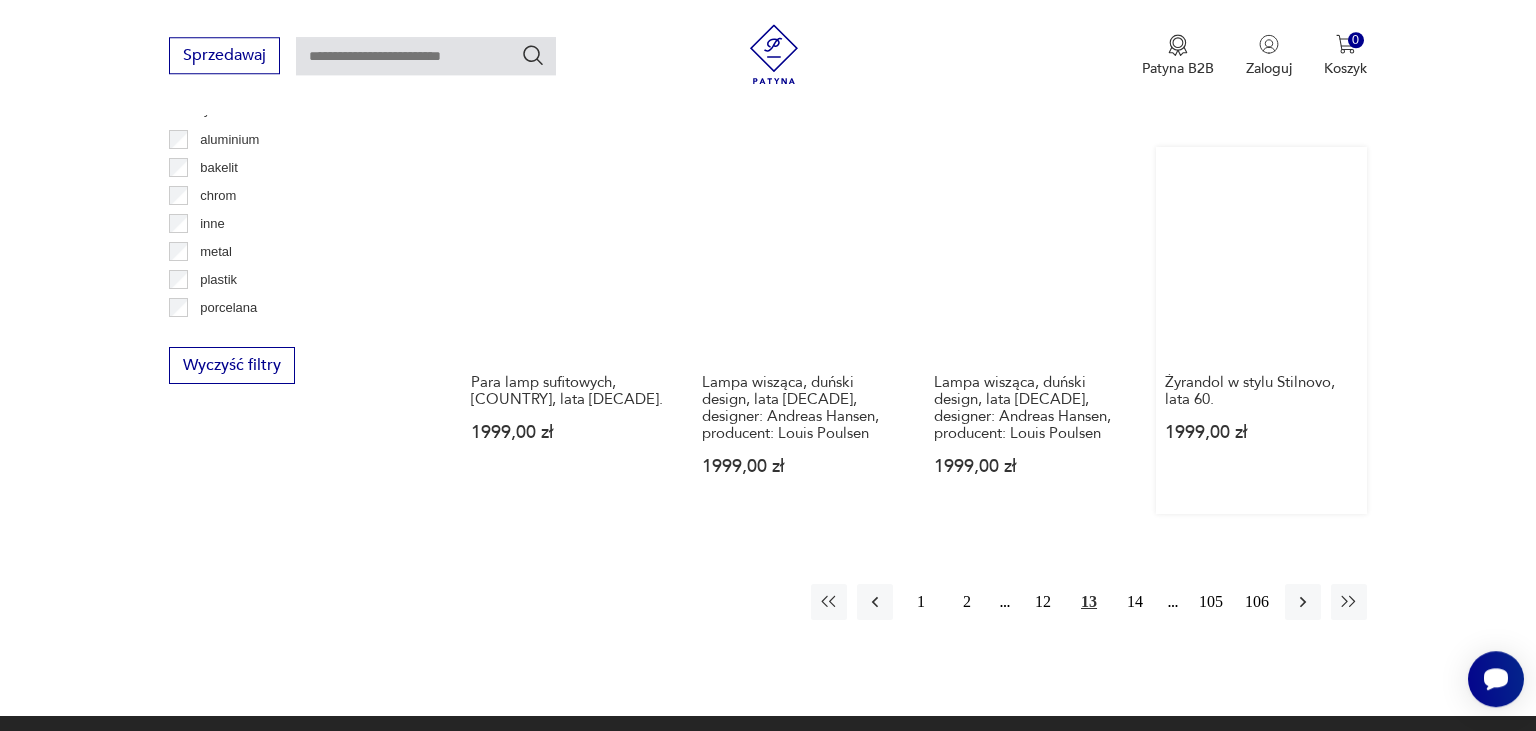 scroll, scrollTop: 1948, scrollLeft: 0, axis: vertical 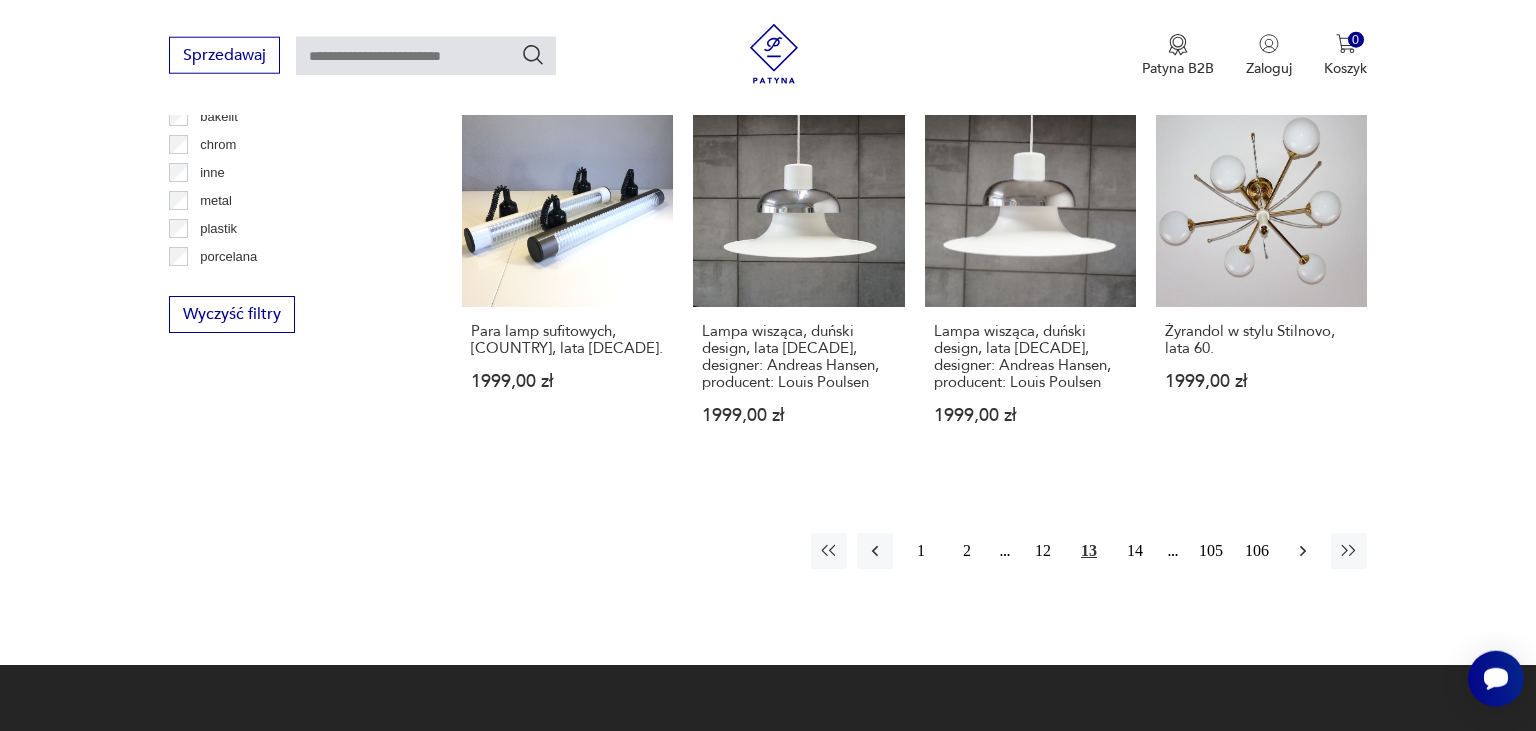 click 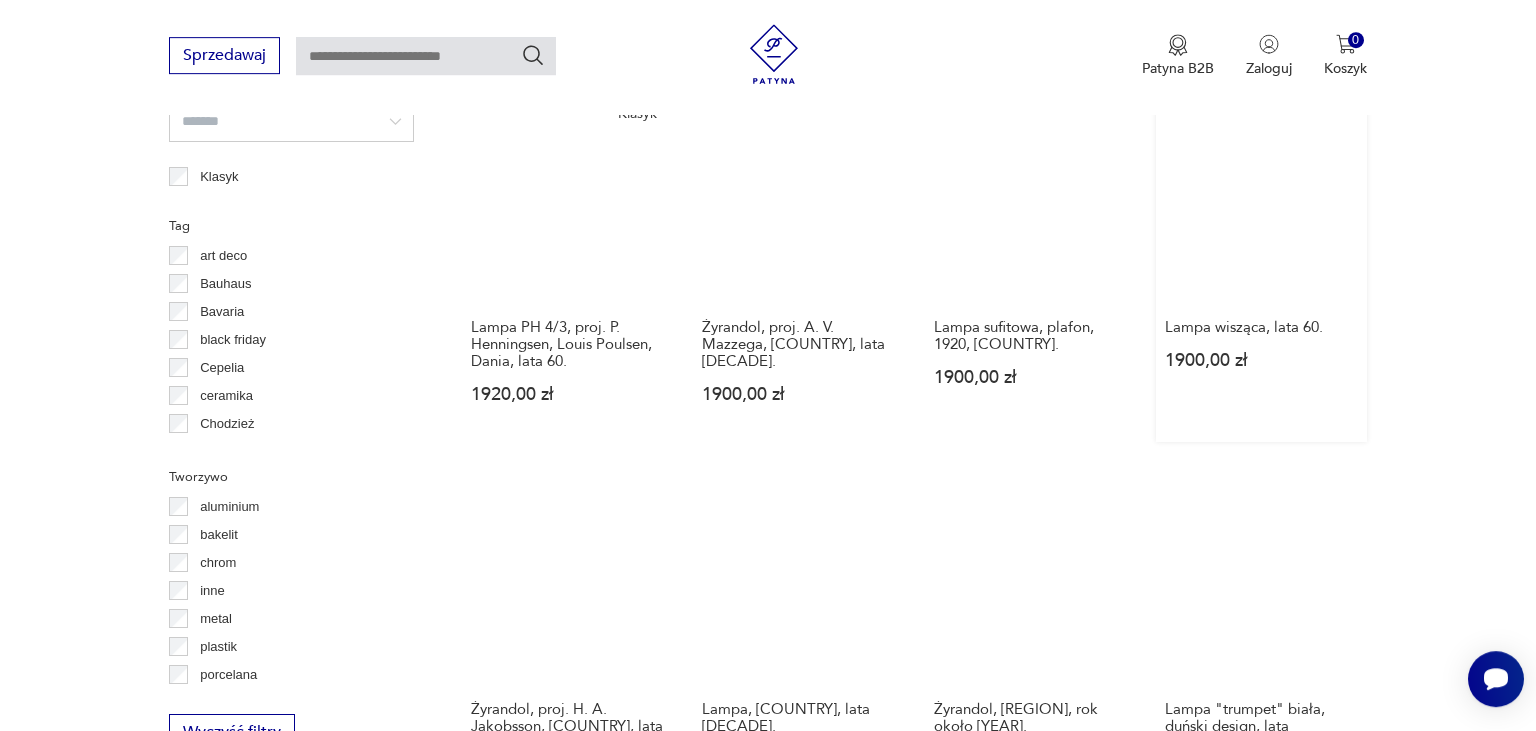 scroll, scrollTop: 1842, scrollLeft: 0, axis: vertical 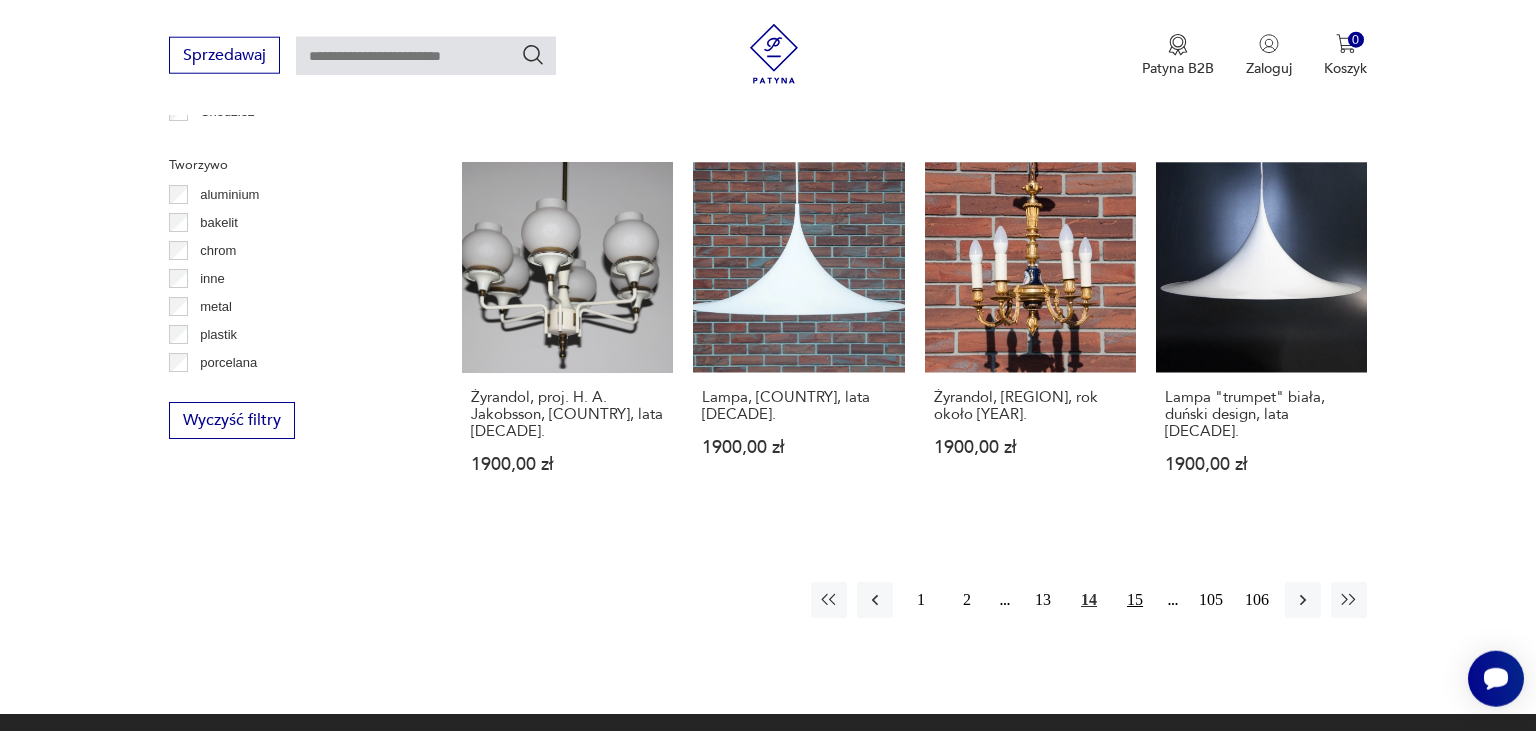 click on "15" at bounding box center (1135, 600) 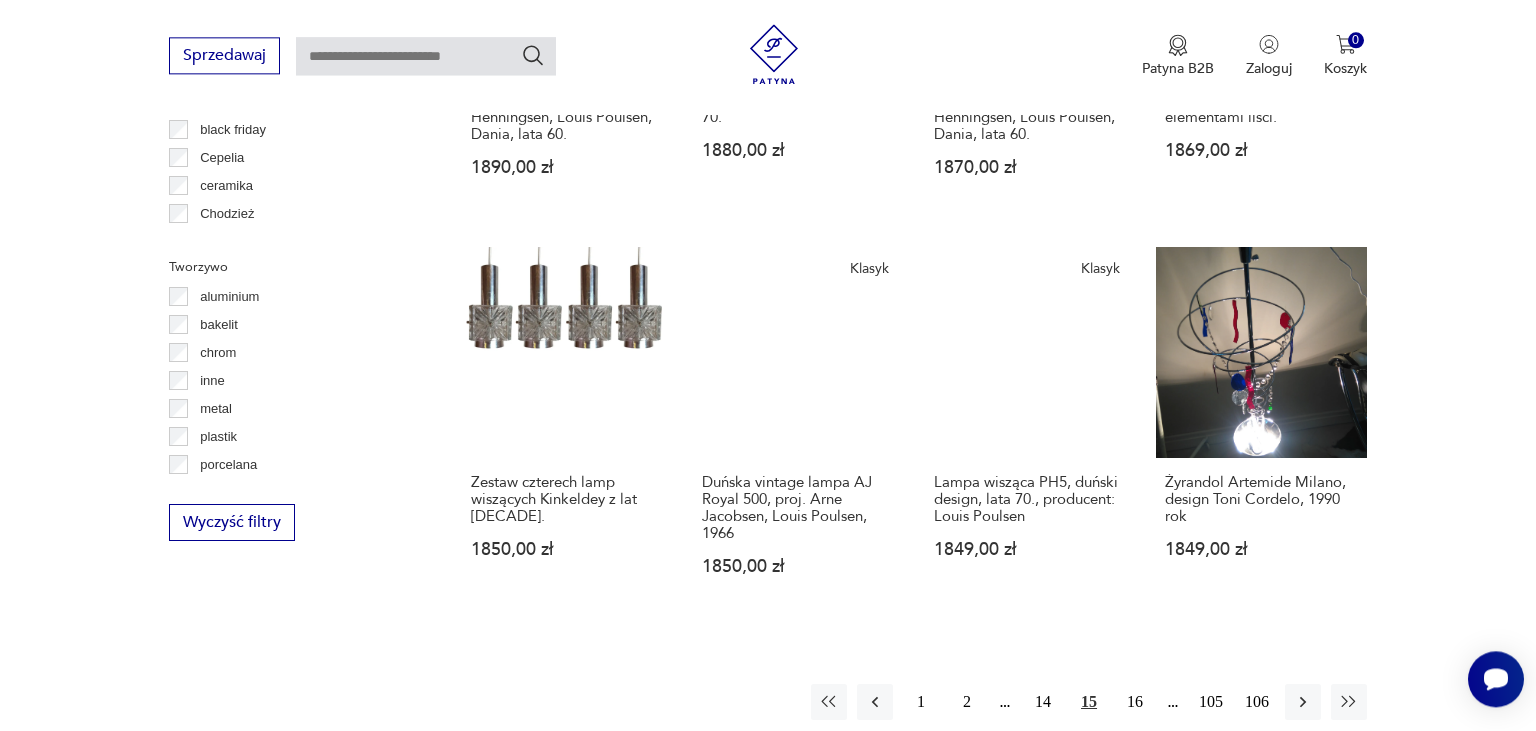 scroll, scrollTop: 1842, scrollLeft: 0, axis: vertical 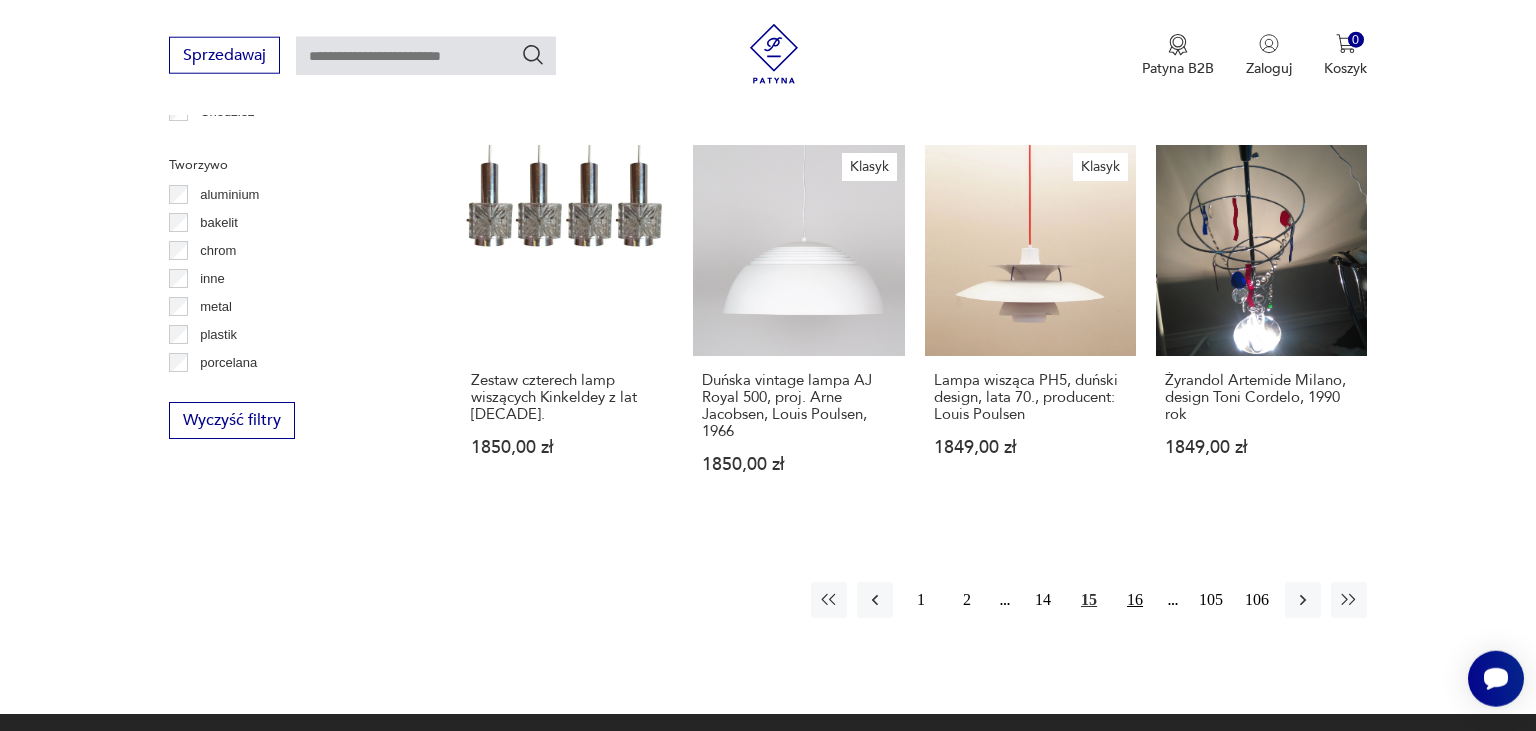 click on "16" at bounding box center (1135, 600) 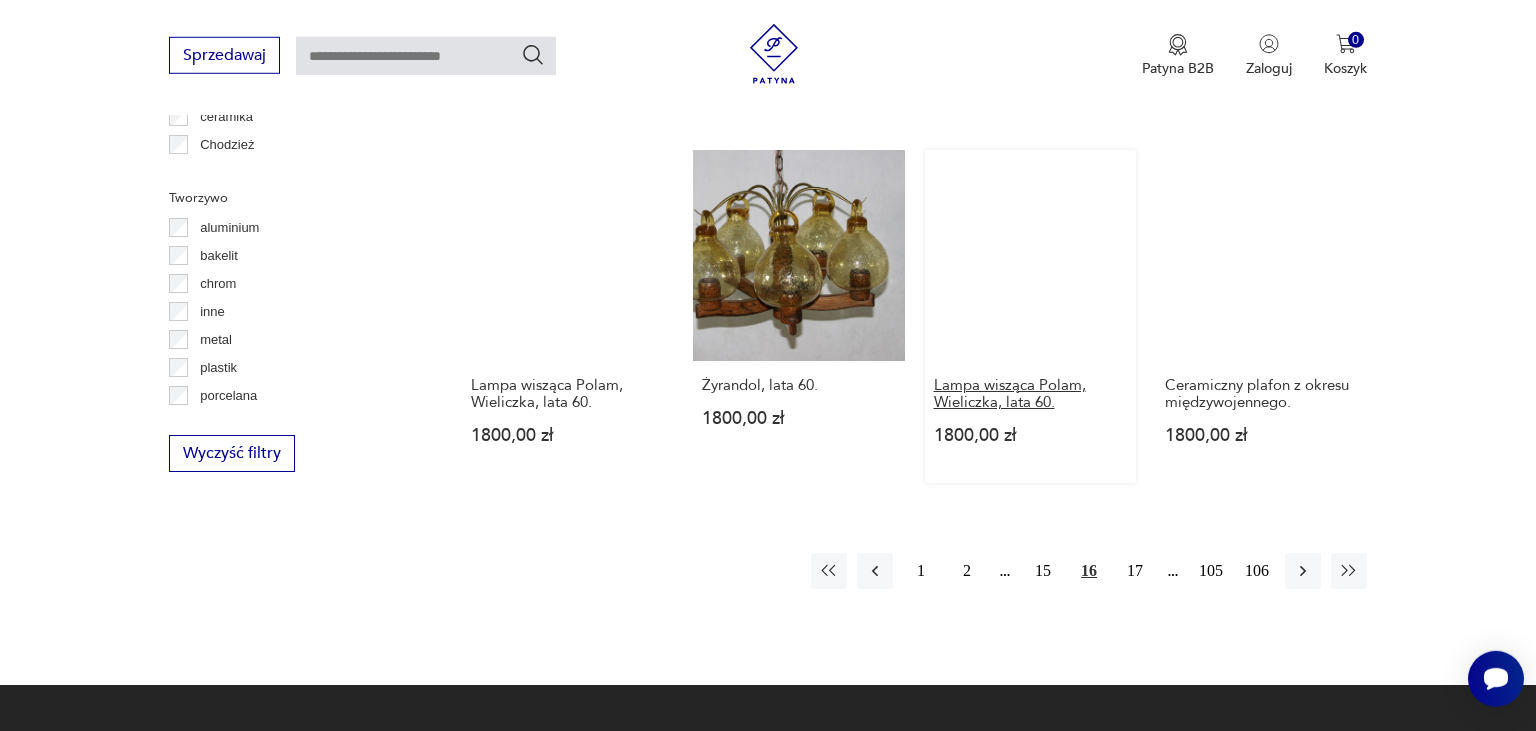 scroll, scrollTop: 1842, scrollLeft: 0, axis: vertical 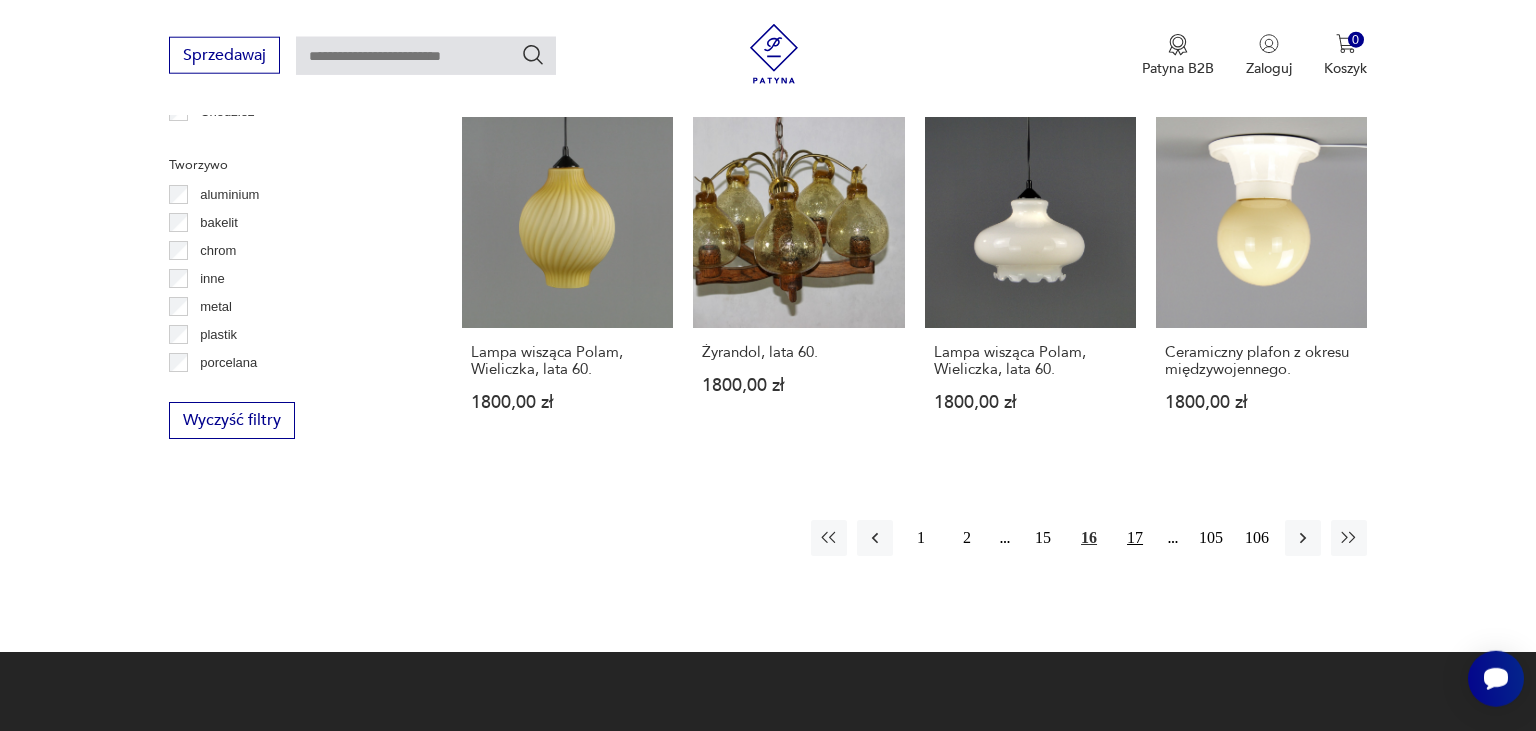 click on "17" at bounding box center (1135, 538) 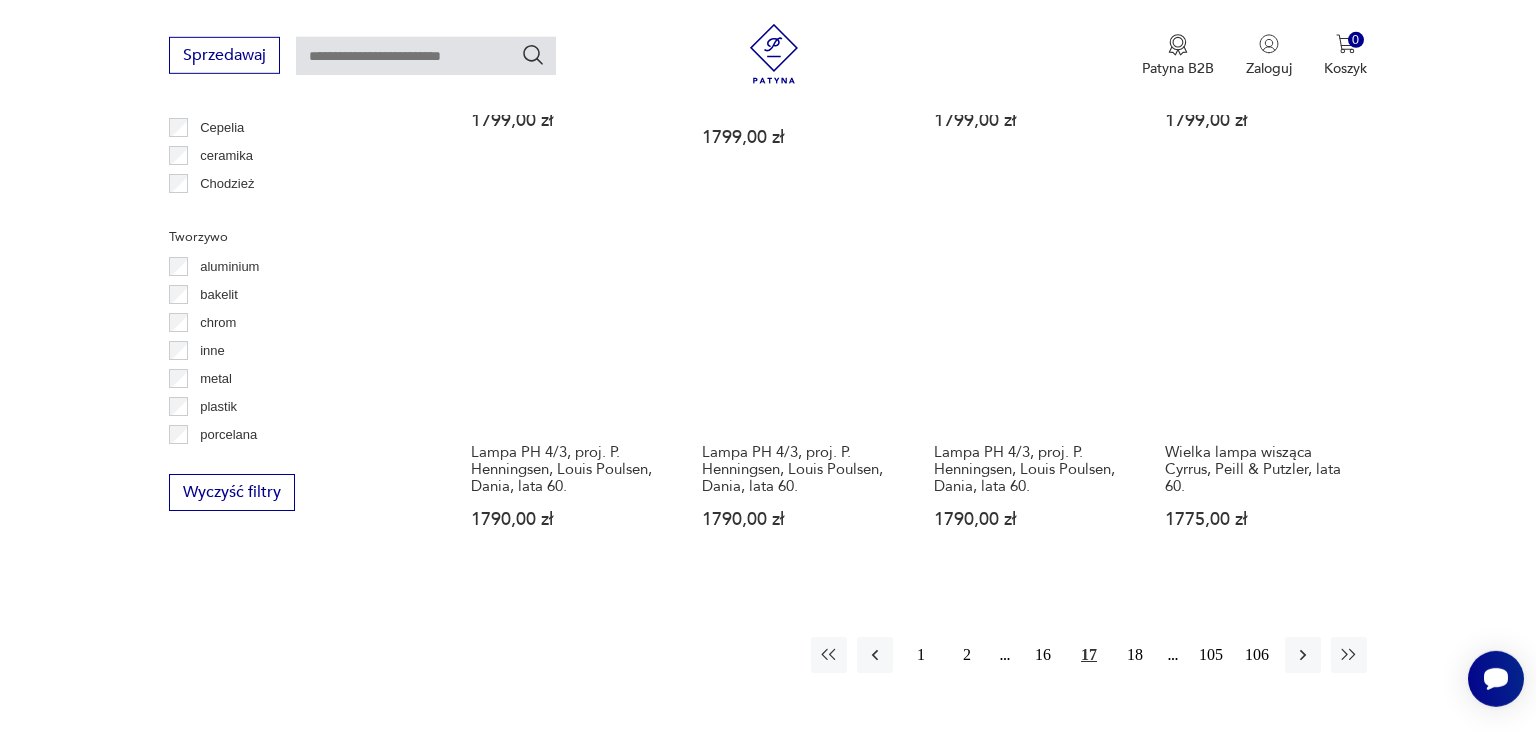 scroll, scrollTop: 1842, scrollLeft: 0, axis: vertical 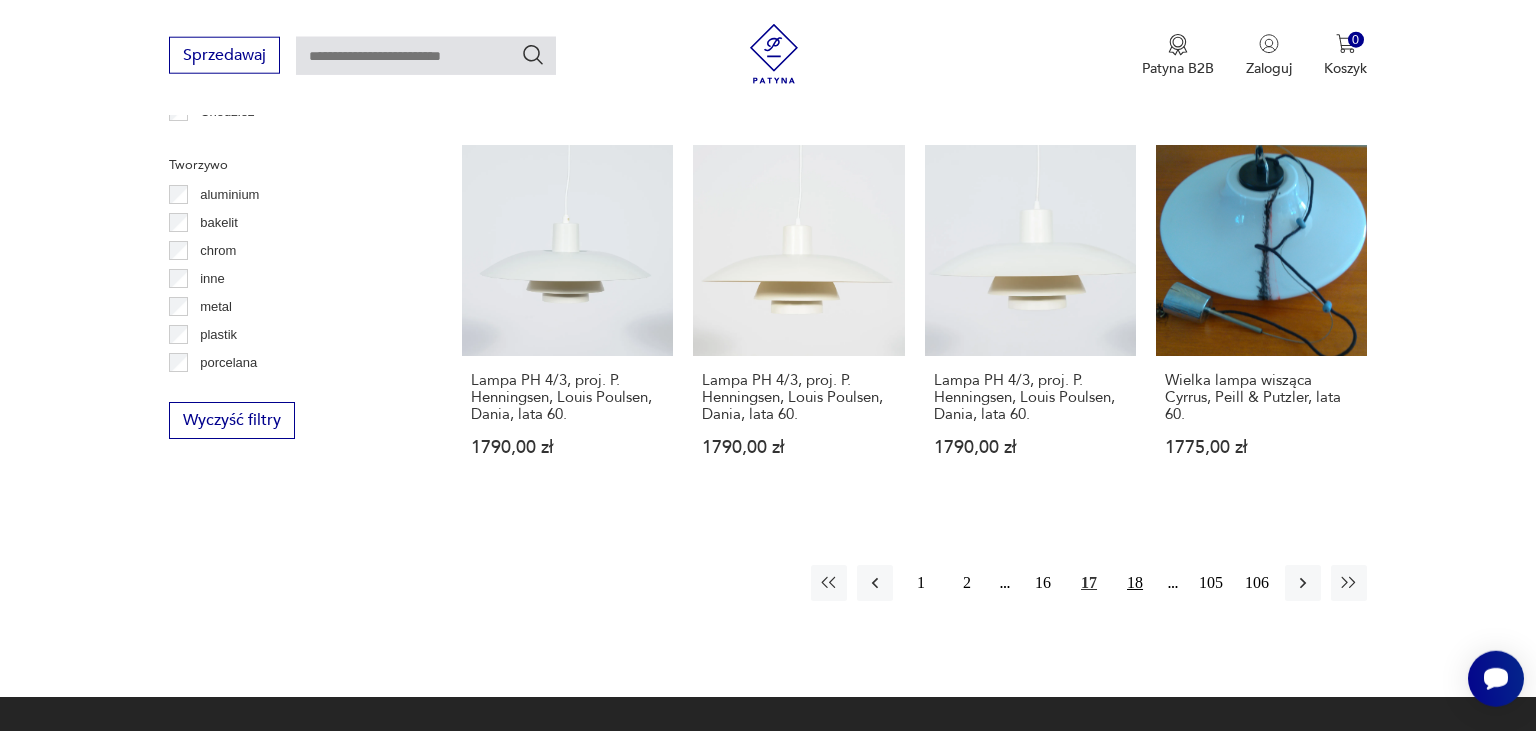 click on "18" at bounding box center [1135, 583] 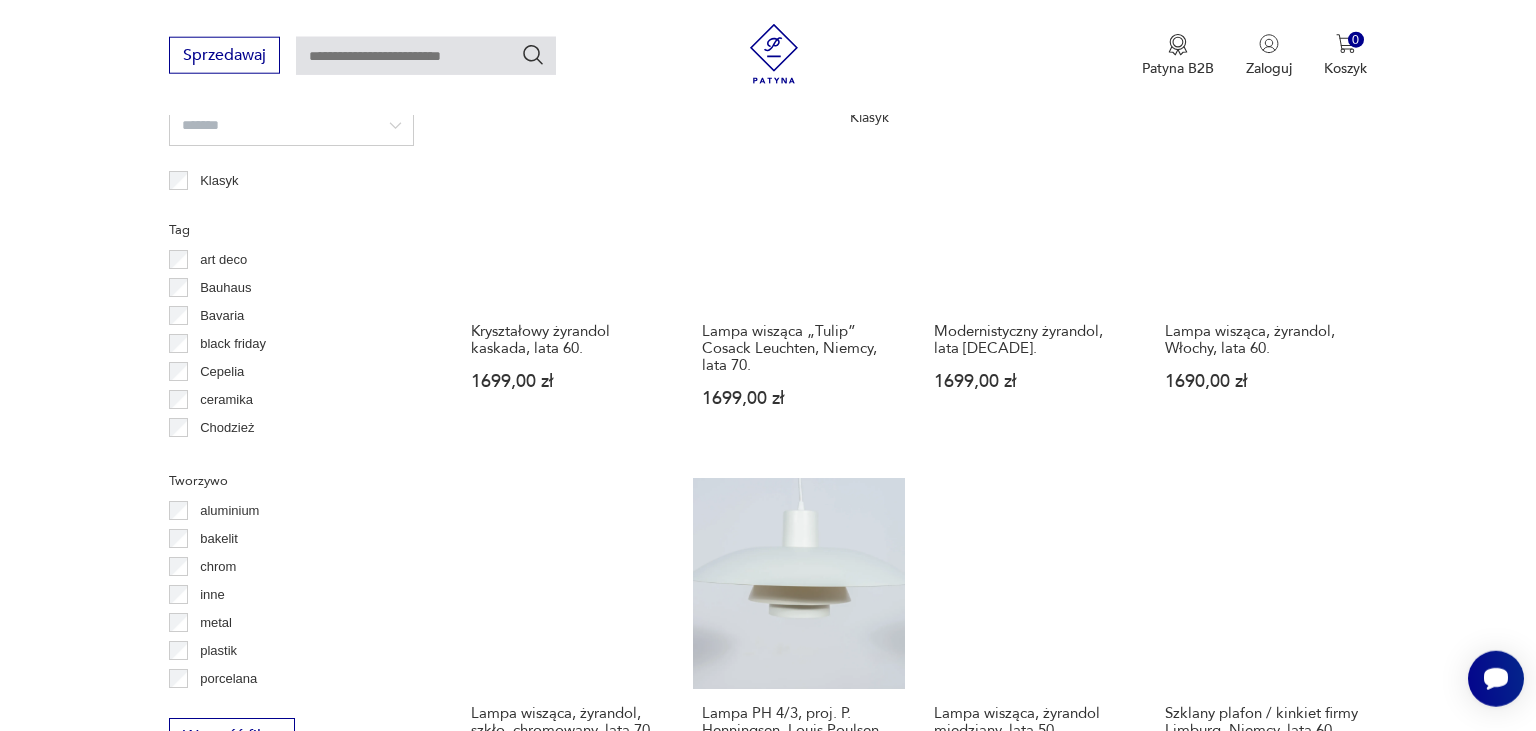 scroll, scrollTop: 1842, scrollLeft: 0, axis: vertical 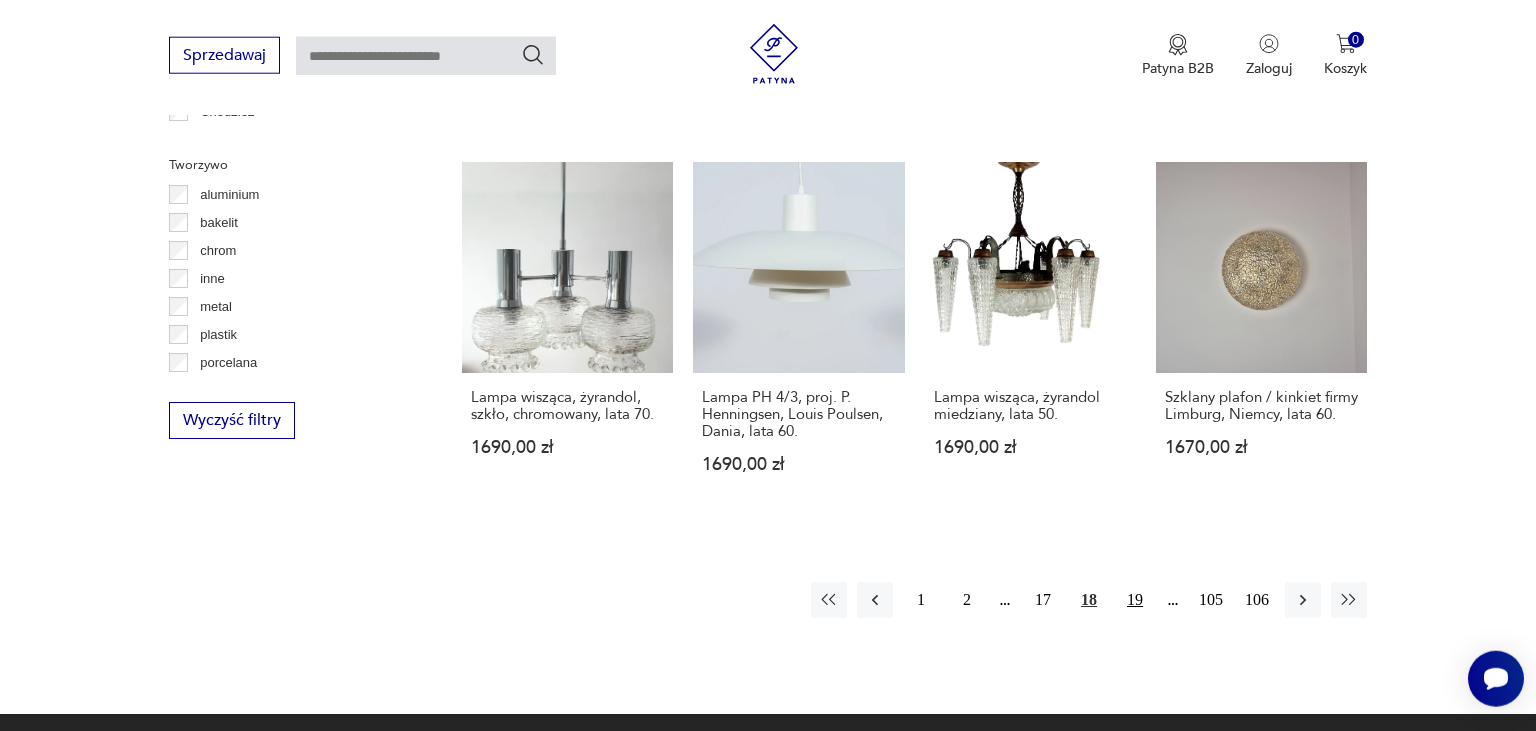 click on "19" at bounding box center [1135, 600] 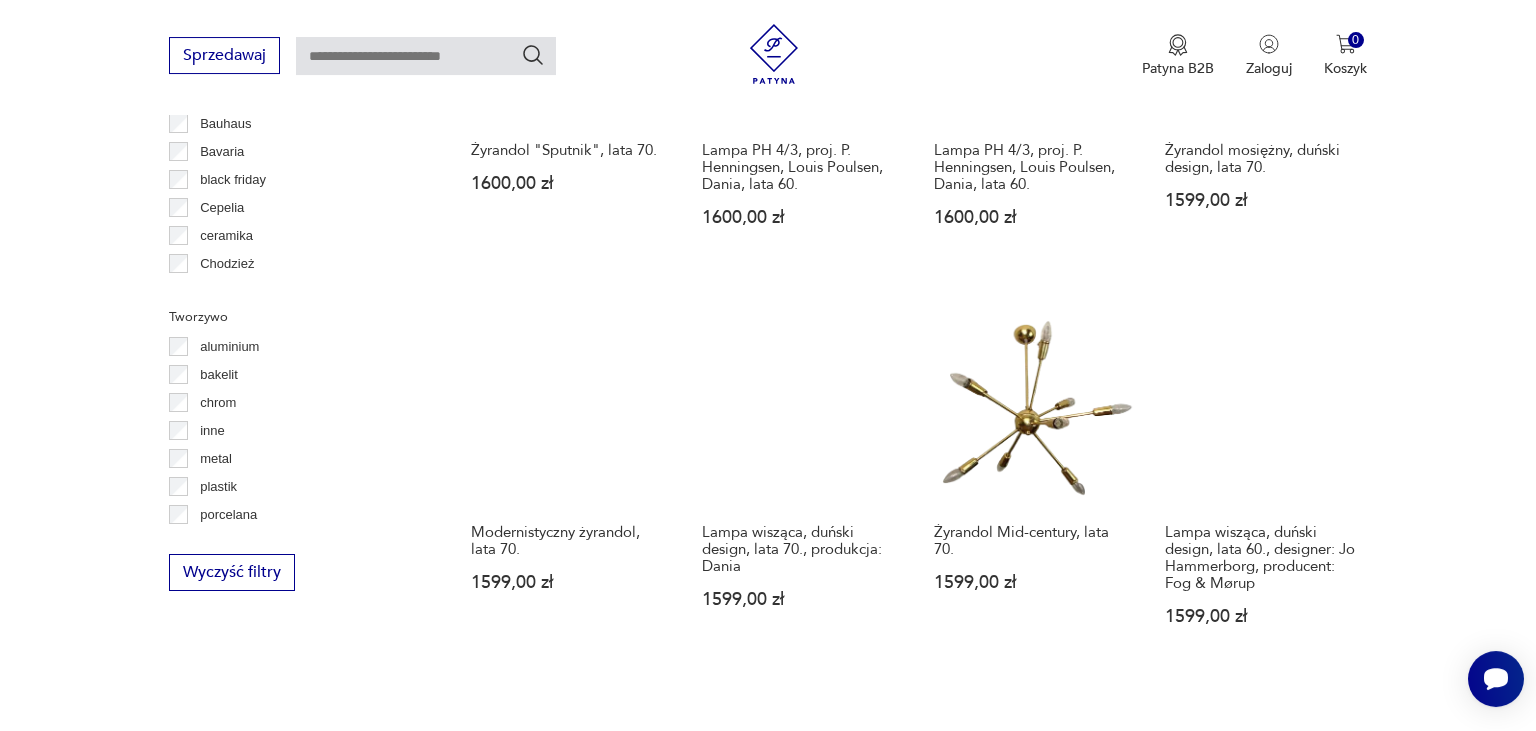 scroll, scrollTop: 1842, scrollLeft: 0, axis: vertical 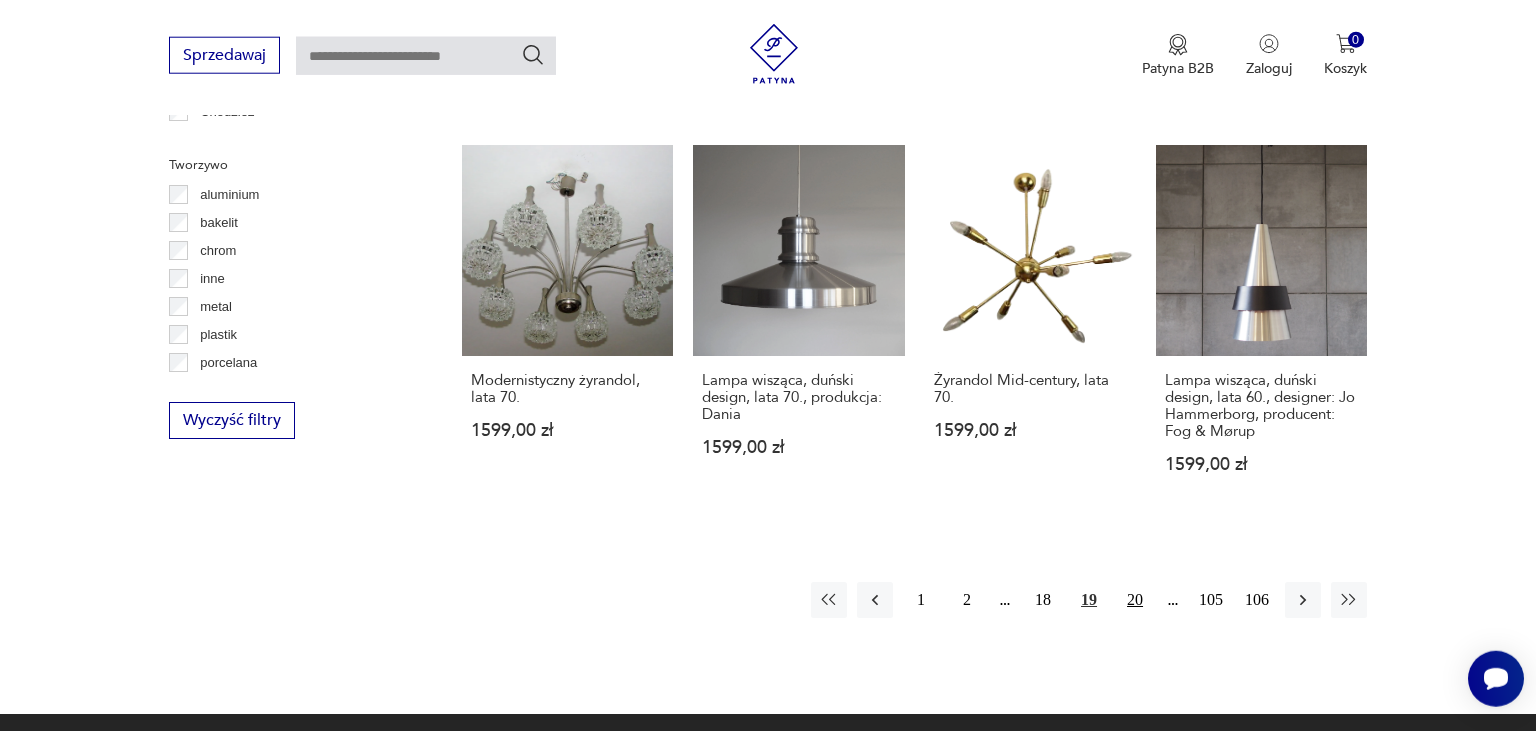 click on "20" at bounding box center [1135, 600] 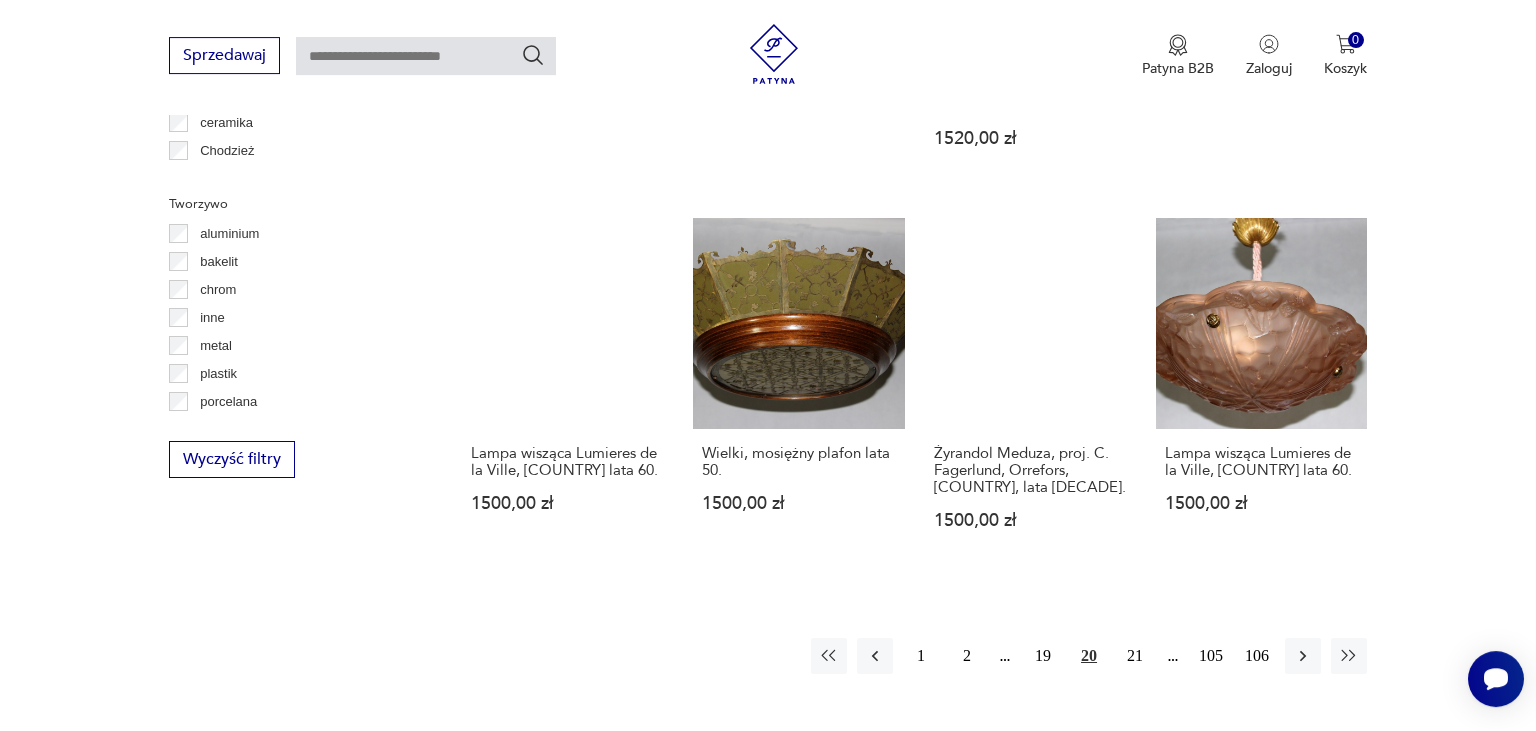 scroll, scrollTop: 1842, scrollLeft: 0, axis: vertical 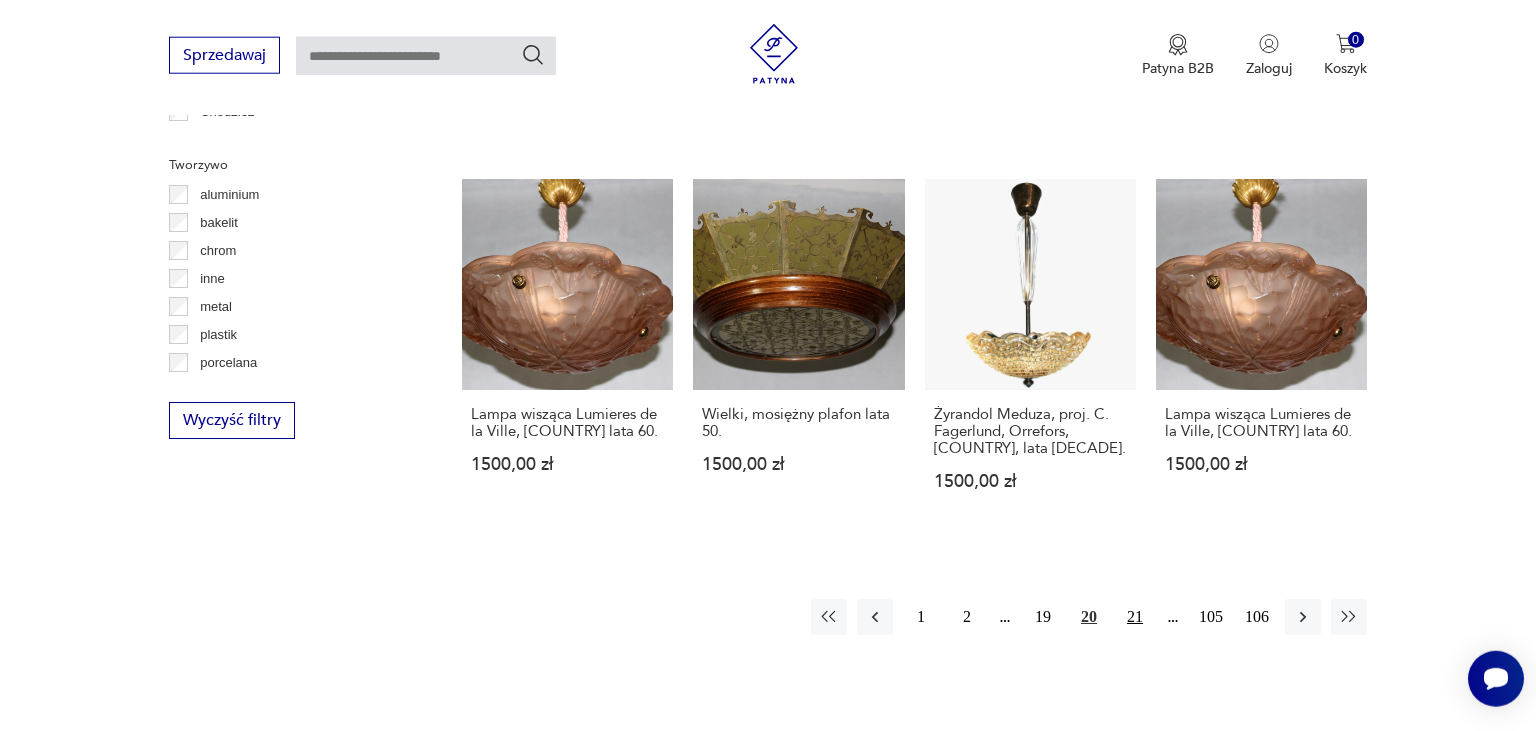 click on "21" at bounding box center [1135, 617] 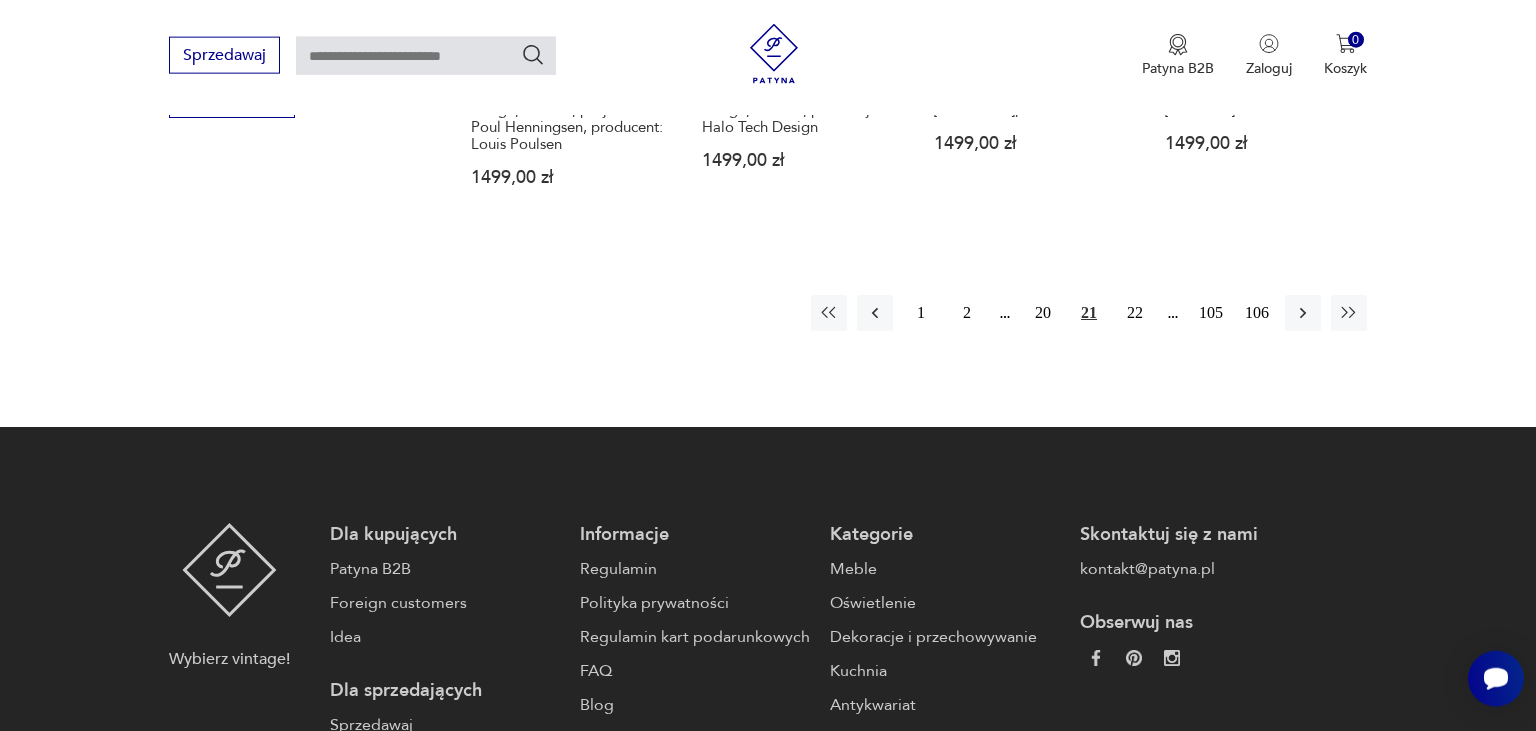 scroll, scrollTop: 2265, scrollLeft: 0, axis: vertical 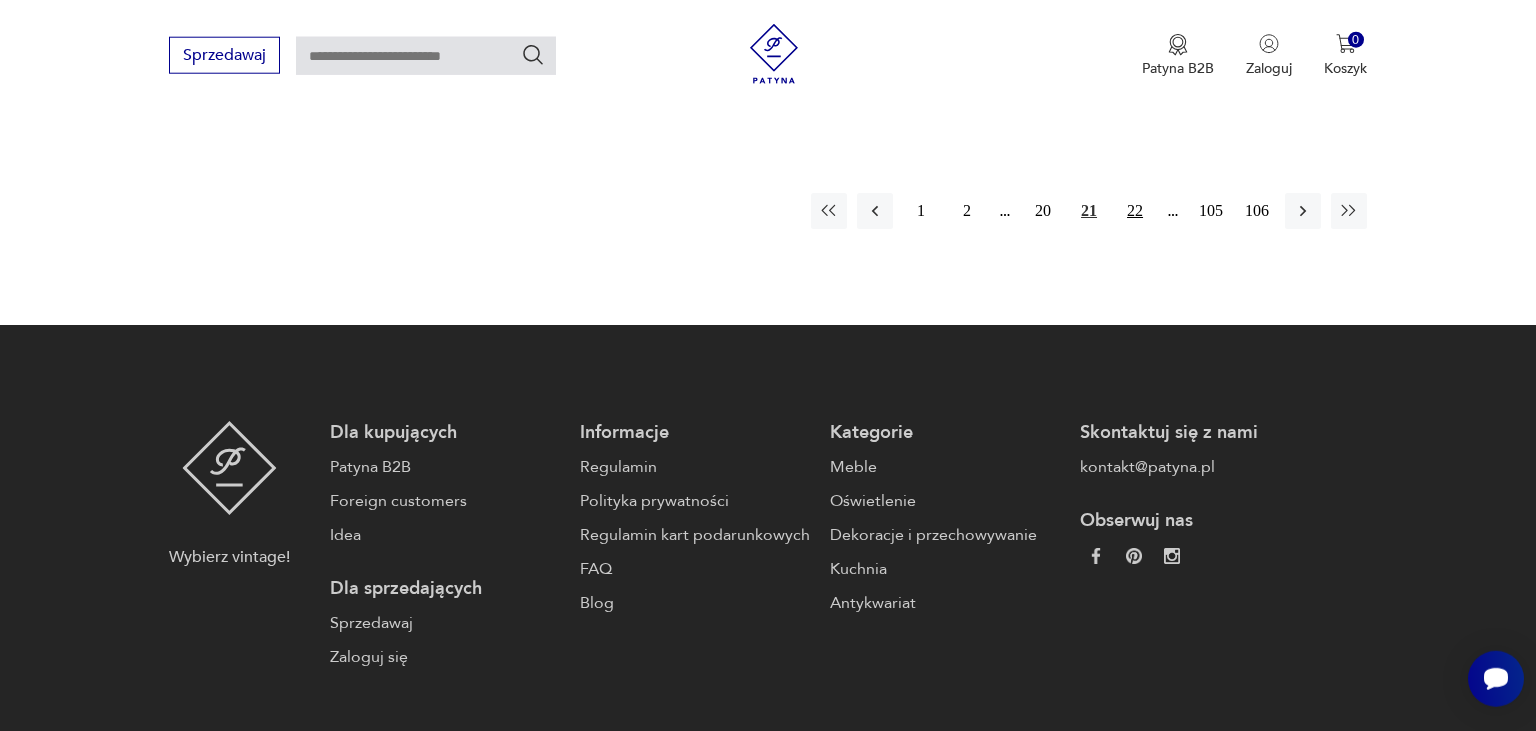 click on "22" at bounding box center (1135, 211) 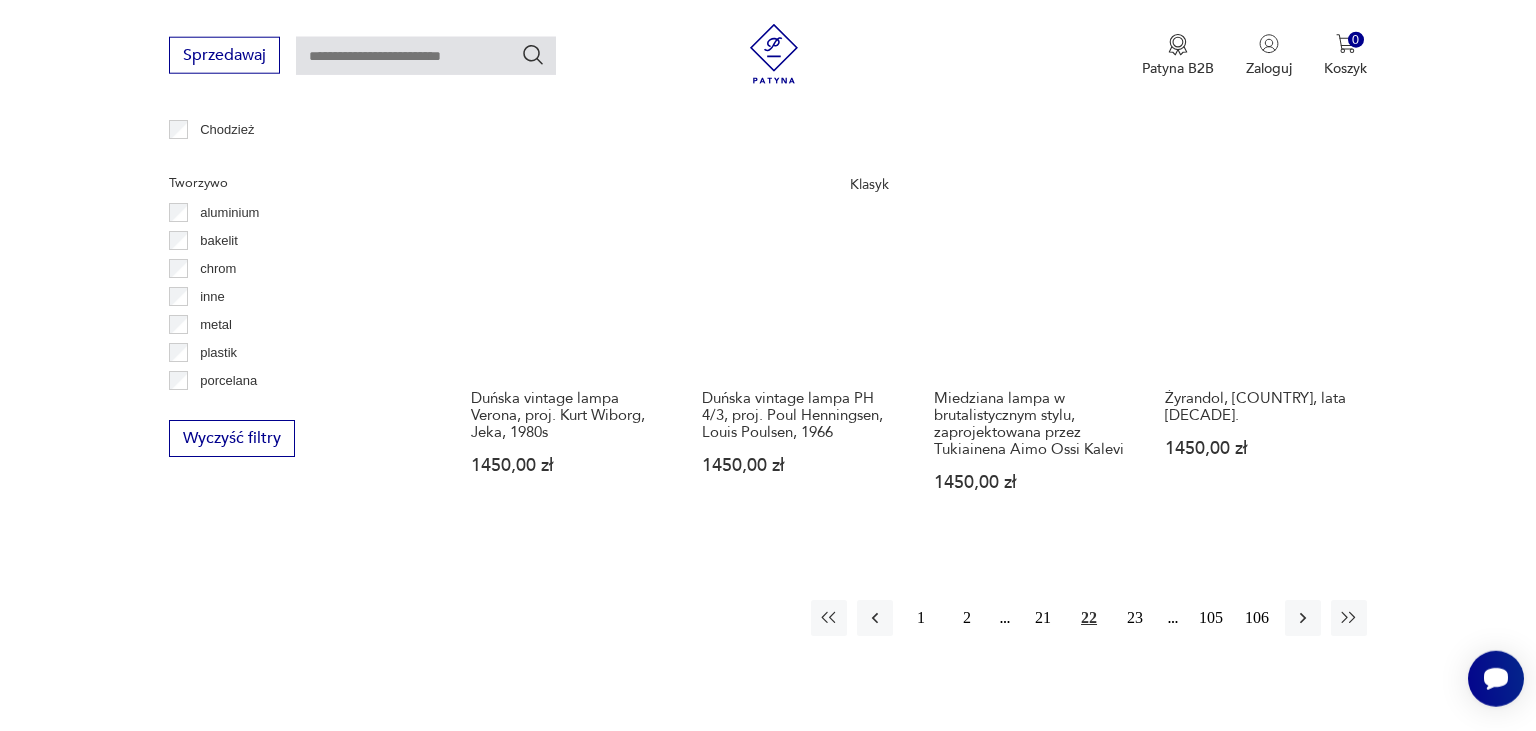 scroll, scrollTop: 1948, scrollLeft: 0, axis: vertical 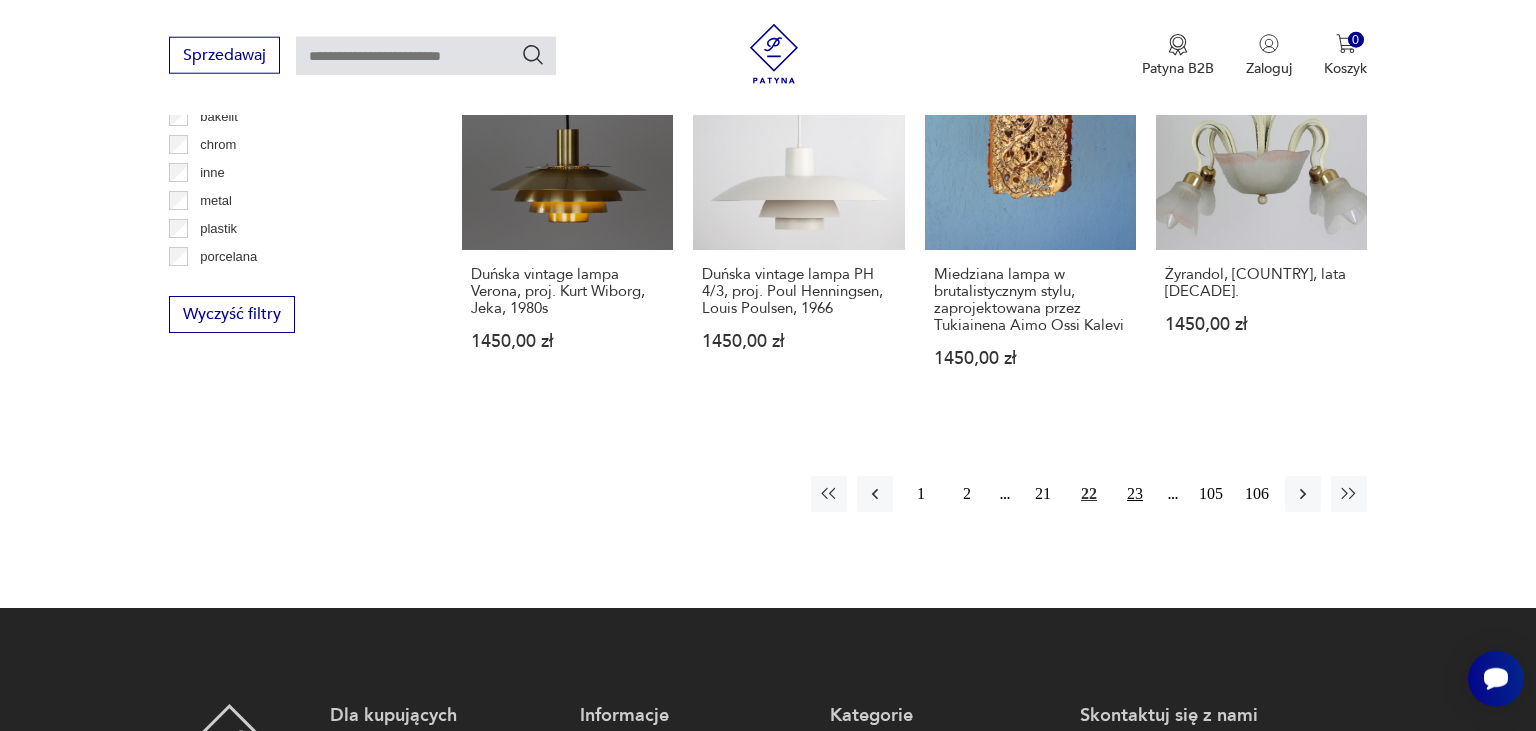 click on "23" at bounding box center (1135, 494) 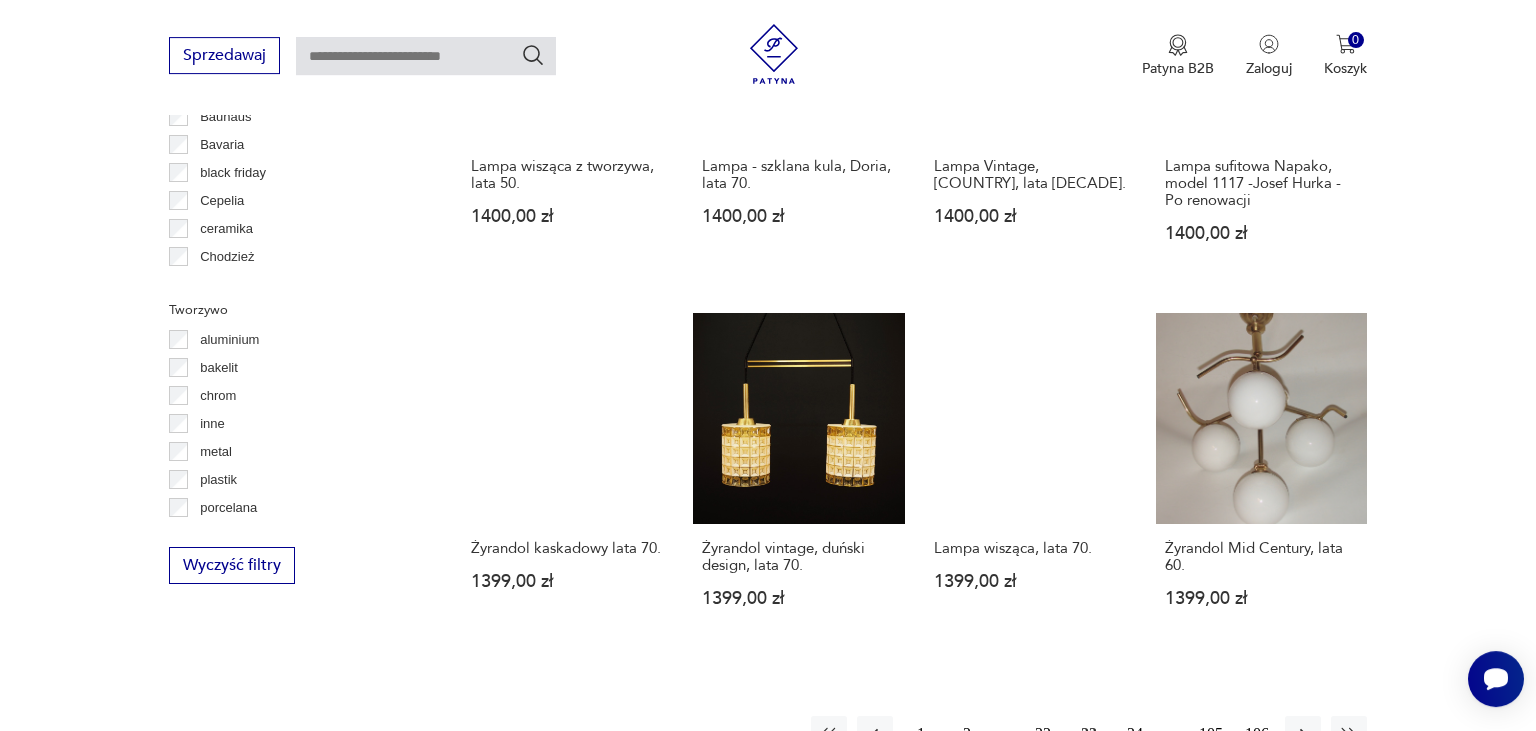 scroll, scrollTop: 1842, scrollLeft: 0, axis: vertical 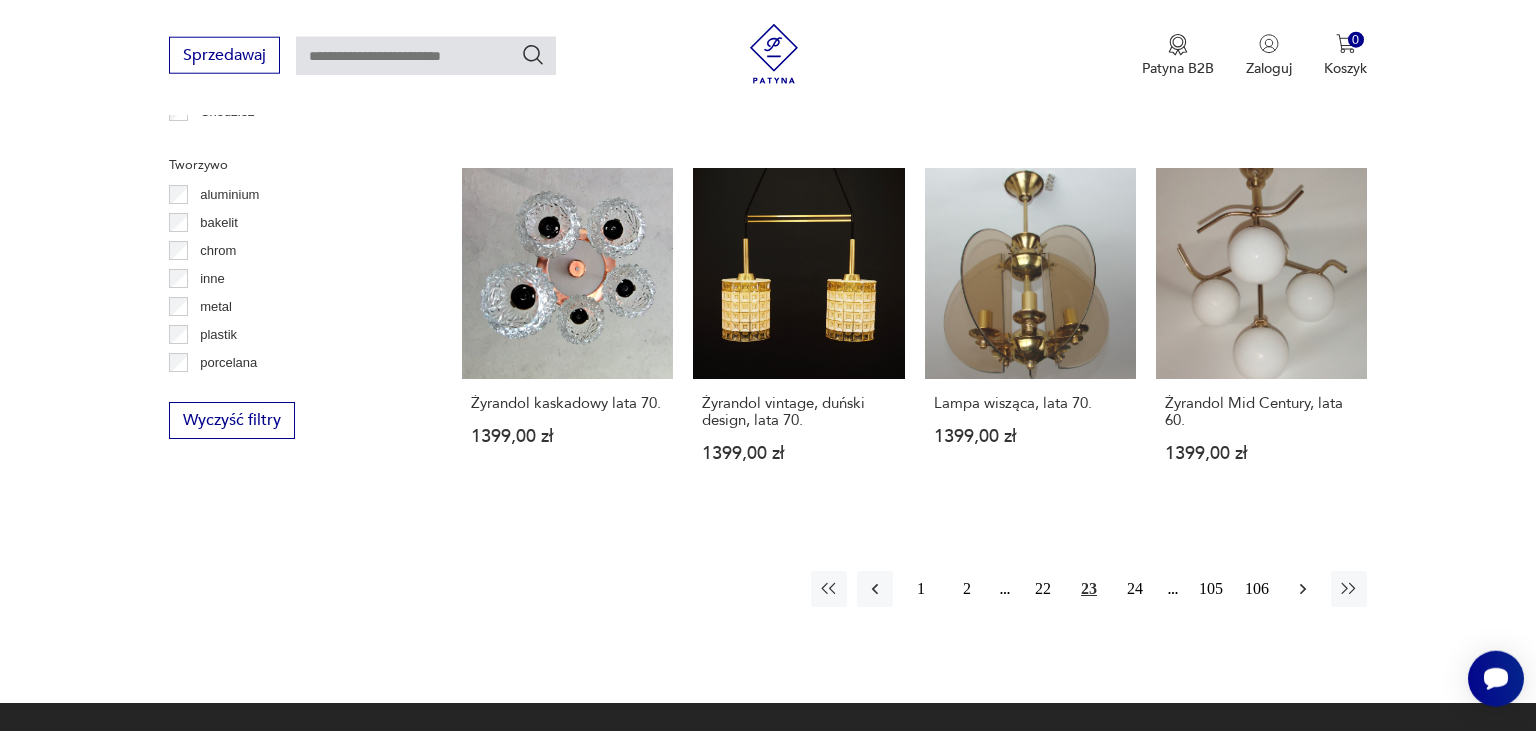 click 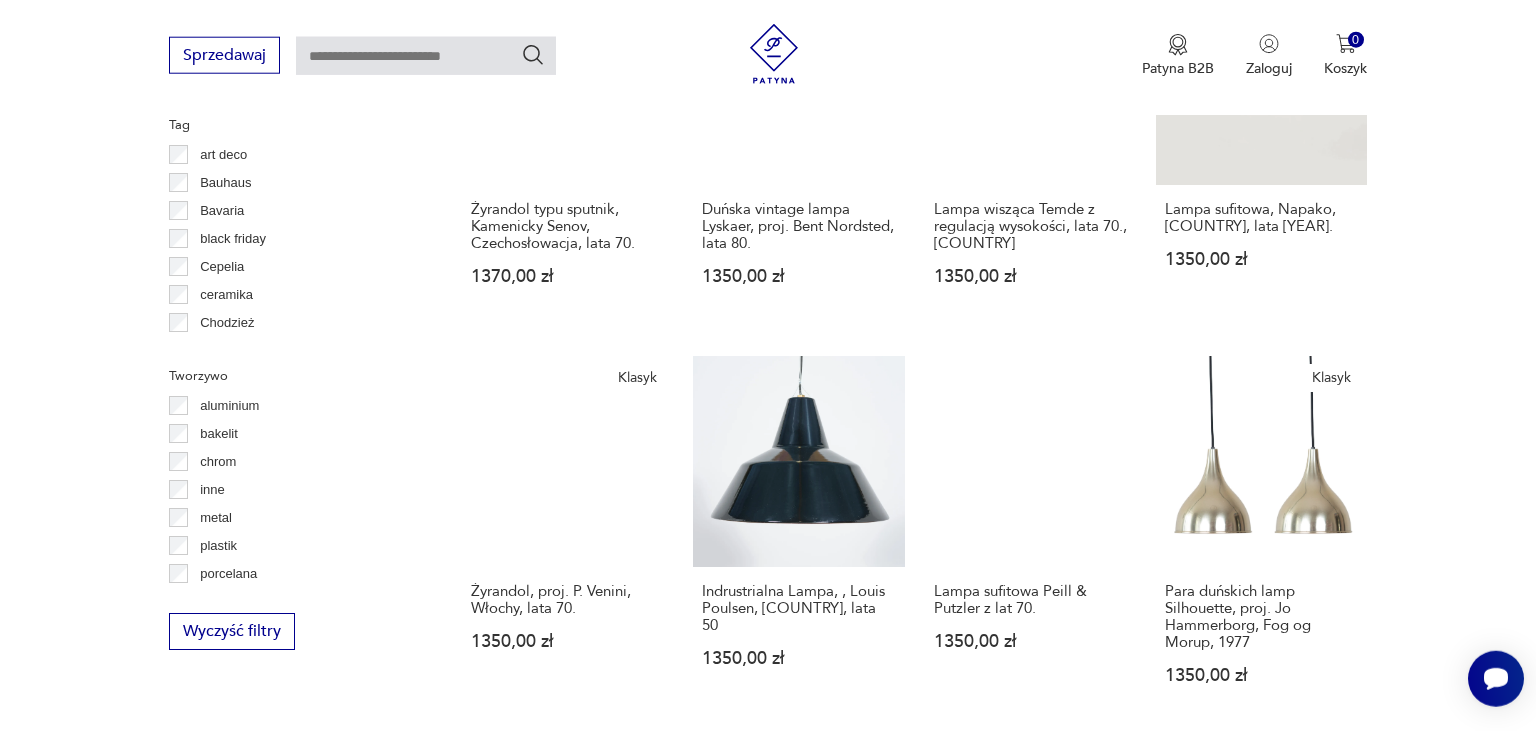 scroll, scrollTop: 1948, scrollLeft: 0, axis: vertical 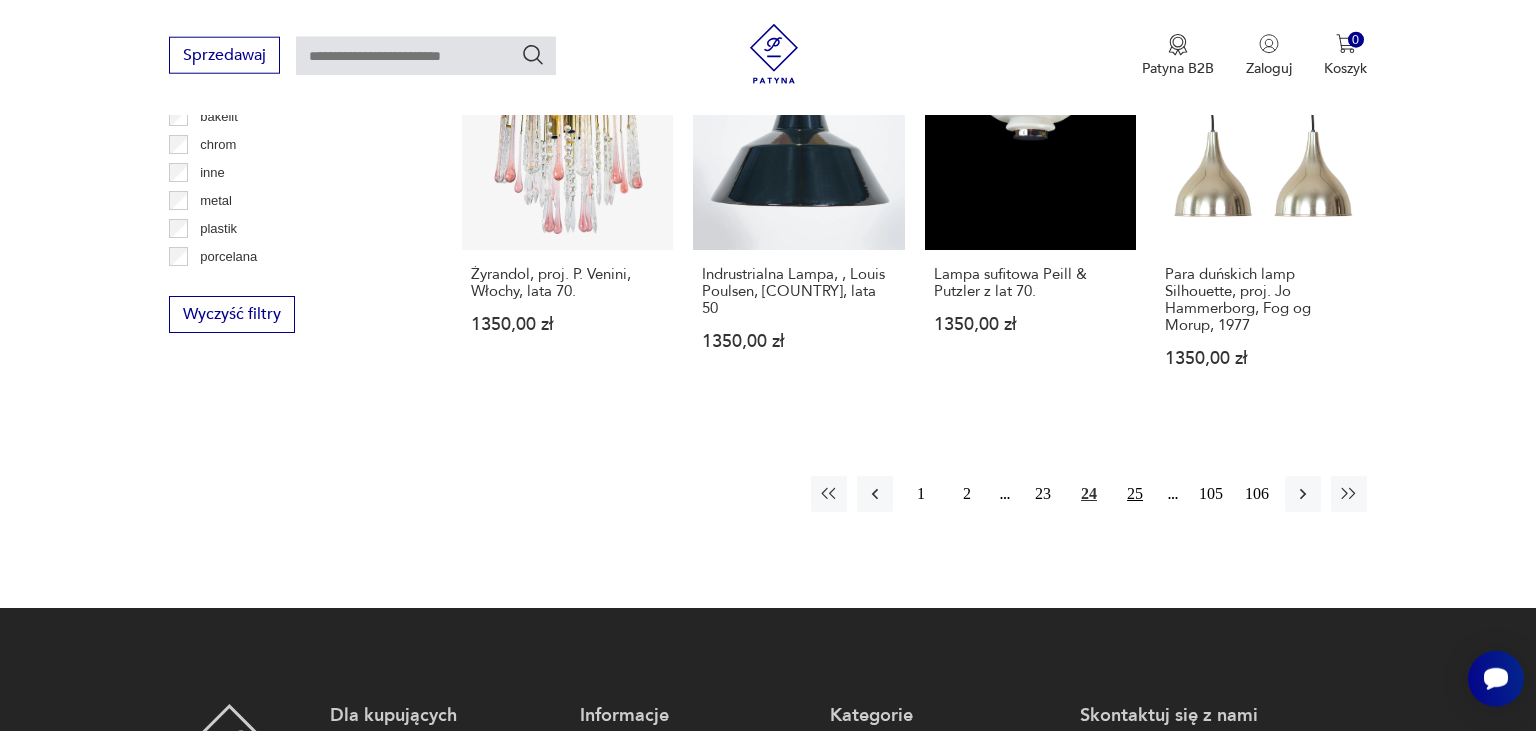 click on "25" at bounding box center (1135, 494) 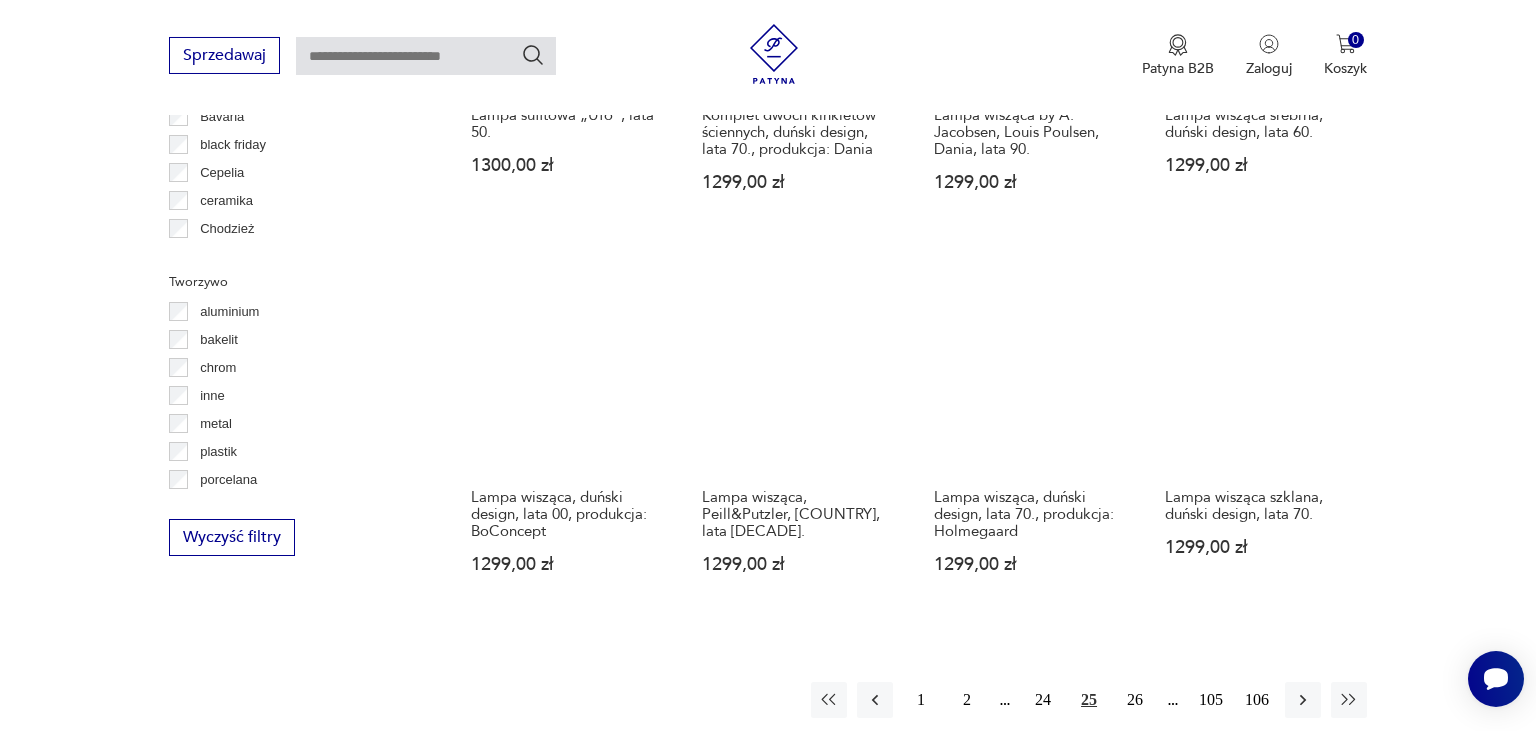 scroll, scrollTop: 1842, scrollLeft: 0, axis: vertical 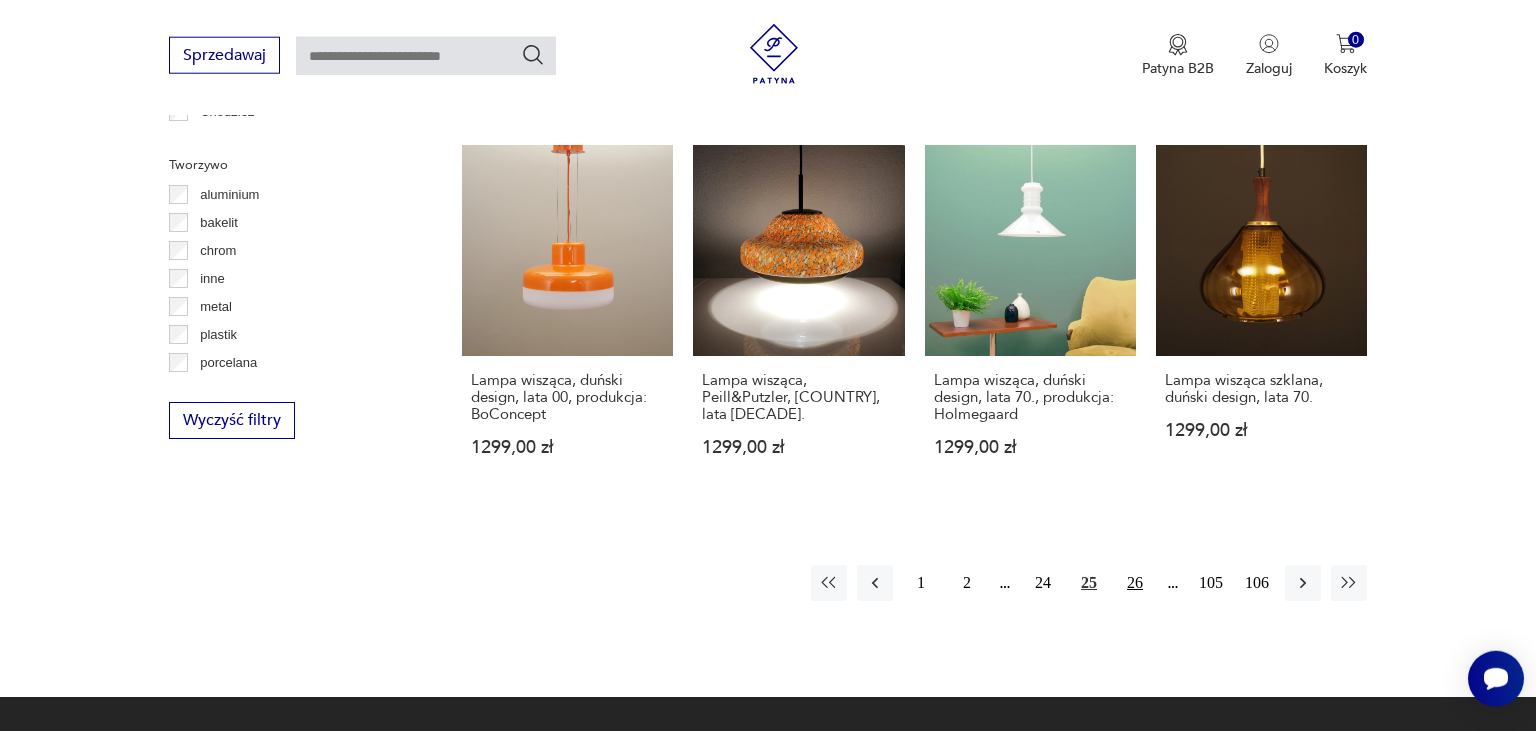click on "26" at bounding box center (1135, 583) 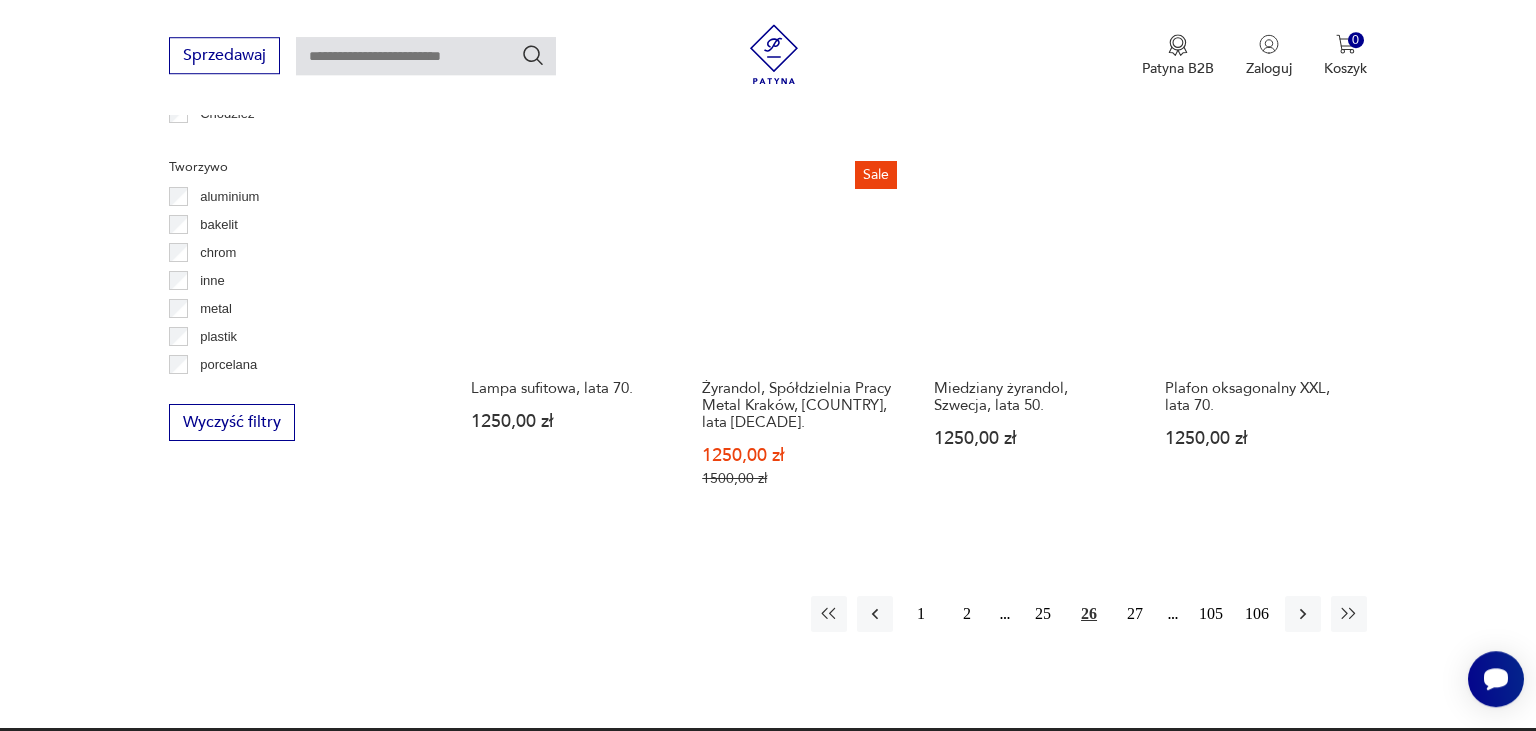 scroll, scrollTop: 1842, scrollLeft: 0, axis: vertical 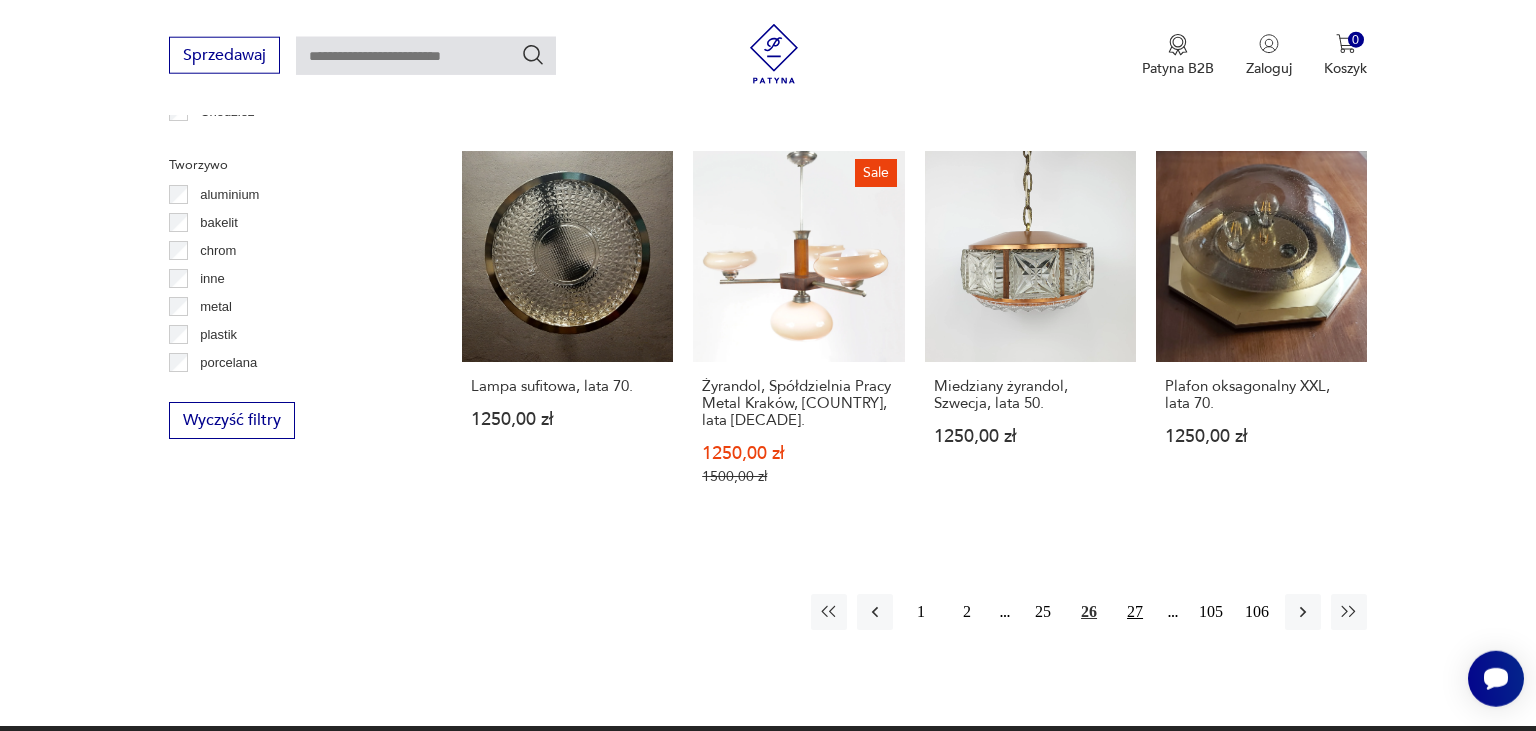 click on "27" at bounding box center (1135, 612) 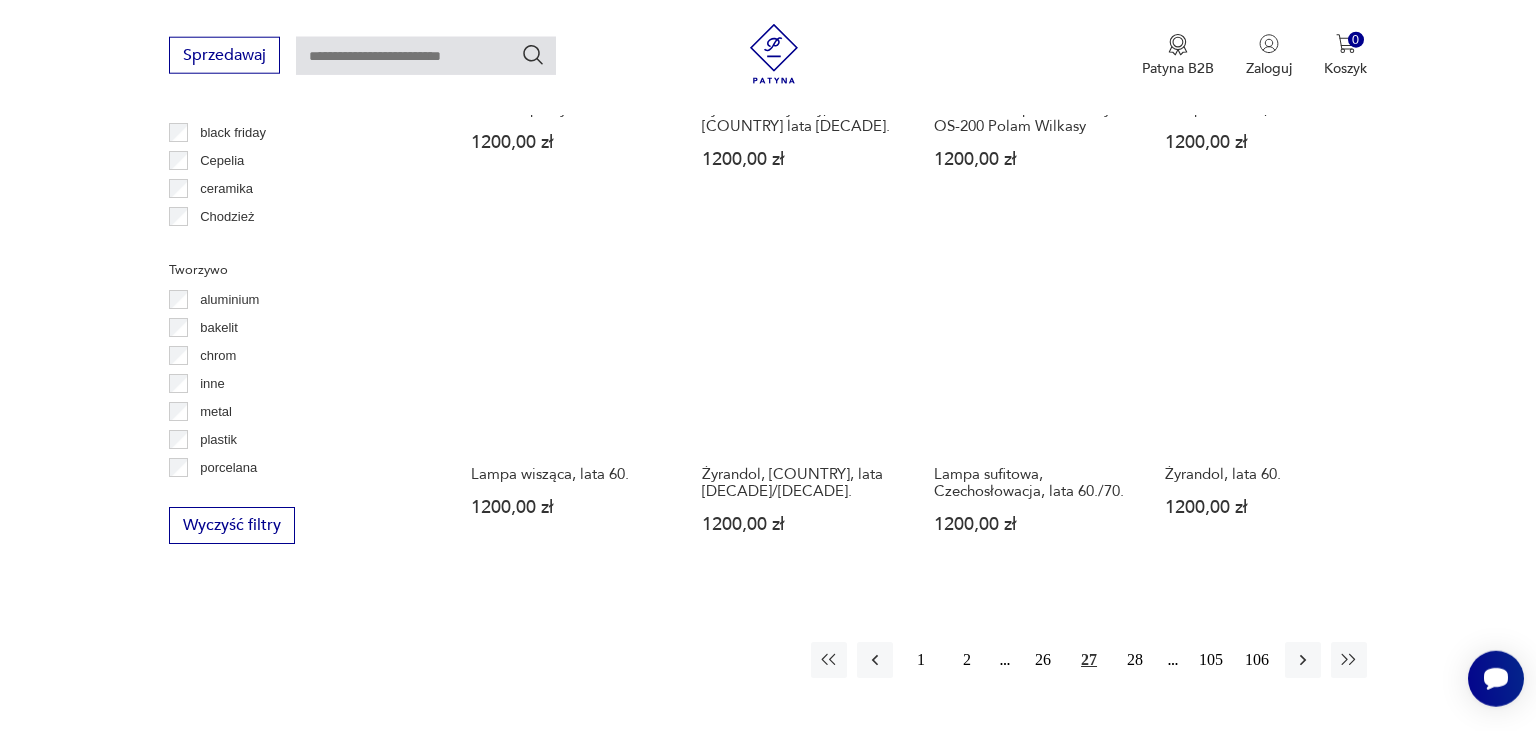 scroll, scrollTop: 1842, scrollLeft: 0, axis: vertical 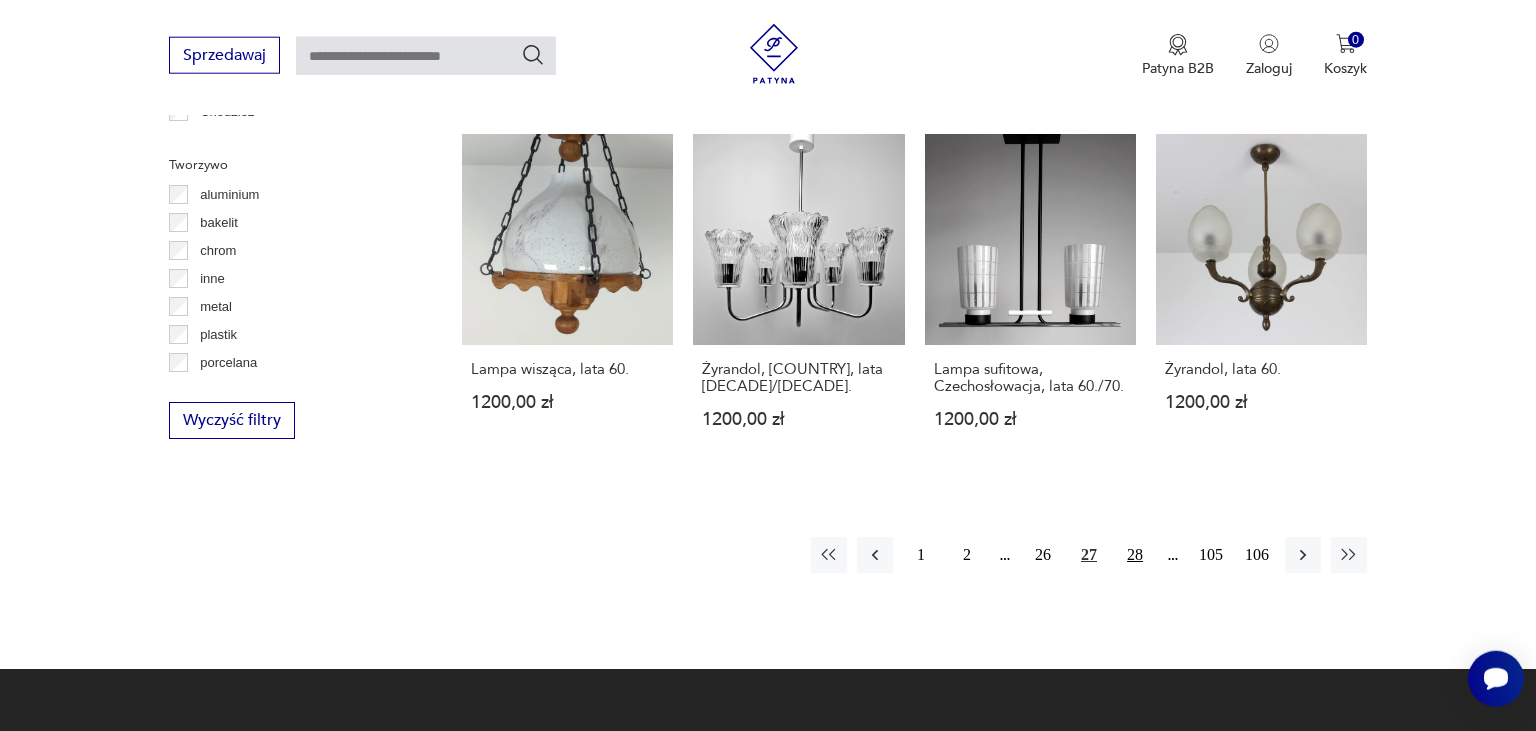 click on "28" at bounding box center (1135, 555) 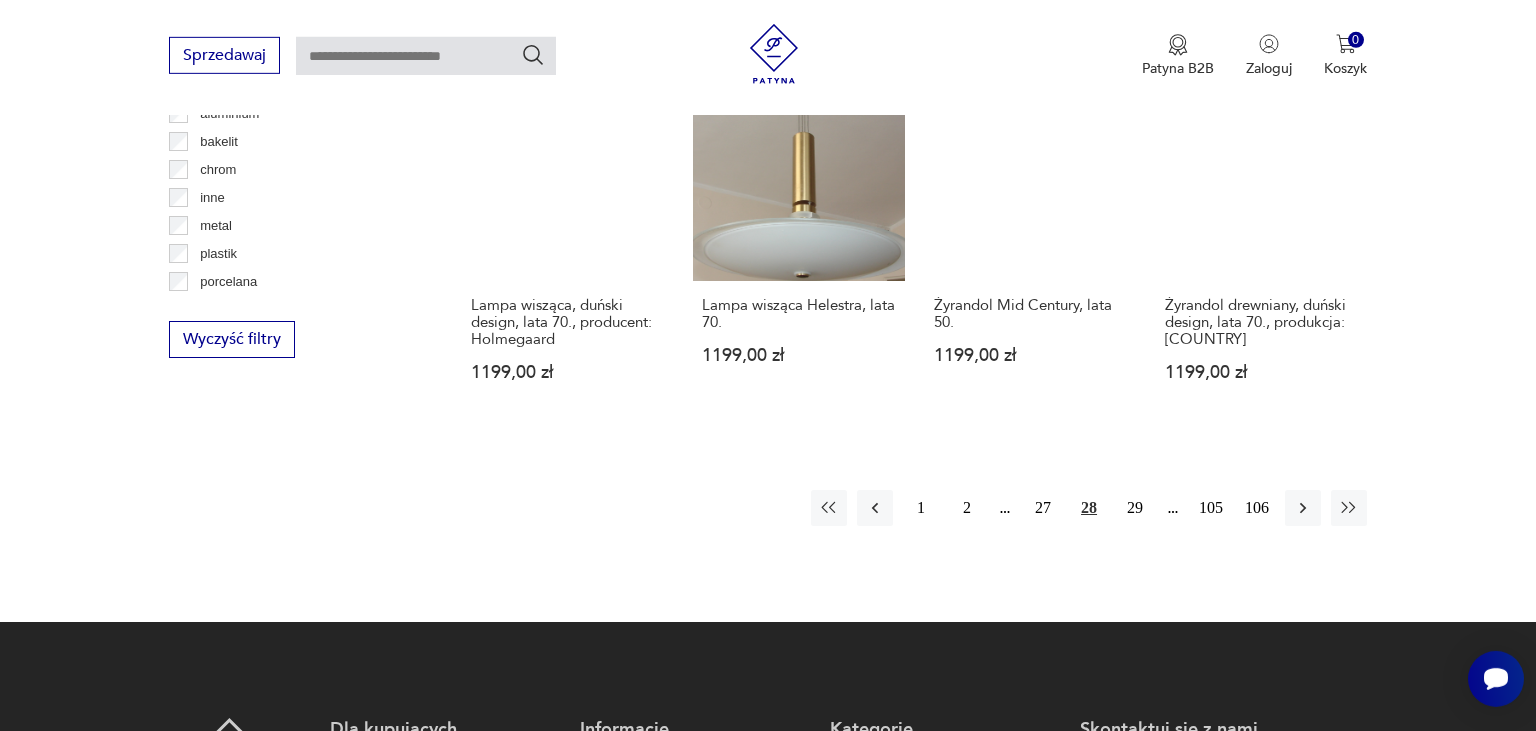 scroll, scrollTop: 1948, scrollLeft: 0, axis: vertical 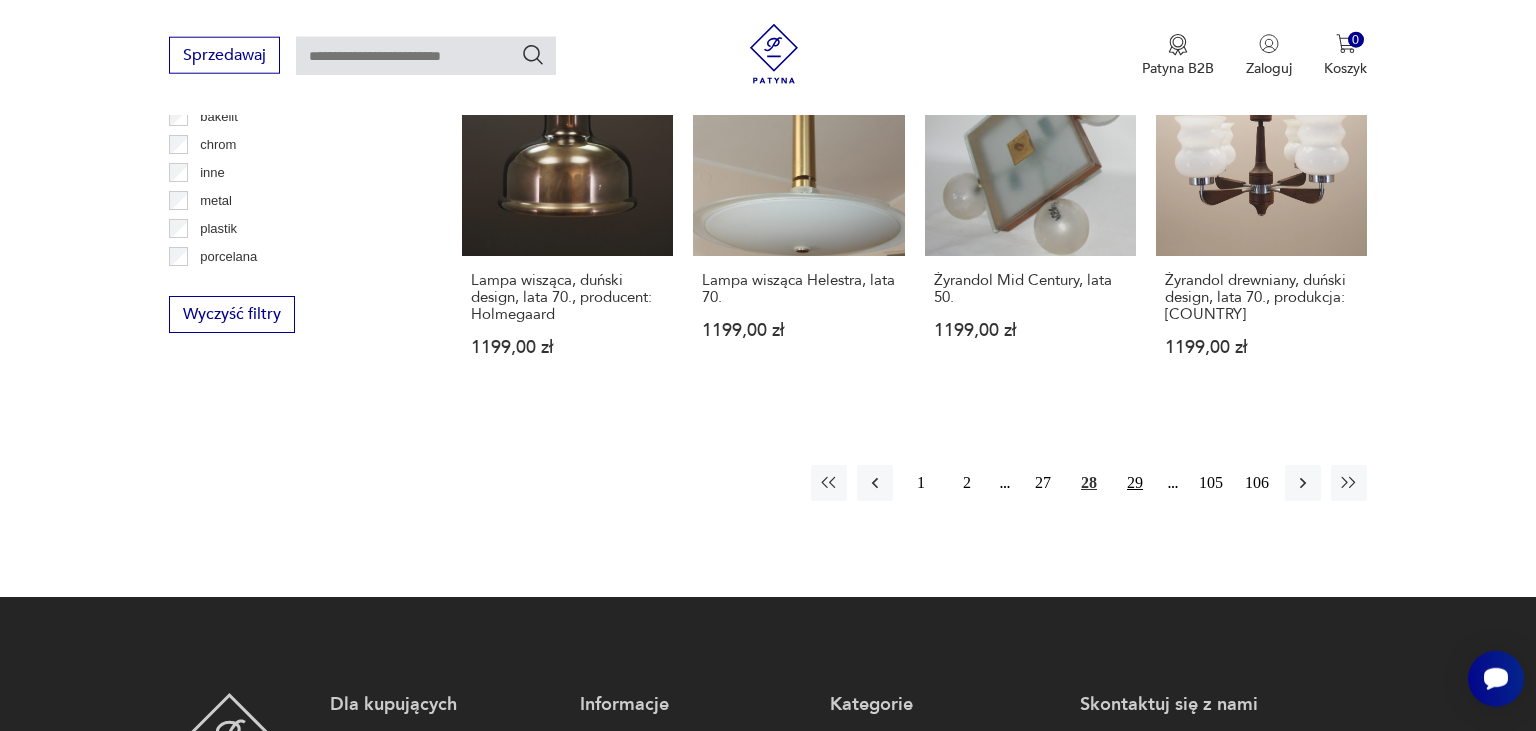 click on "29" at bounding box center [1135, 483] 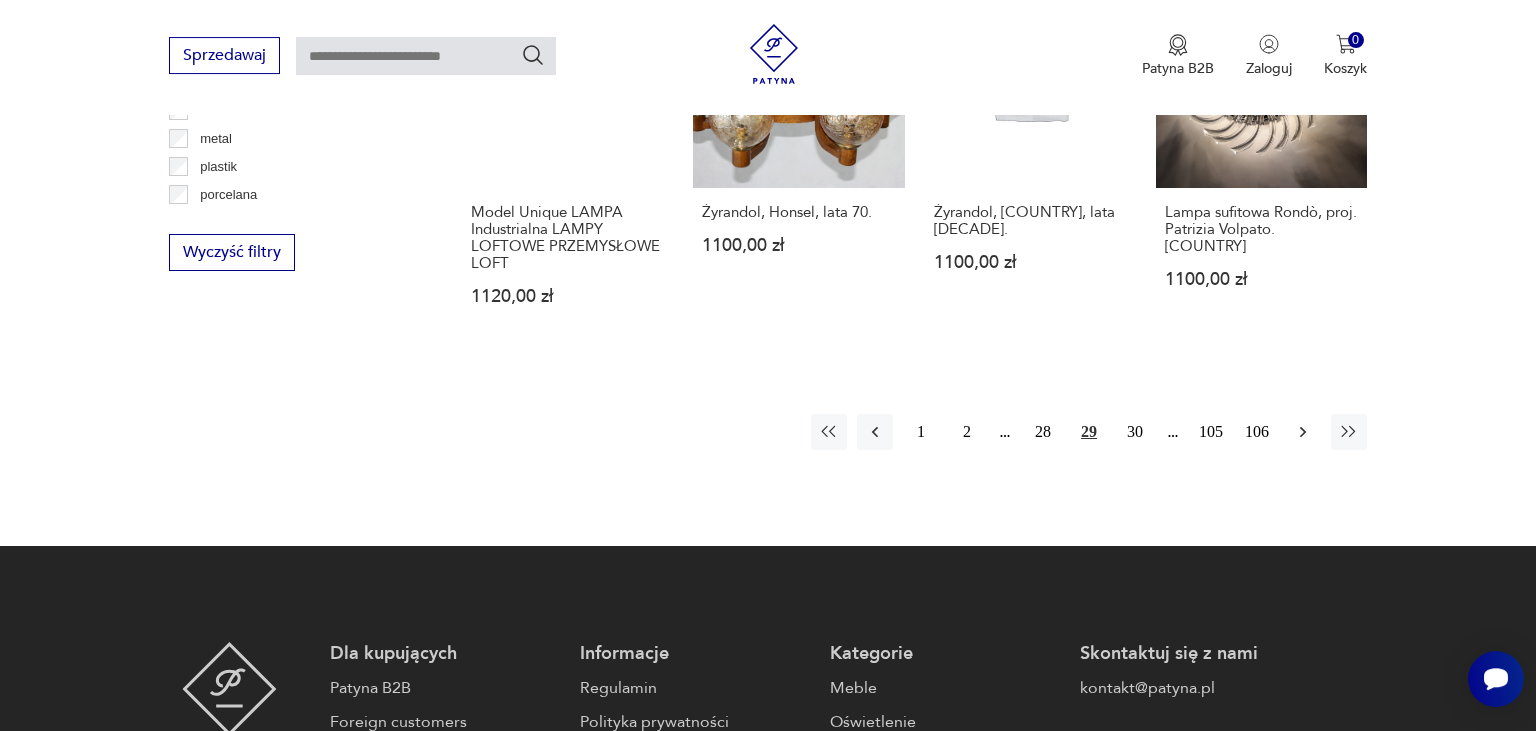 scroll, scrollTop: 2054, scrollLeft: 0, axis: vertical 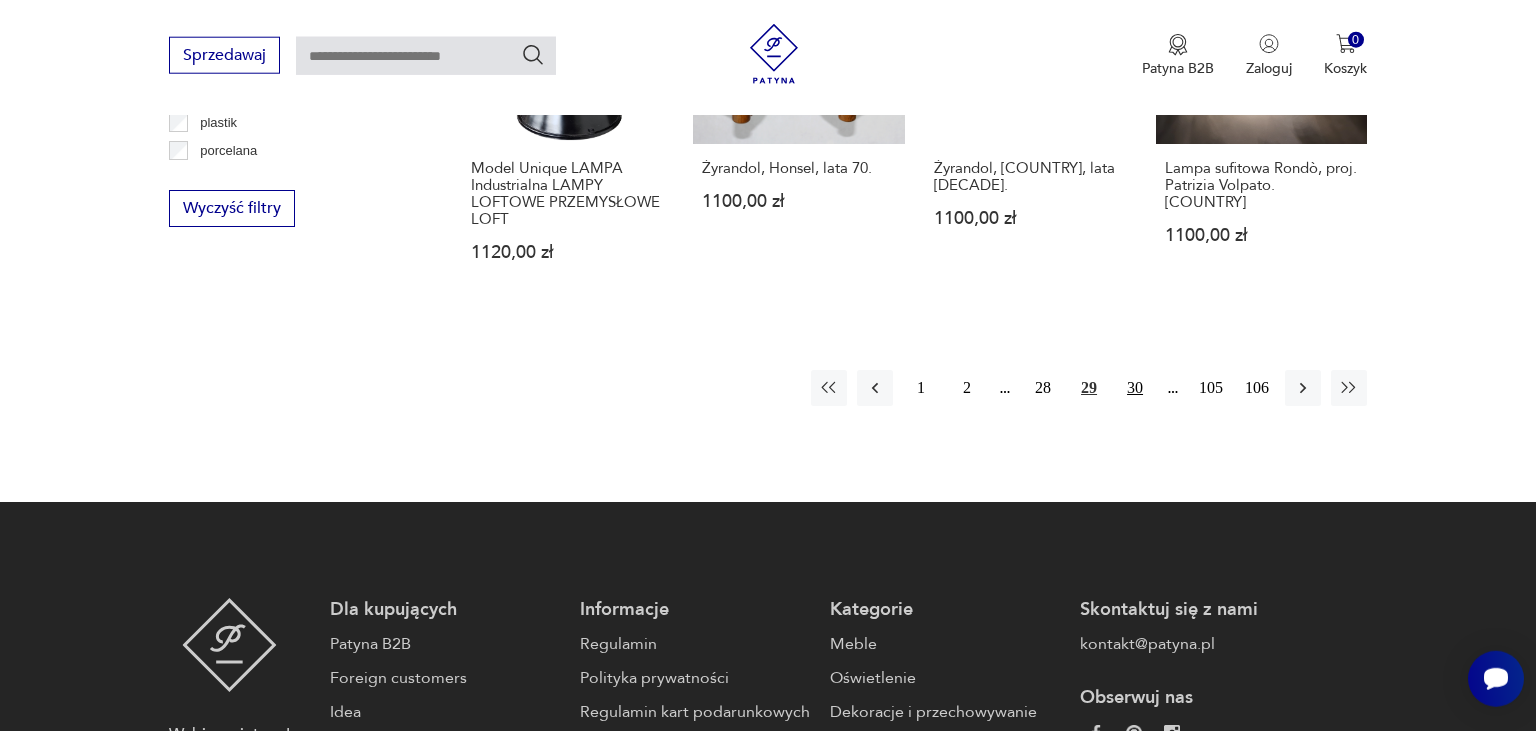click on "30" at bounding box center (1135, 388) 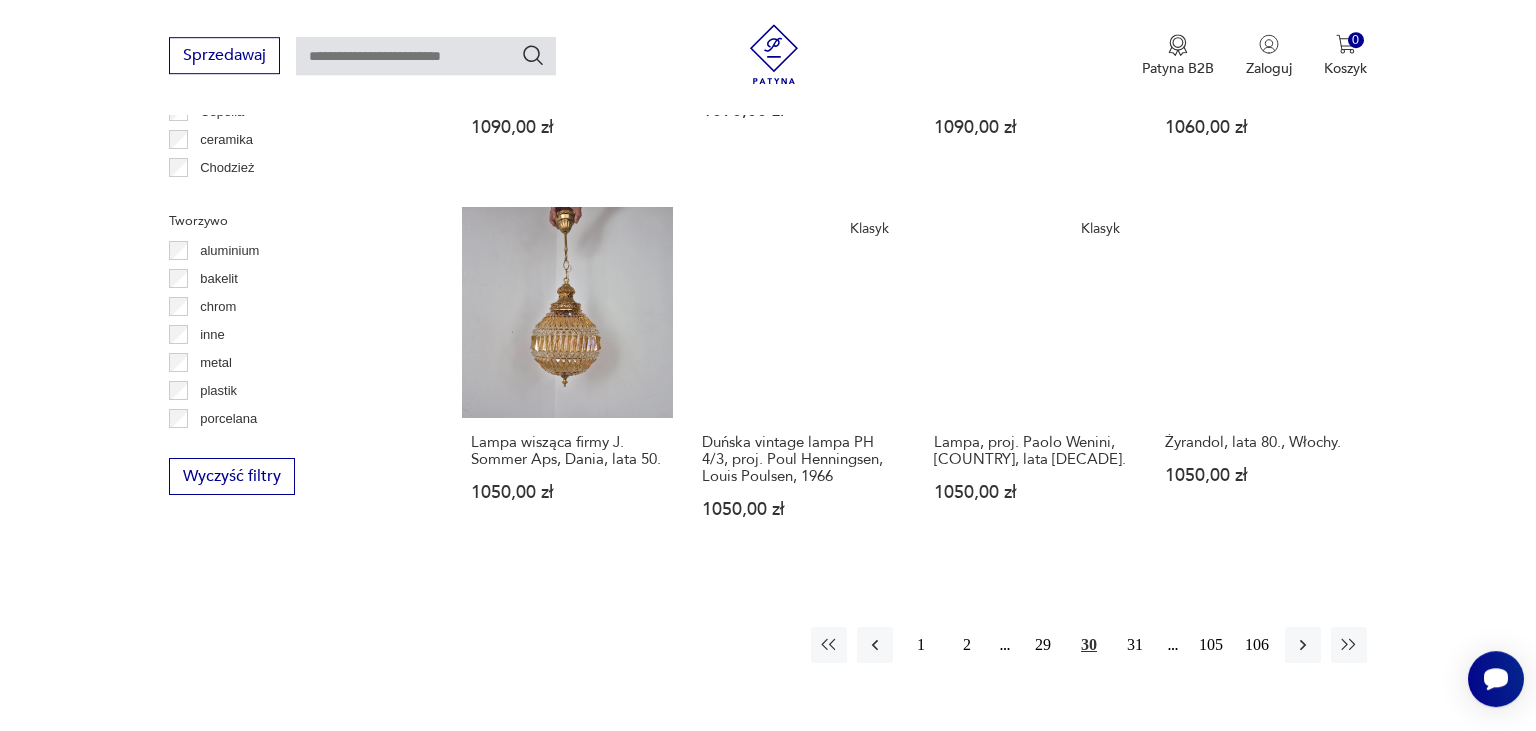 scroll, scrollTop: 1842, scrollLeft: 0, axis: vertical 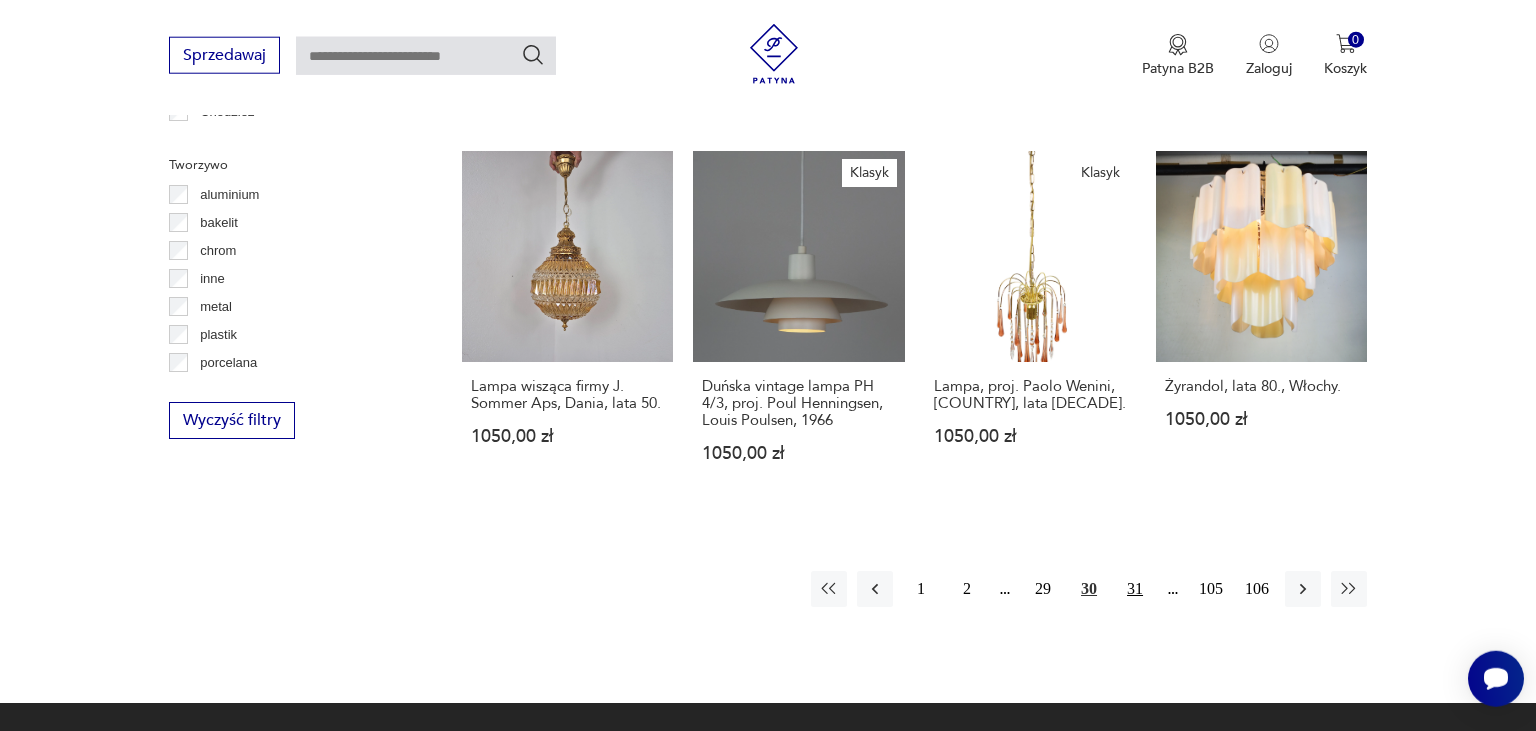 click on "31" at bounding box center (1135, 589) 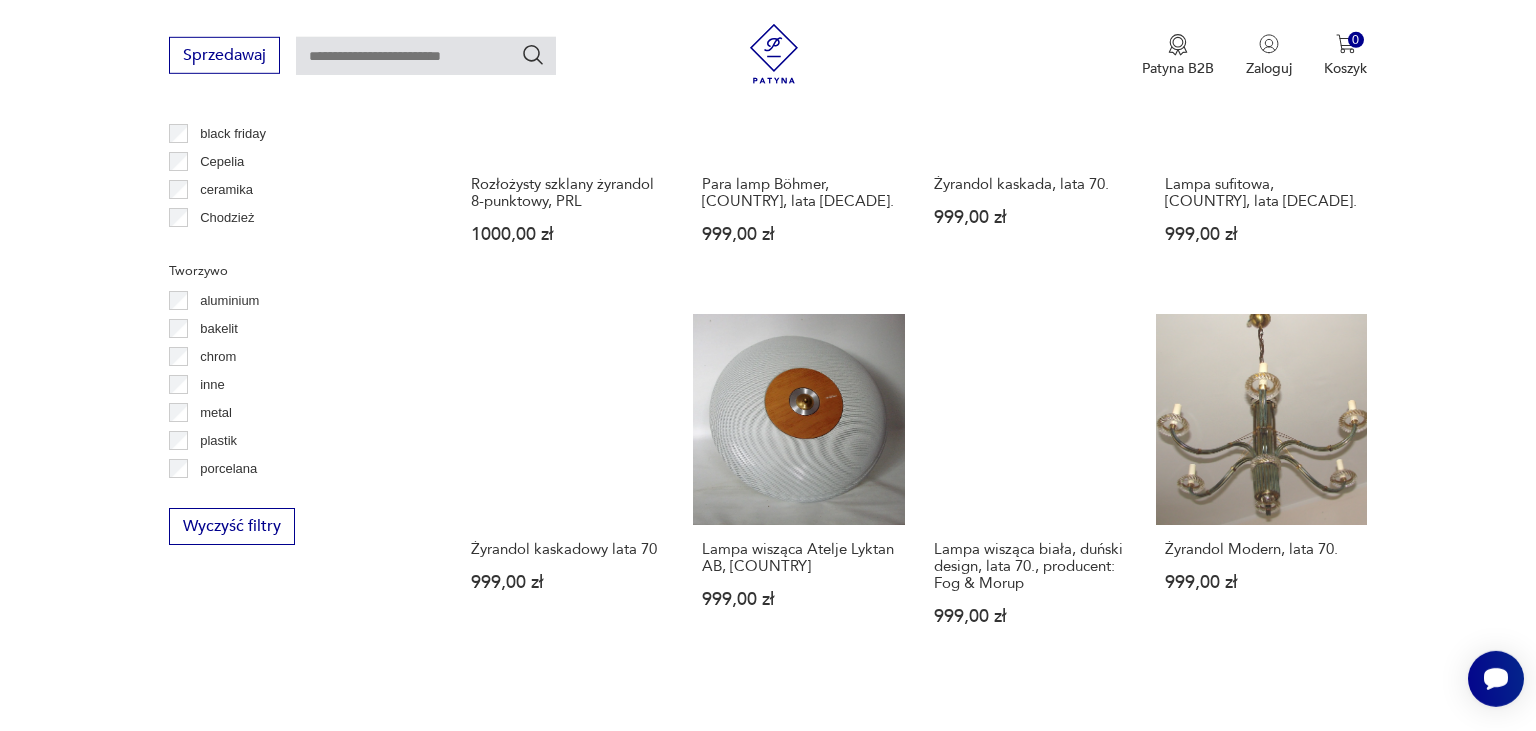 scroll, scrollTop: 1842, scrollLeft: 0, axis: vertical 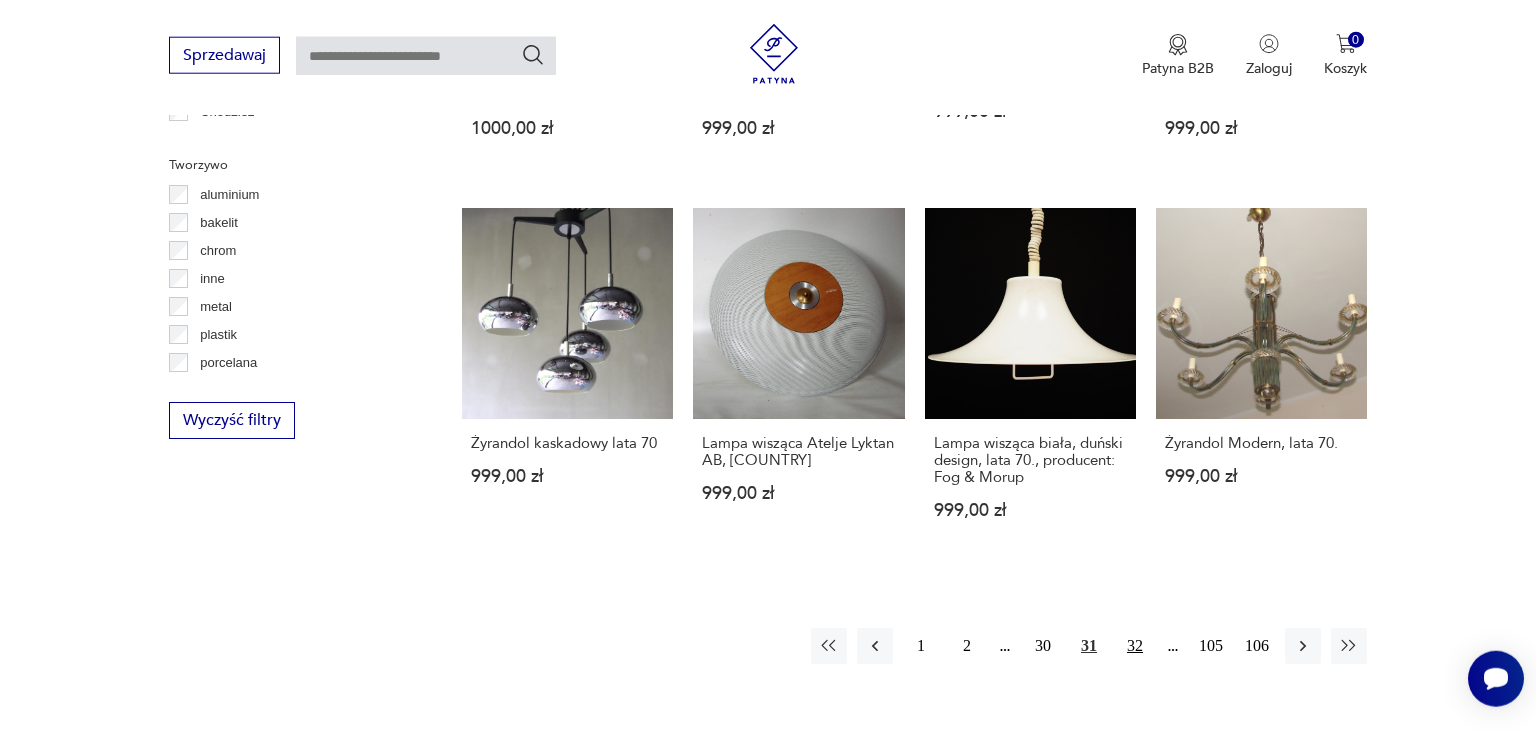 click on "32" at bounding box center [1135, 646] 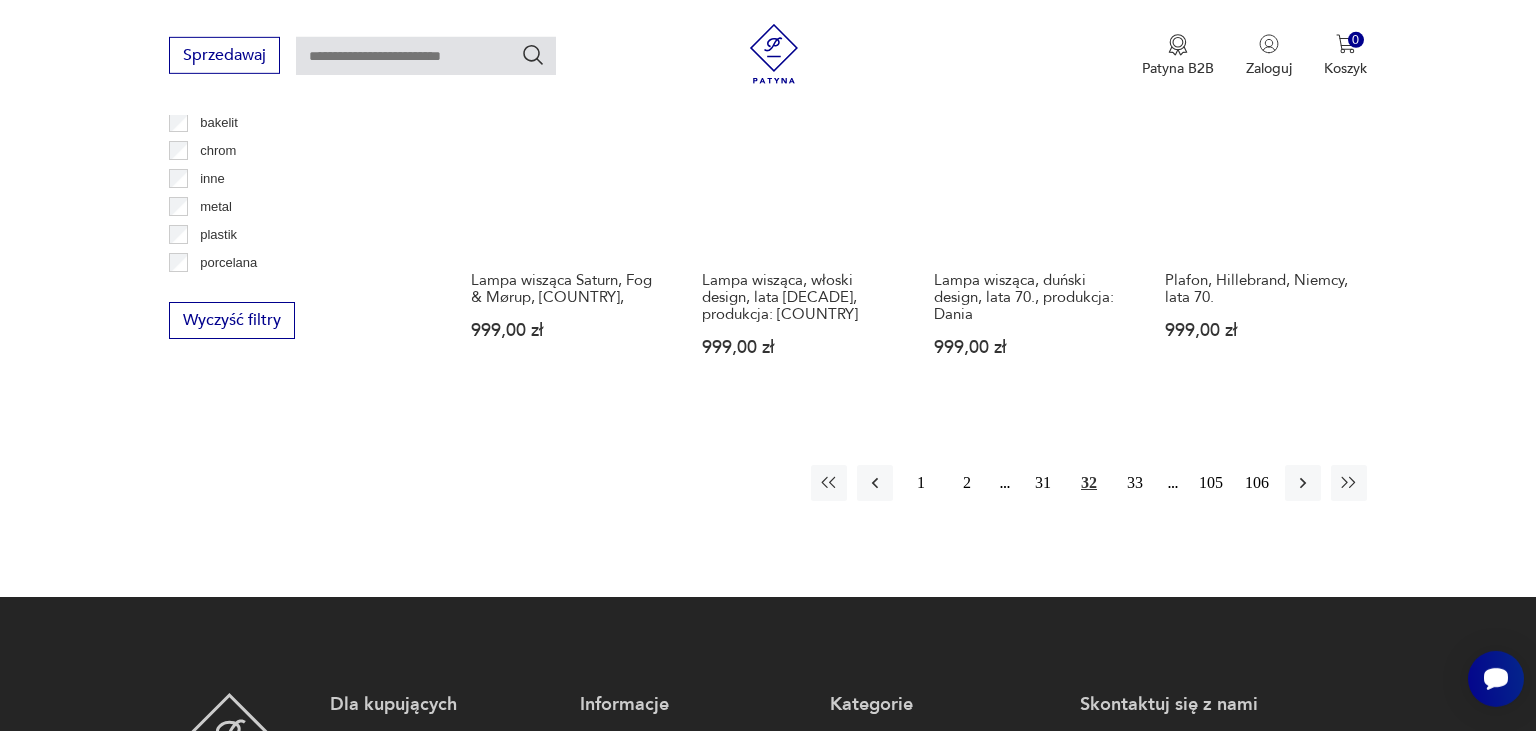 scroll, scrollTop: 1948, scrollLeft: 0, axis: vertical 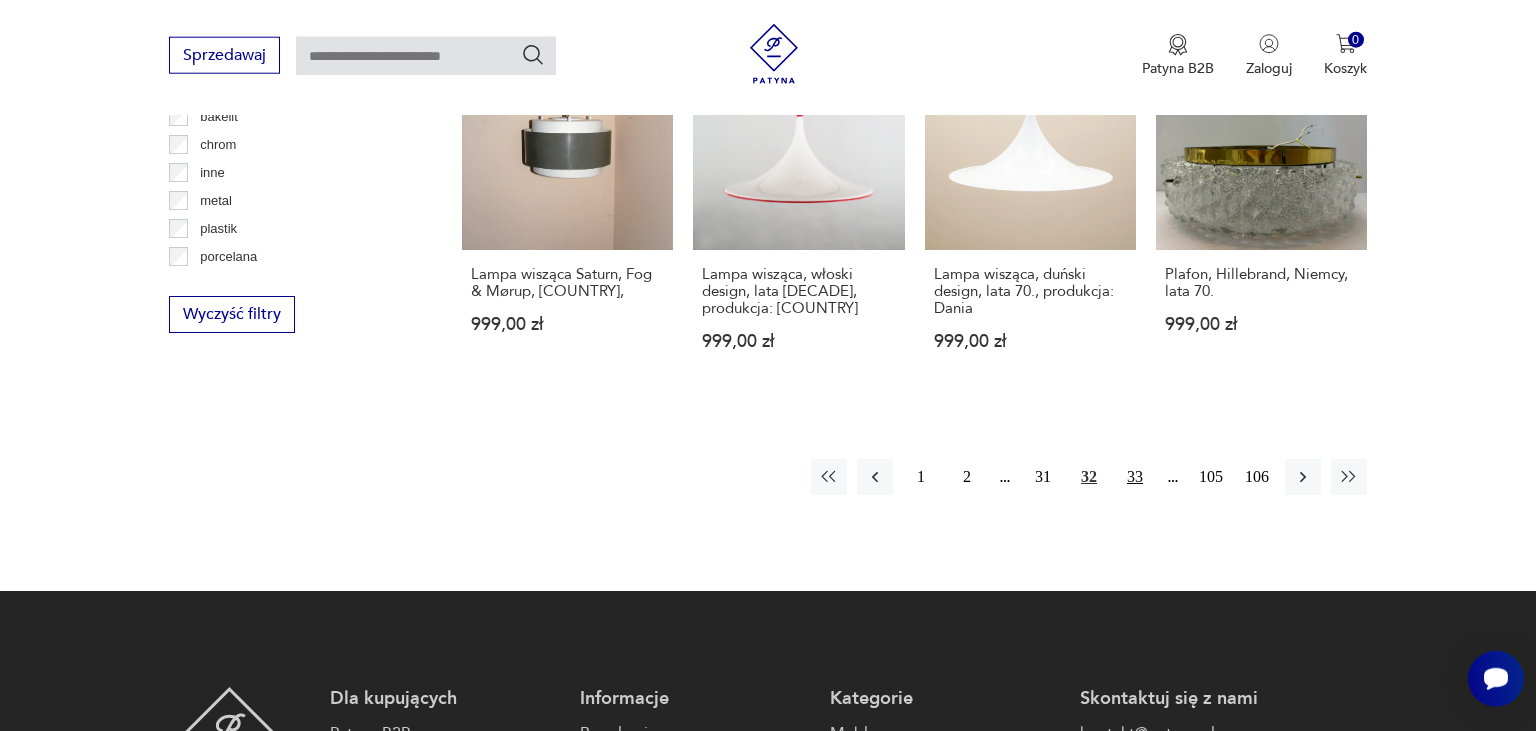 click on "33" at bounding box center [1135, 477] 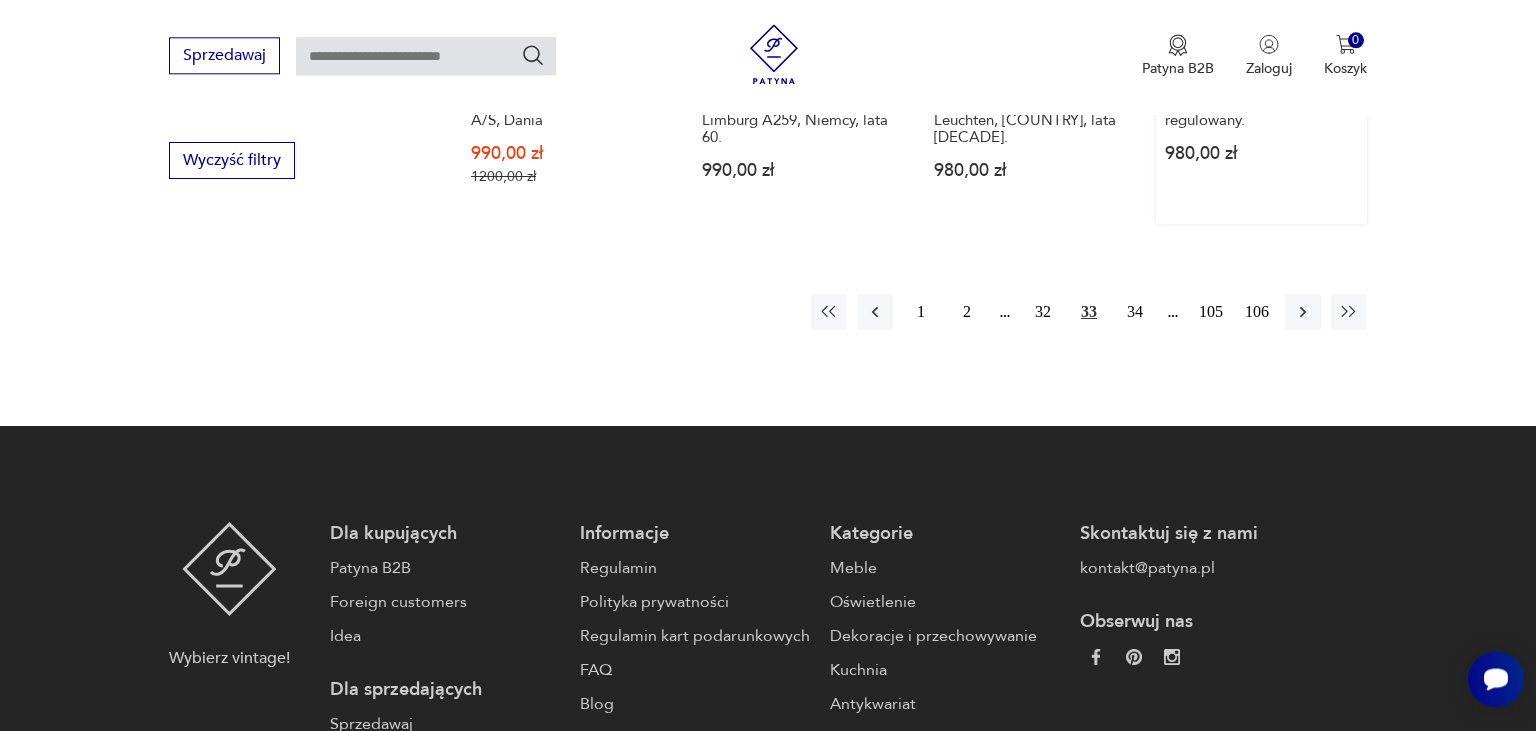 scroll, scrollTop: 2159, scrollLeft: 0, axis: vertical 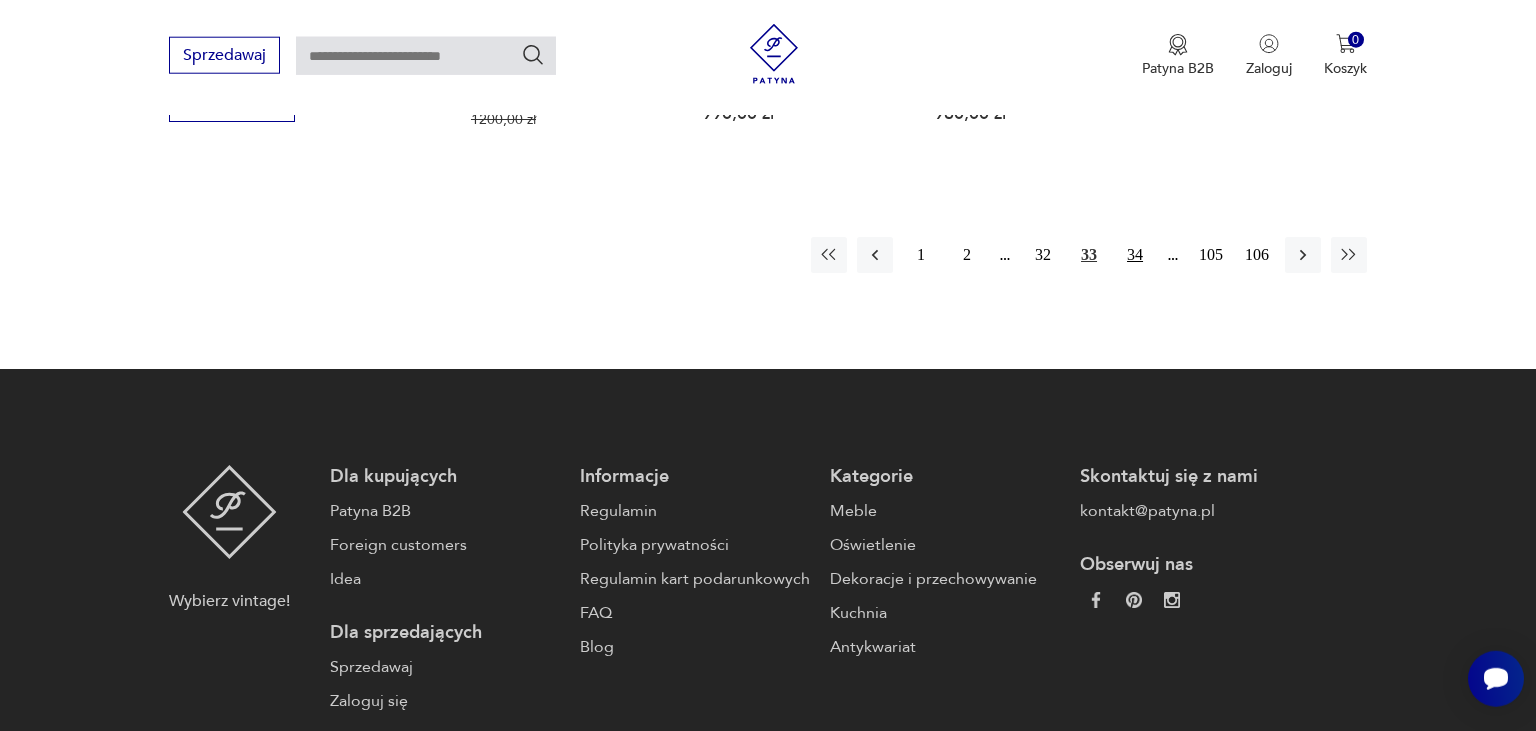 click on "34" at bounding box center (1135, 255) 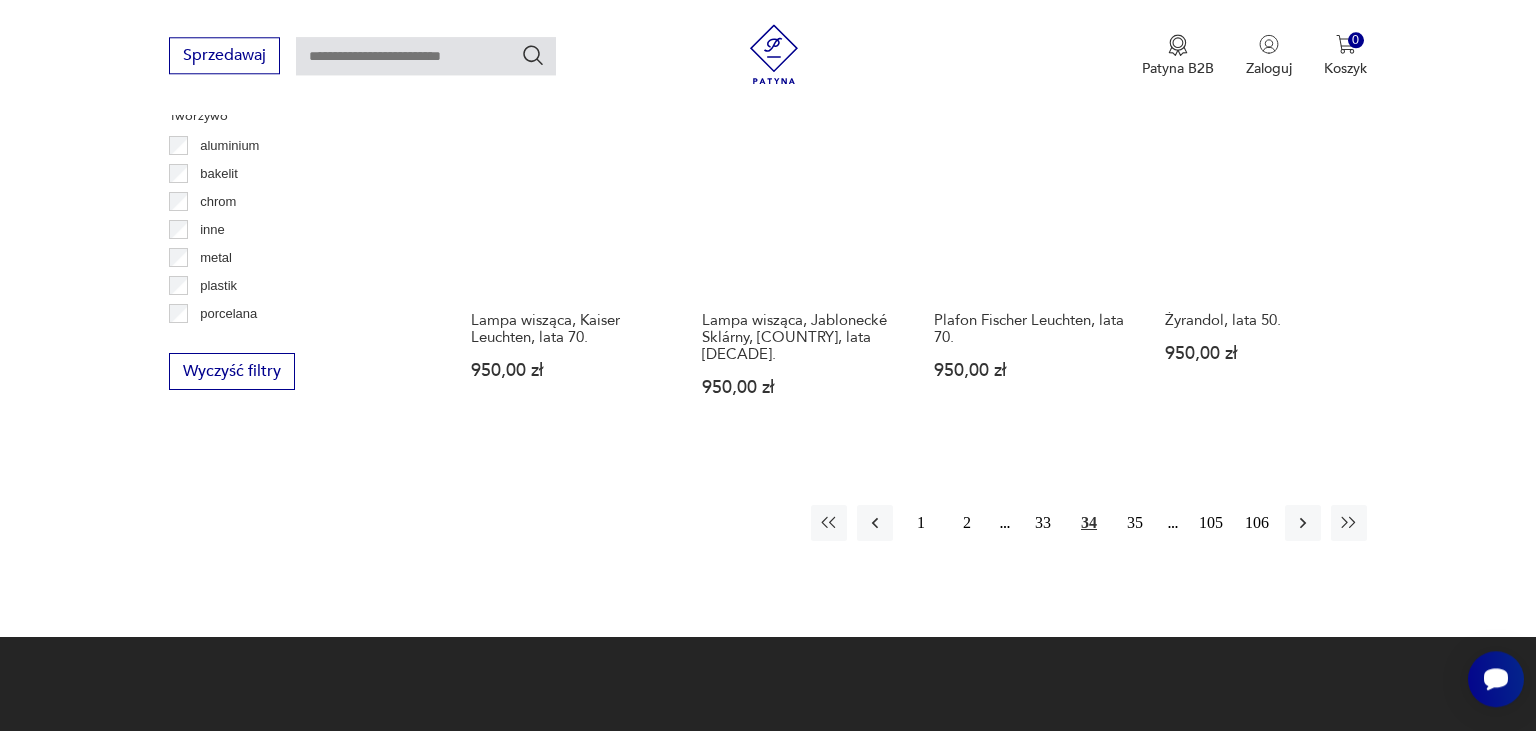 scroll, scrollTop: 2054, scrollLeft: 0, axis: vertical 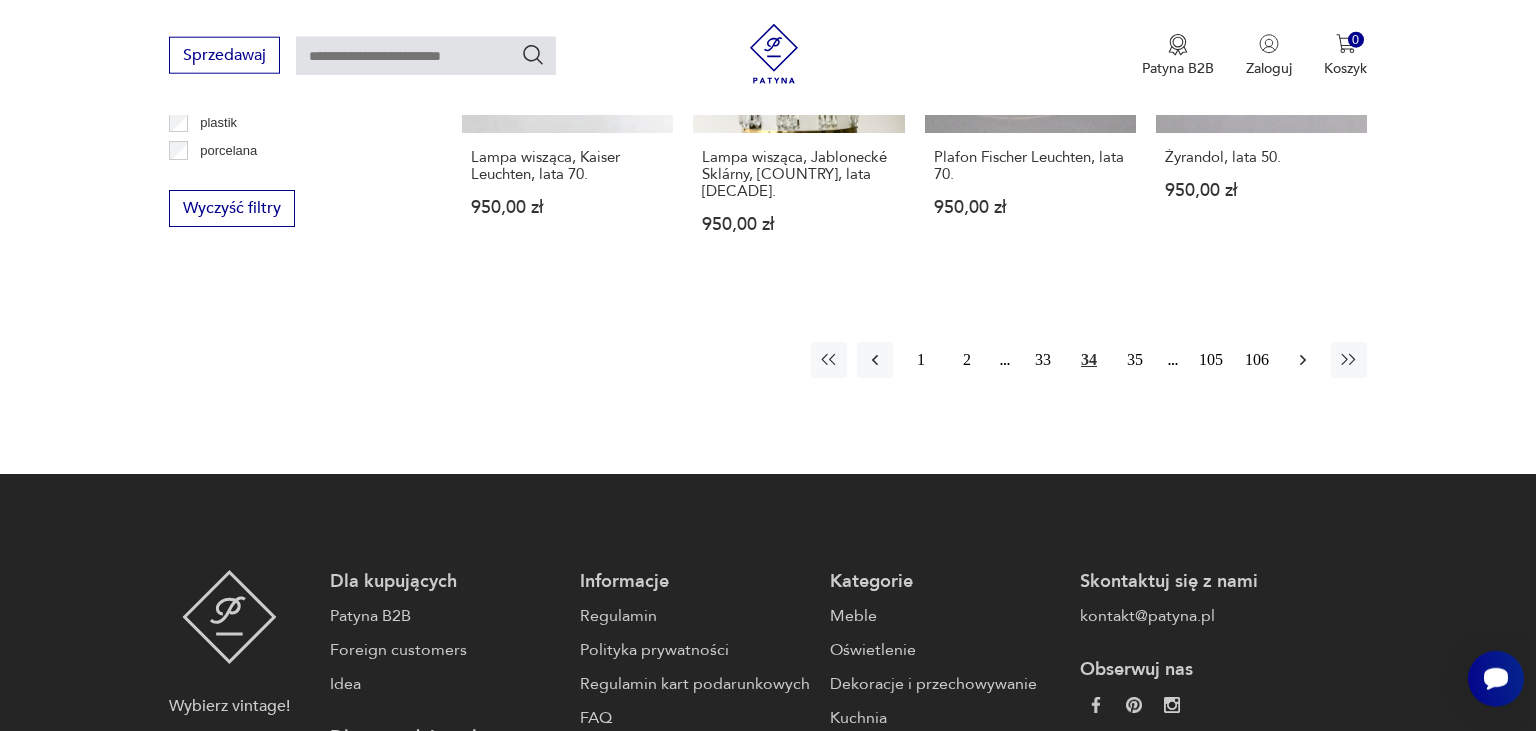 click 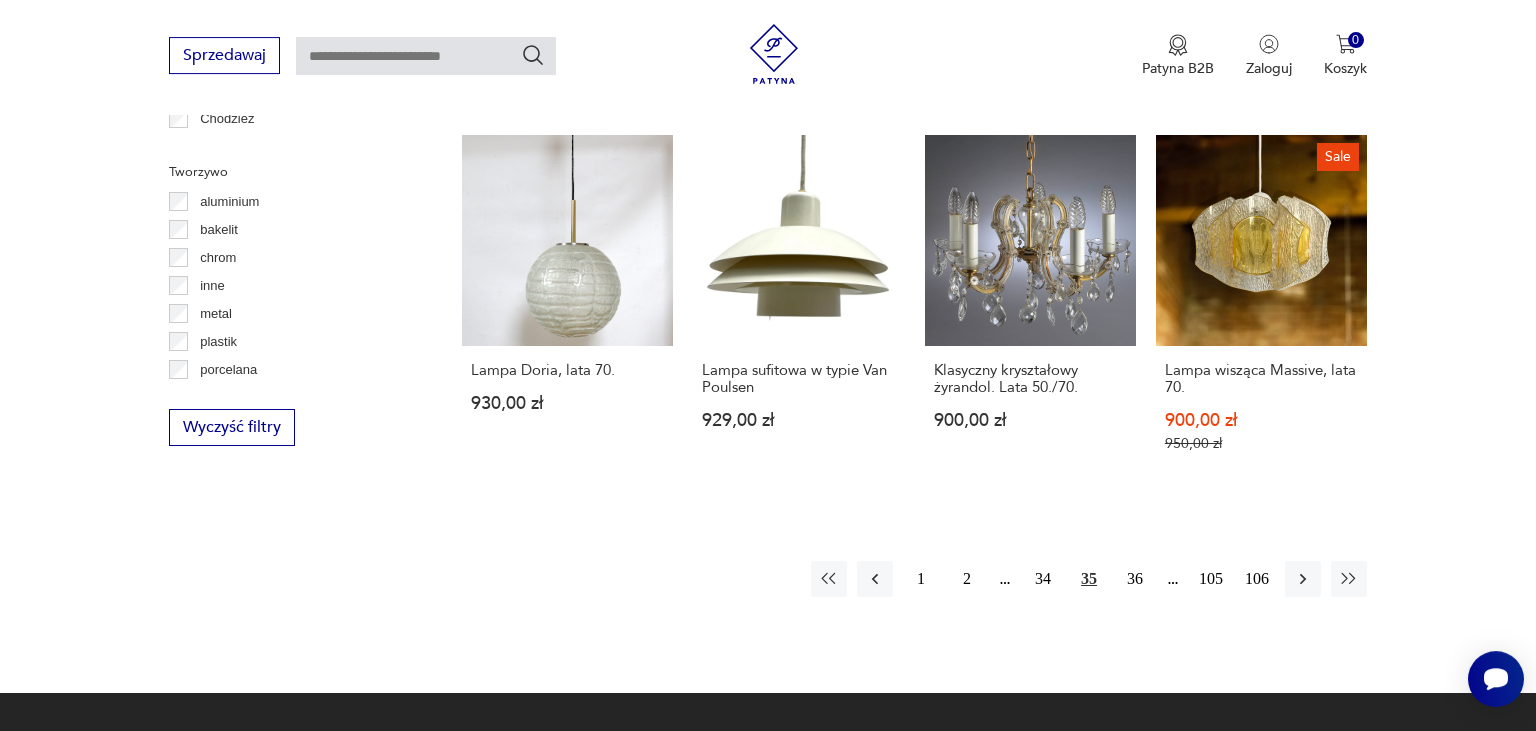 scroll, scrollTop: 1842, scrollLeft: 0, axis: vertical 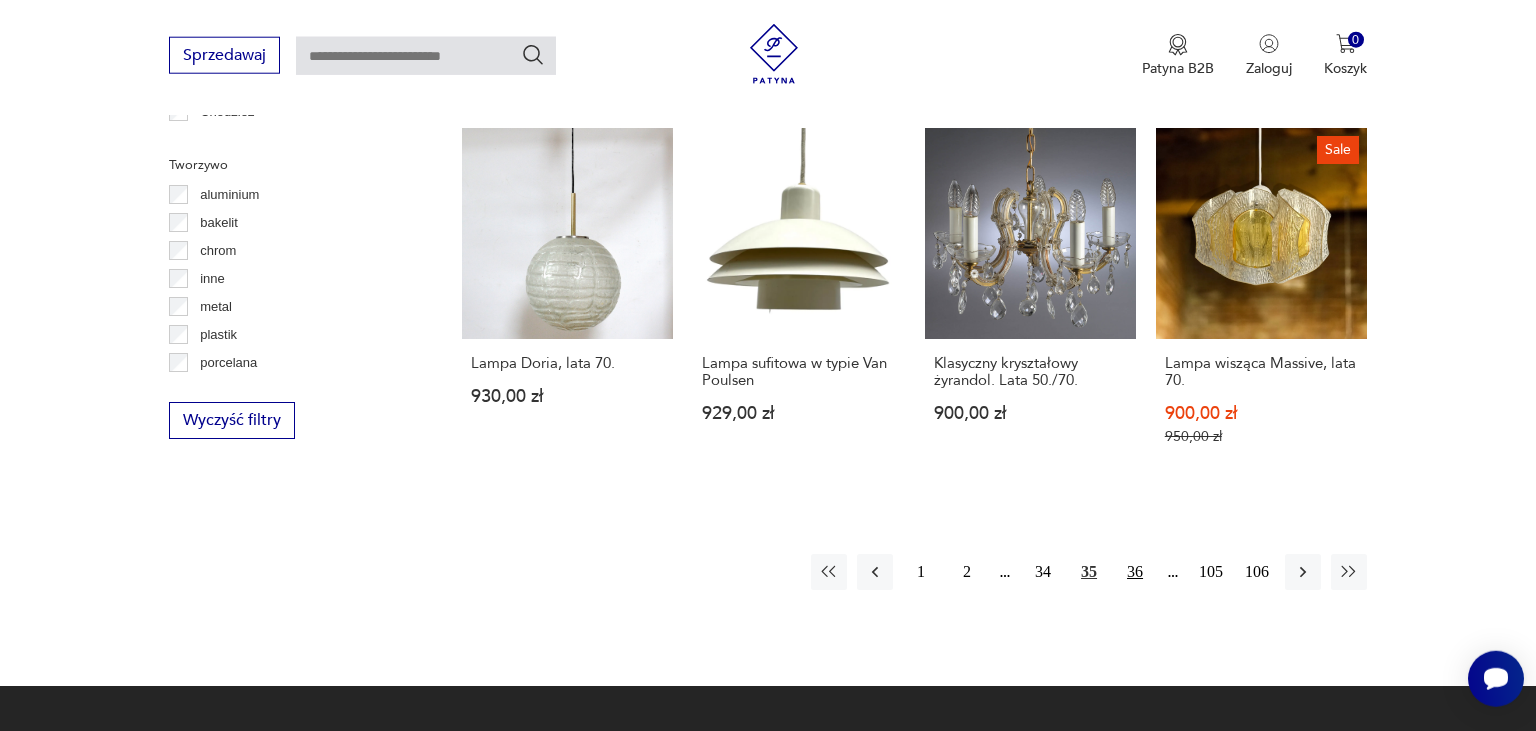 click on "36" at bounding box center (1135, 572) 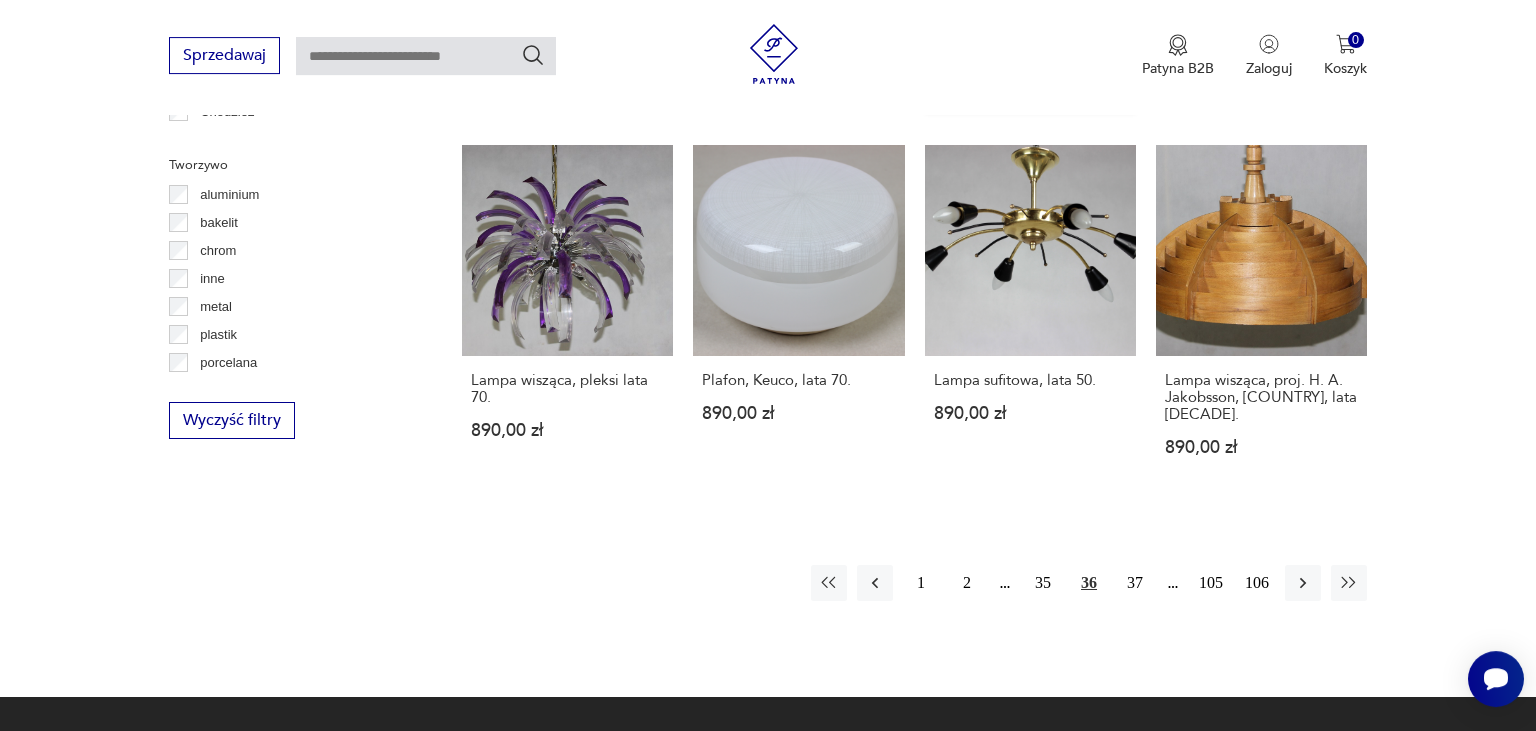 scroll, scrollTop: 1842, scrollLeft: 0, axis: vertical 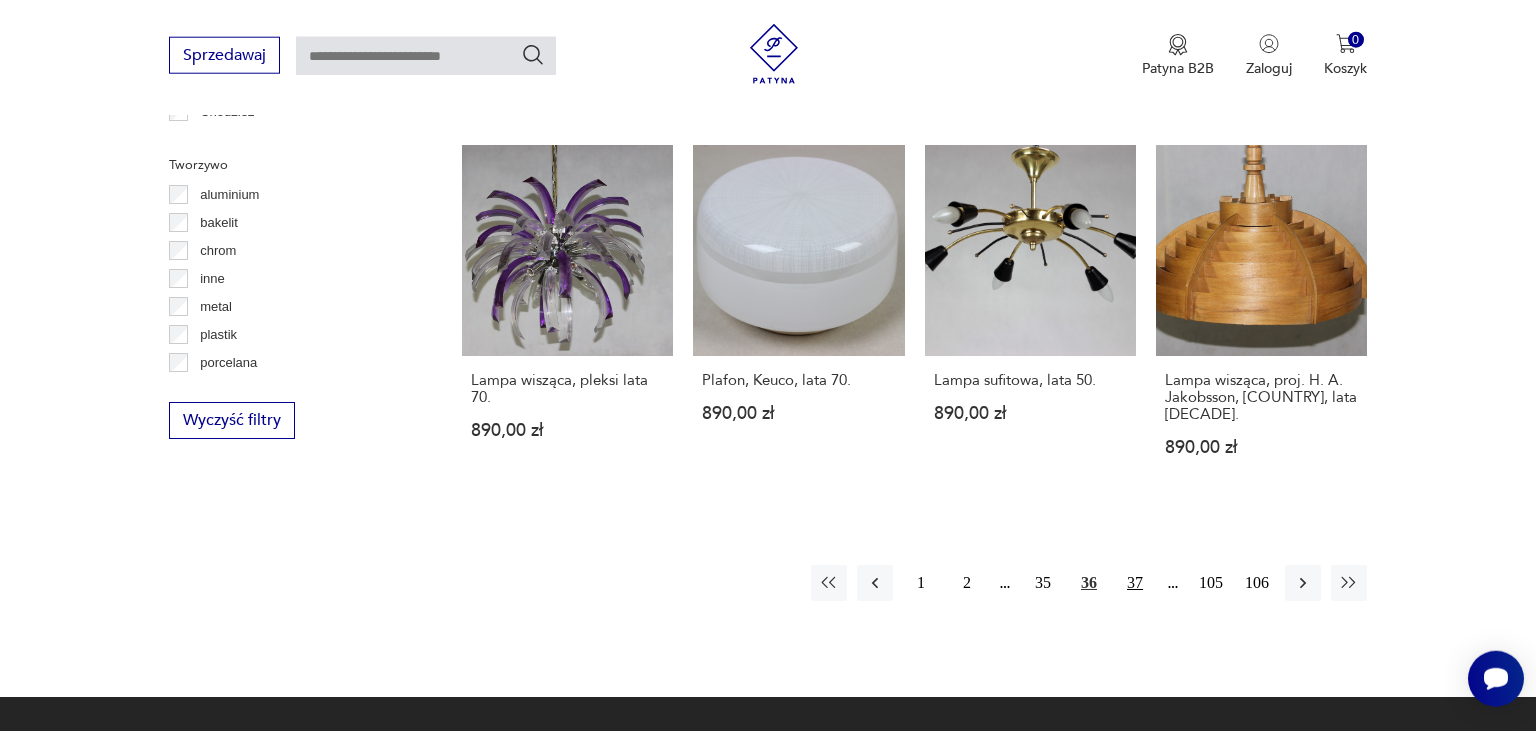 click on "37" at bounding box center (1135, 583) 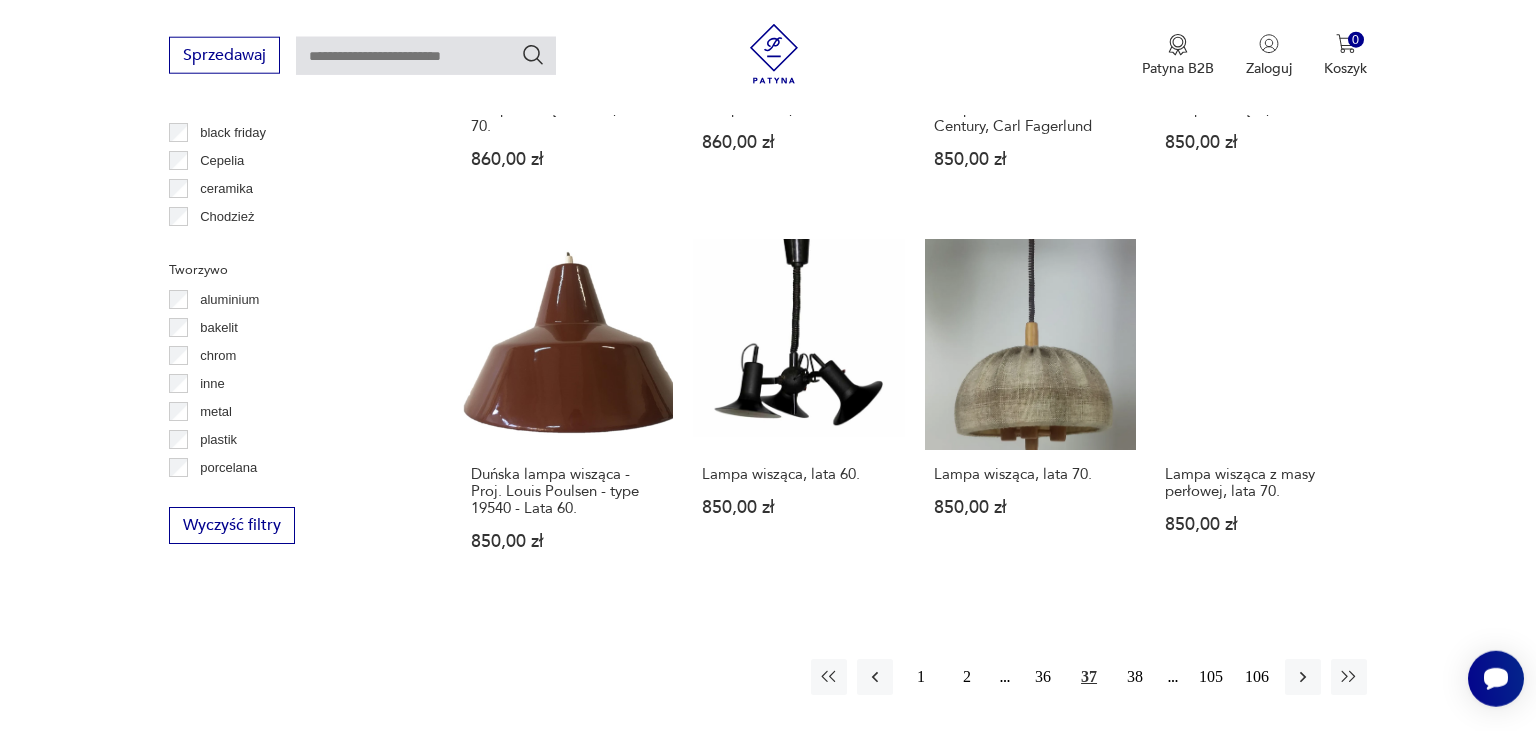 scroll, scrollTop: 1842, scrollLeft: 0, axis: vertical 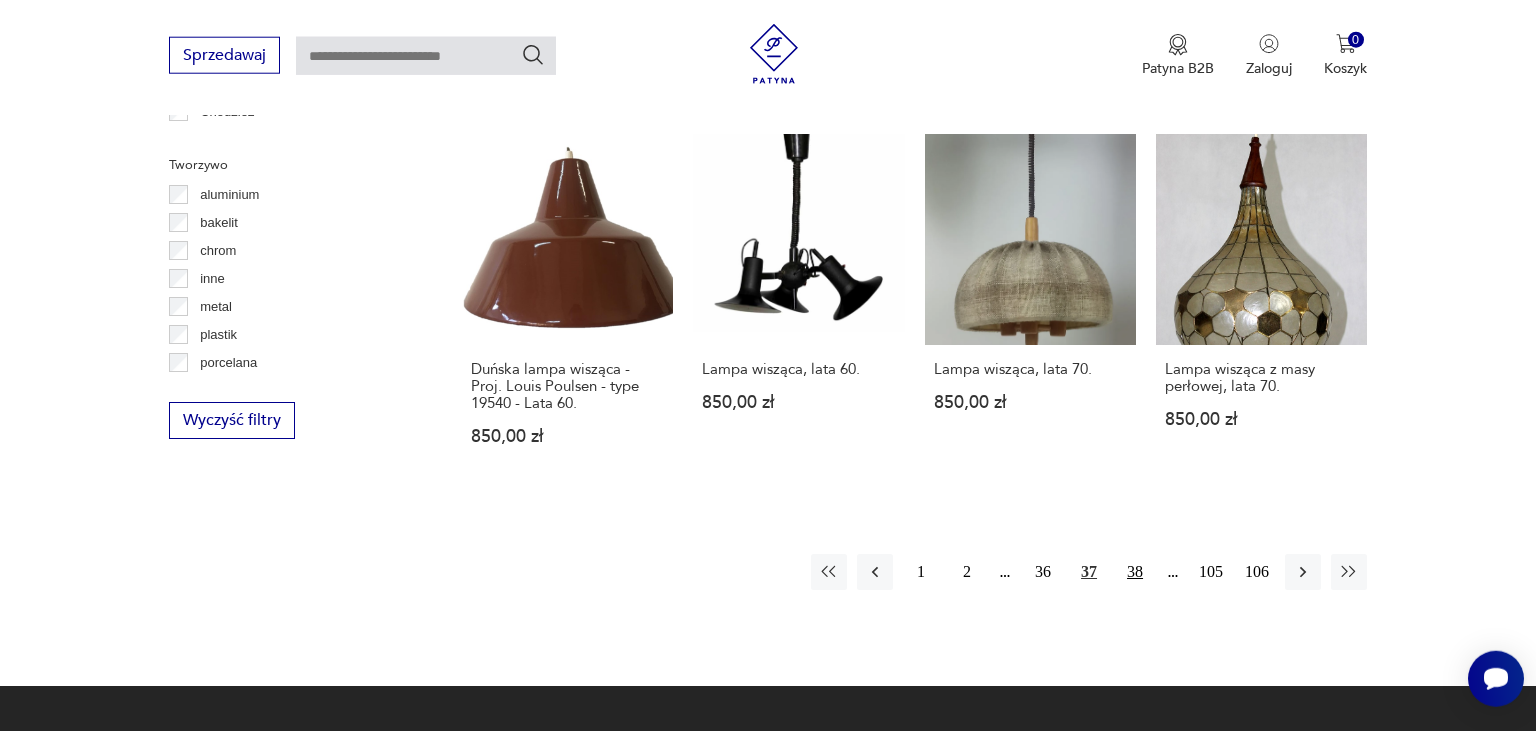 click on "38" at bounding box center (1135, 572) 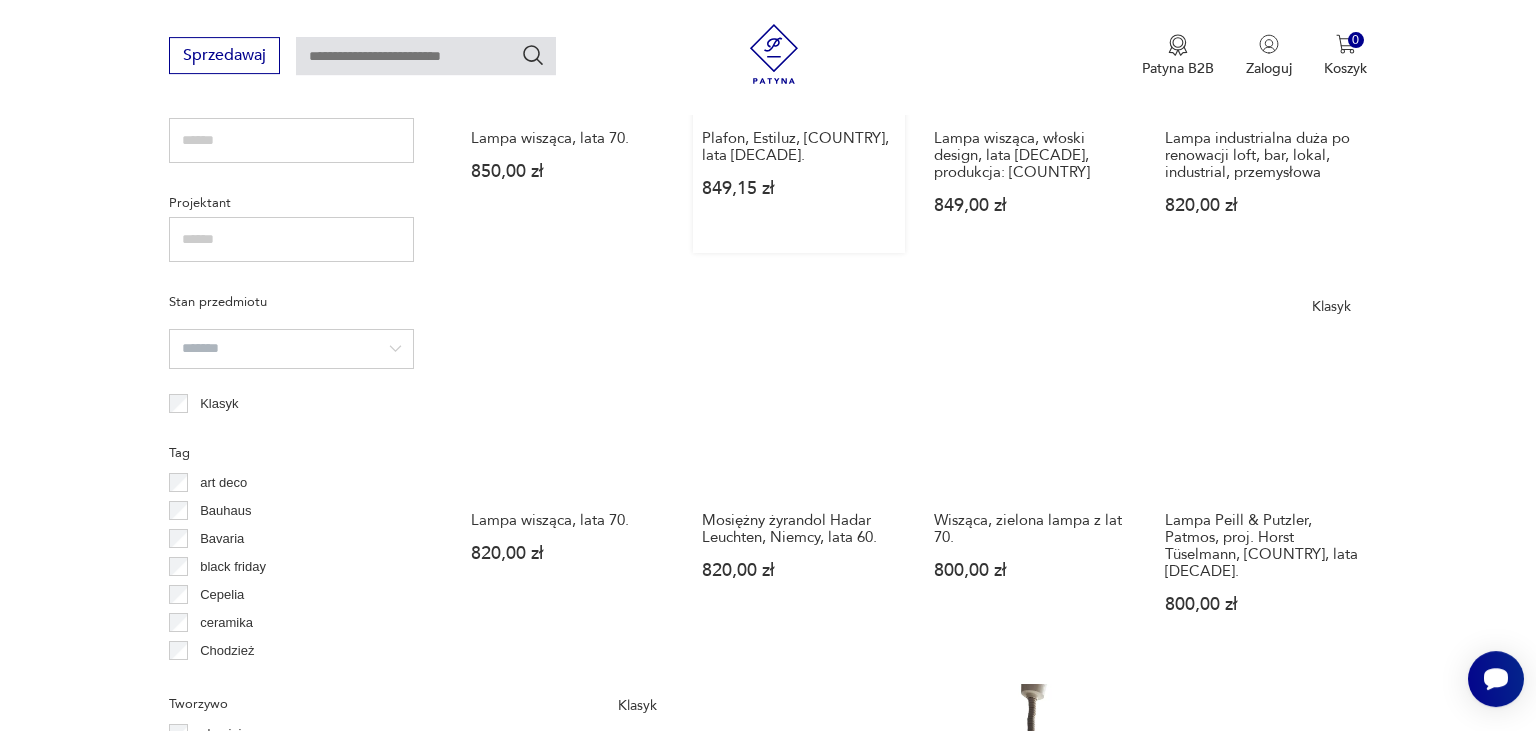 scroll, scrollTop: 1420, scrollLeft: 0, axis: vertical 